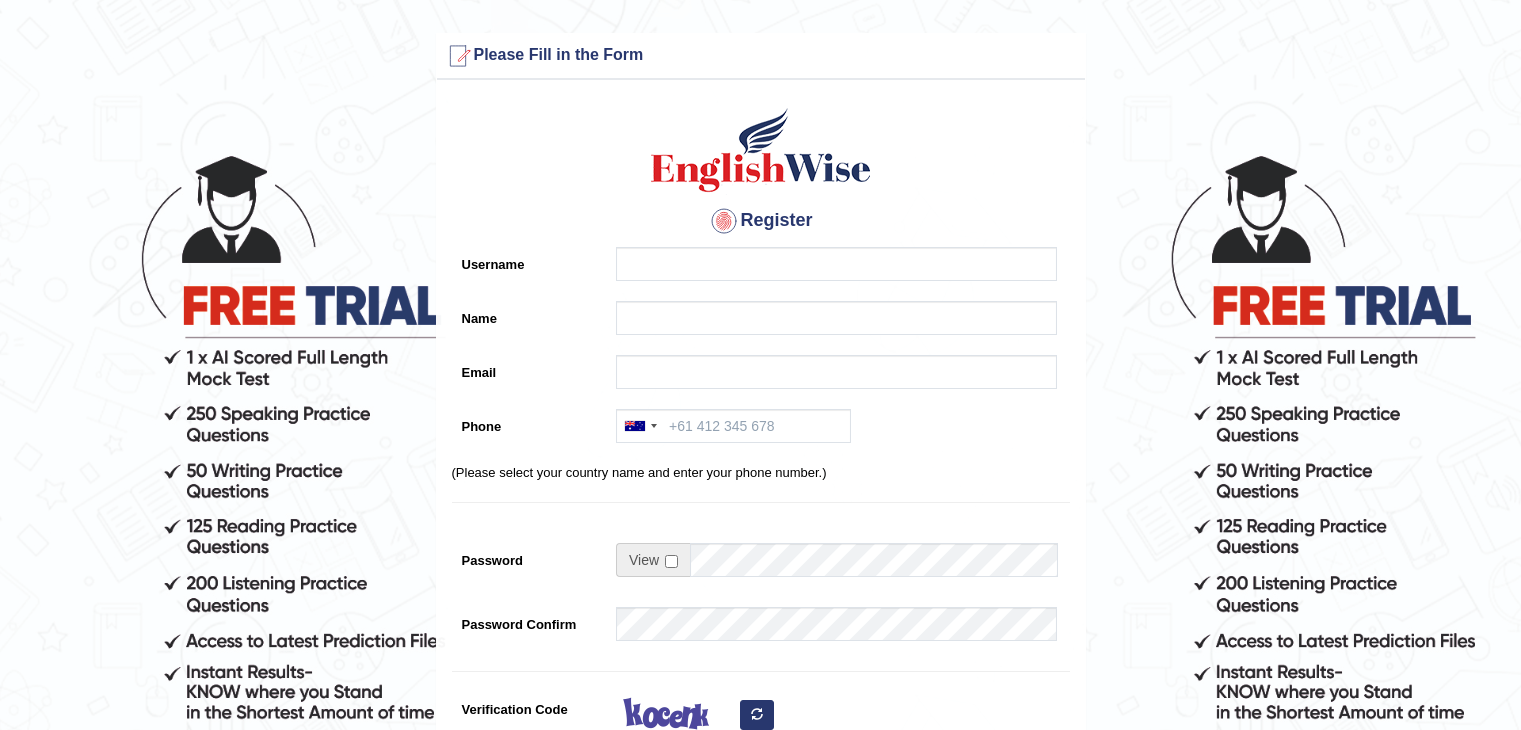 scroll, scrollTop: 0, scrollLeft: 0, axis: both 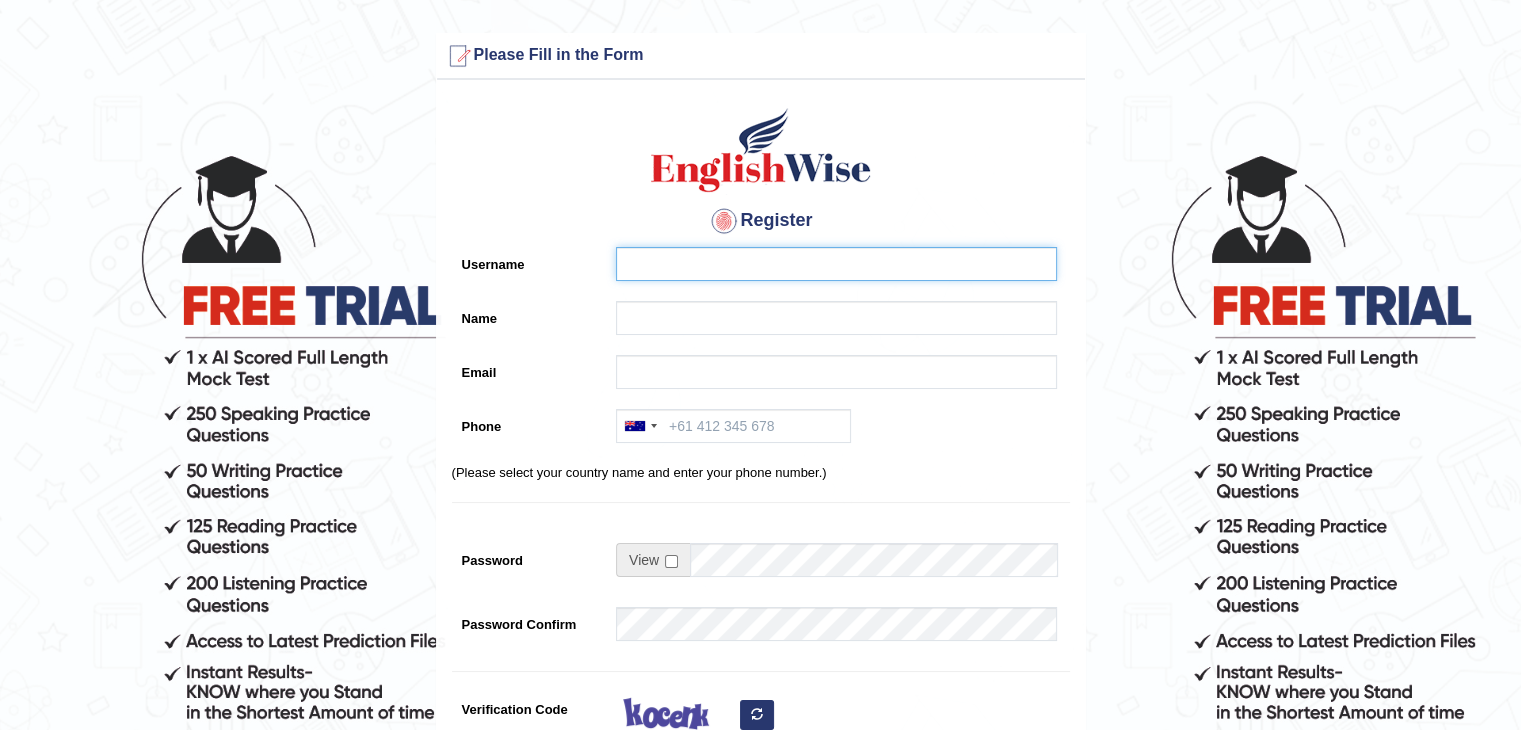 click on "Username" at bounding box center [836, 264] 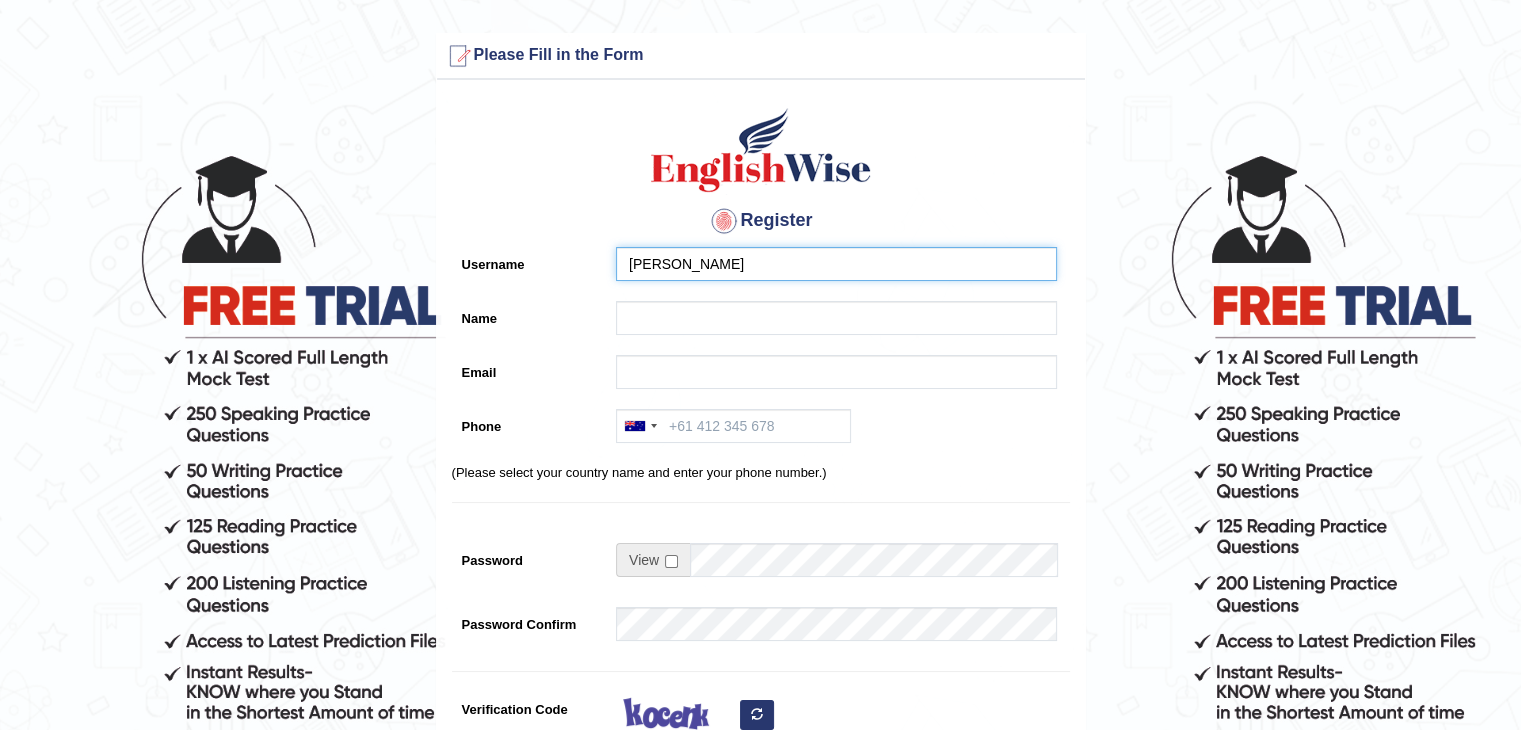 type on "[PERSON_NAME]" 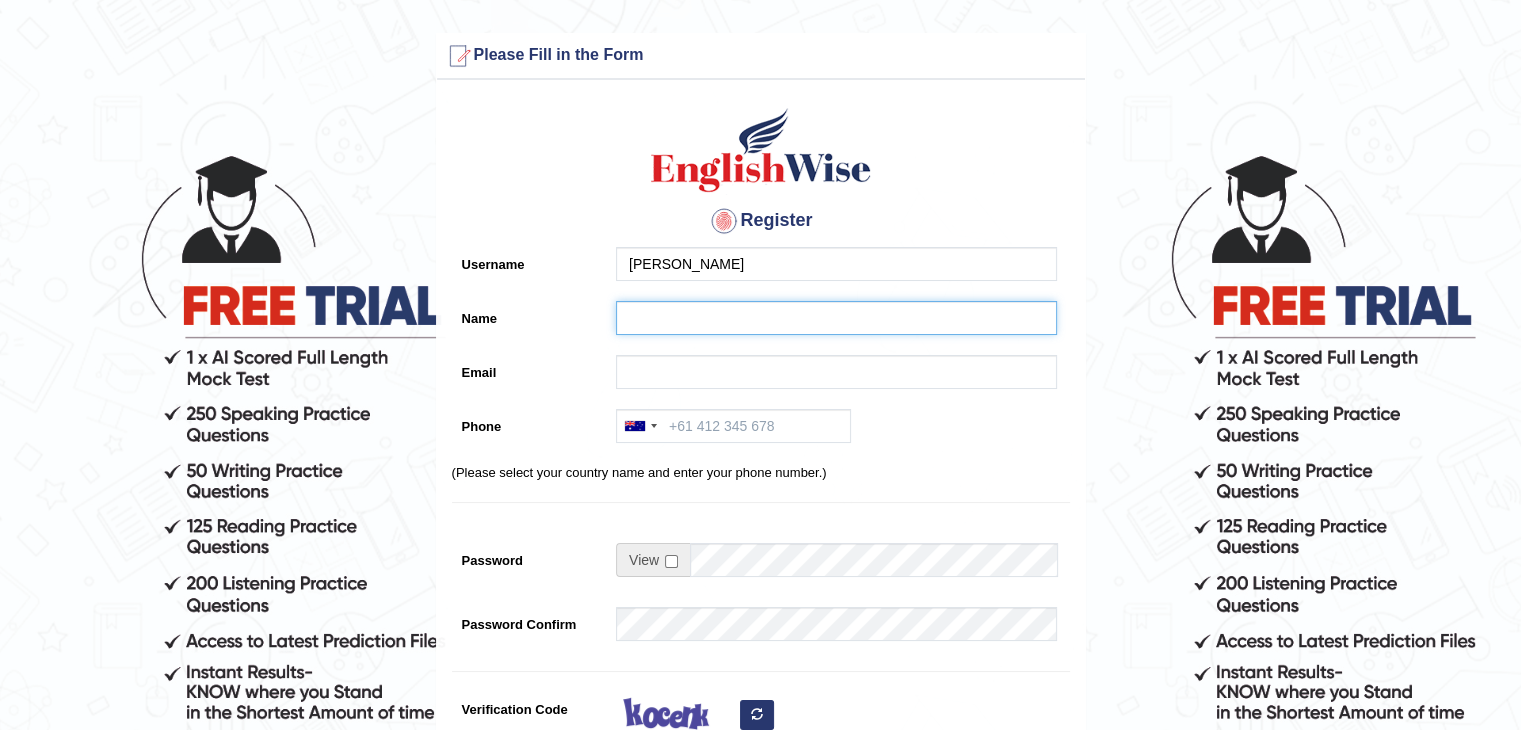 click on "Name" at bounding box center [836, 318] 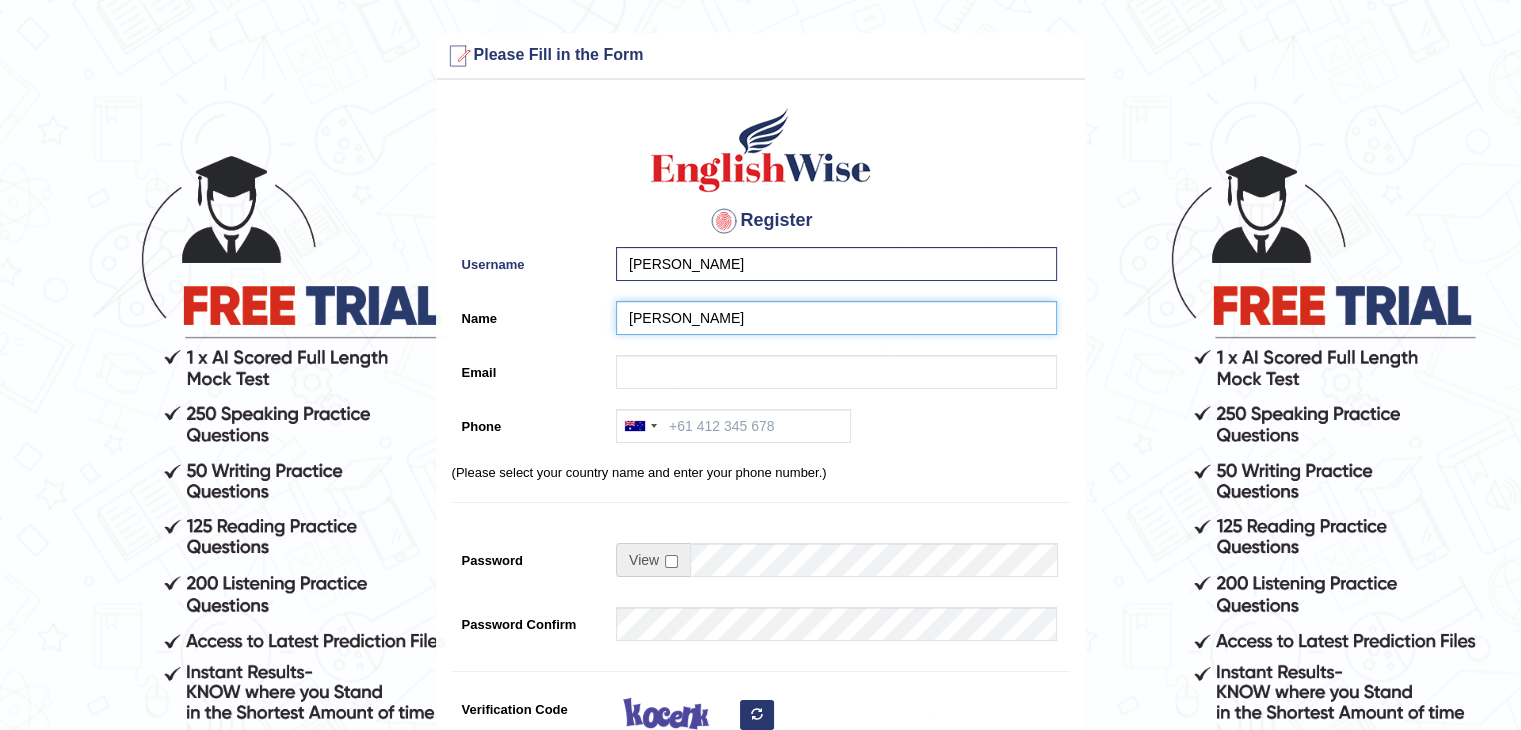 type on "[PERSON_NAME]" 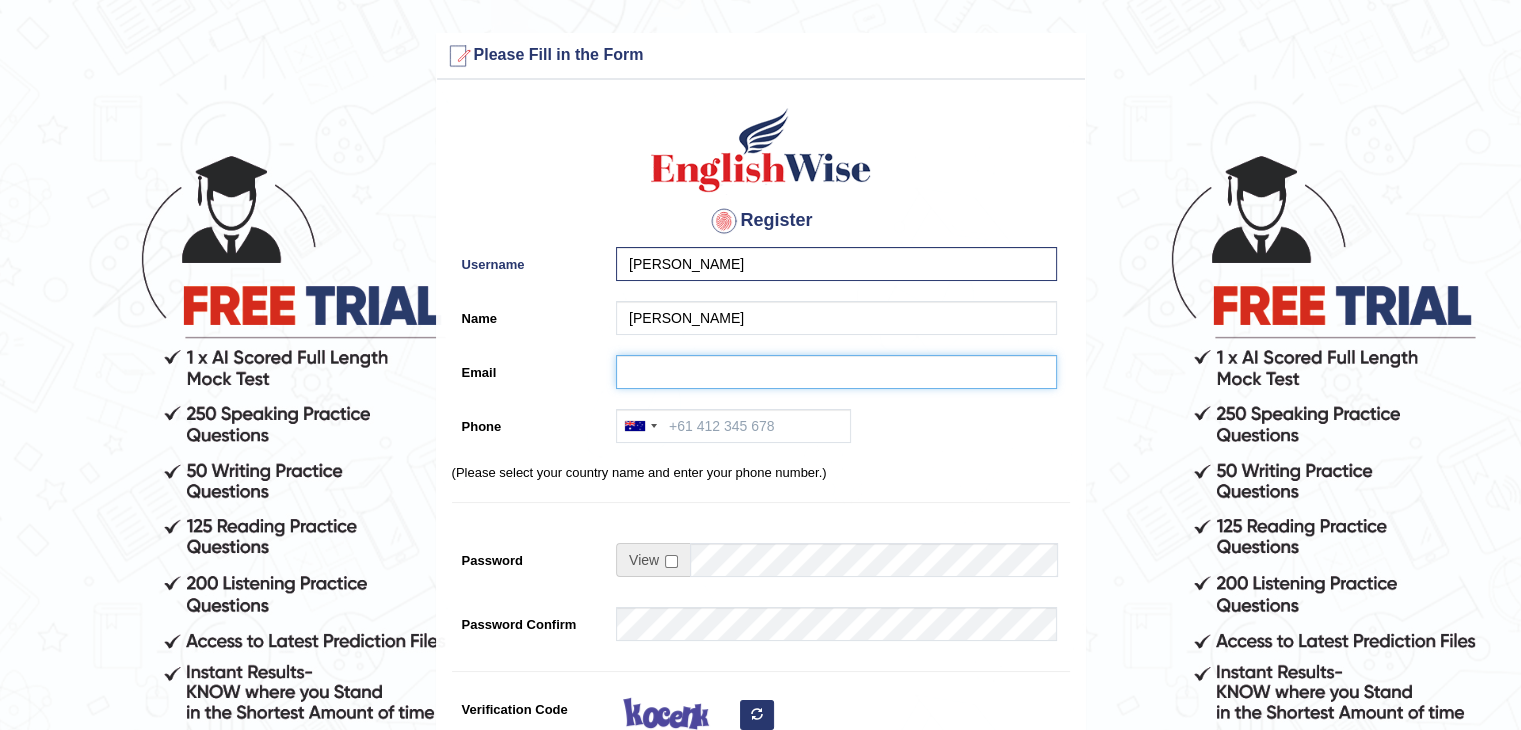 click on "Email" at bounding box center [836, 372] 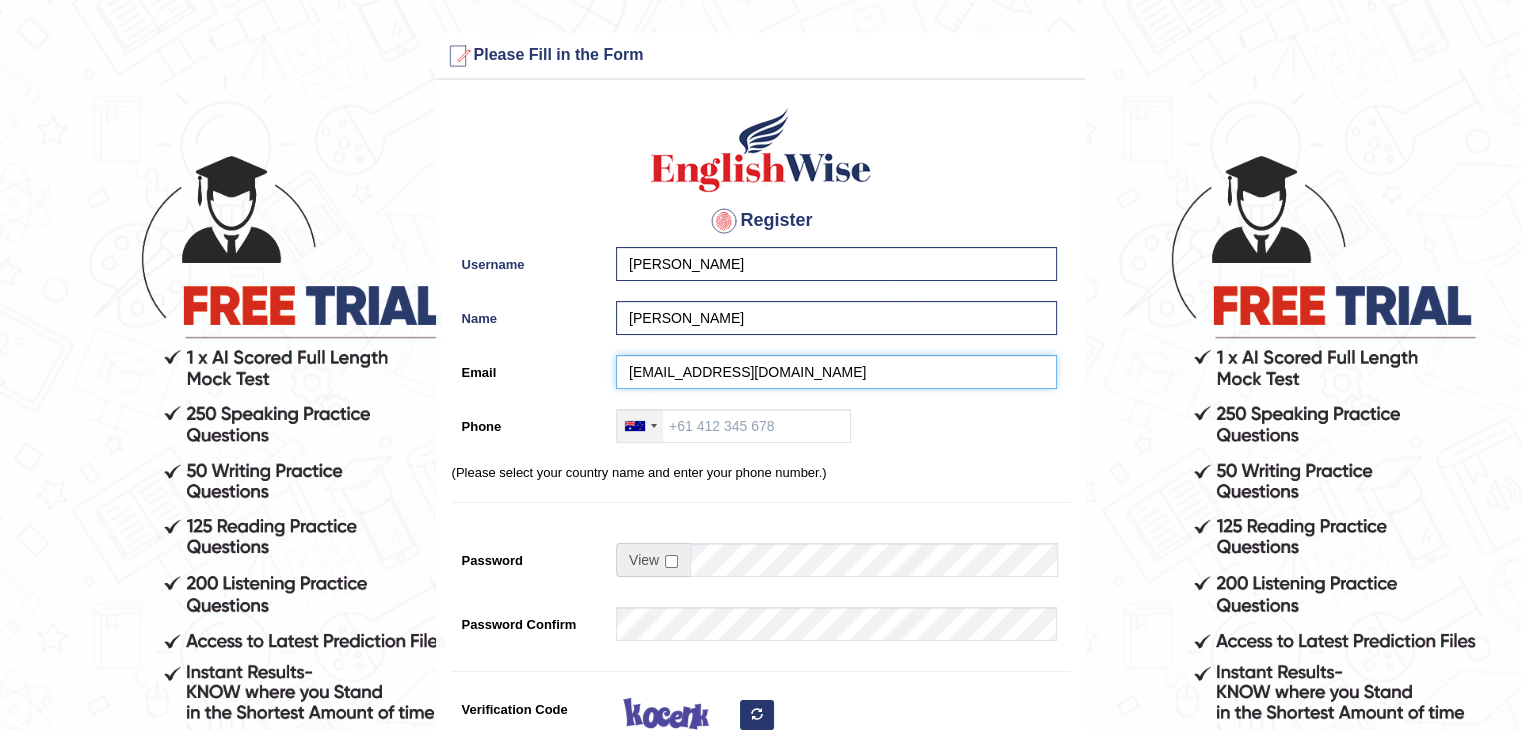 type on "japjikaur335@gmail.com" 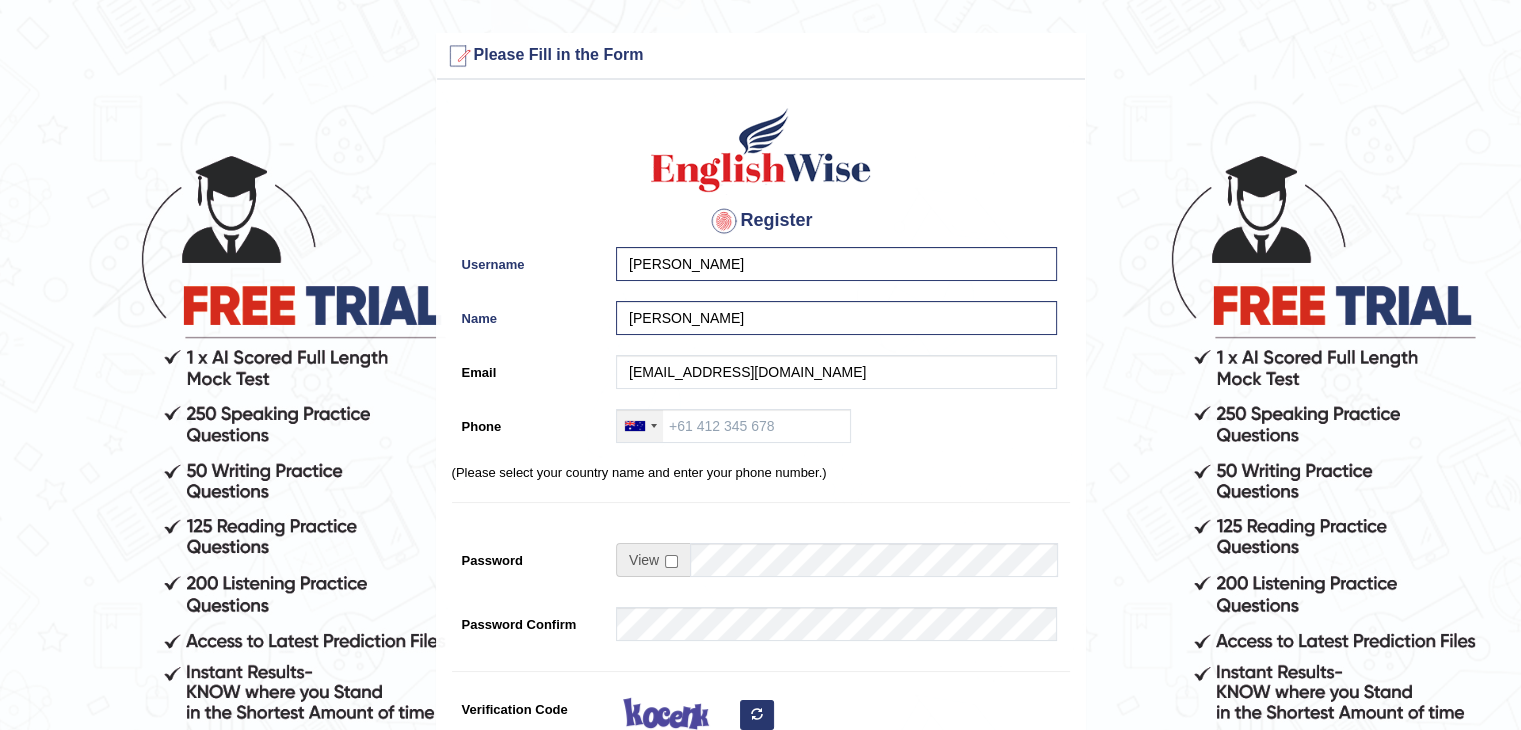 click at bounding box center (640, 426) 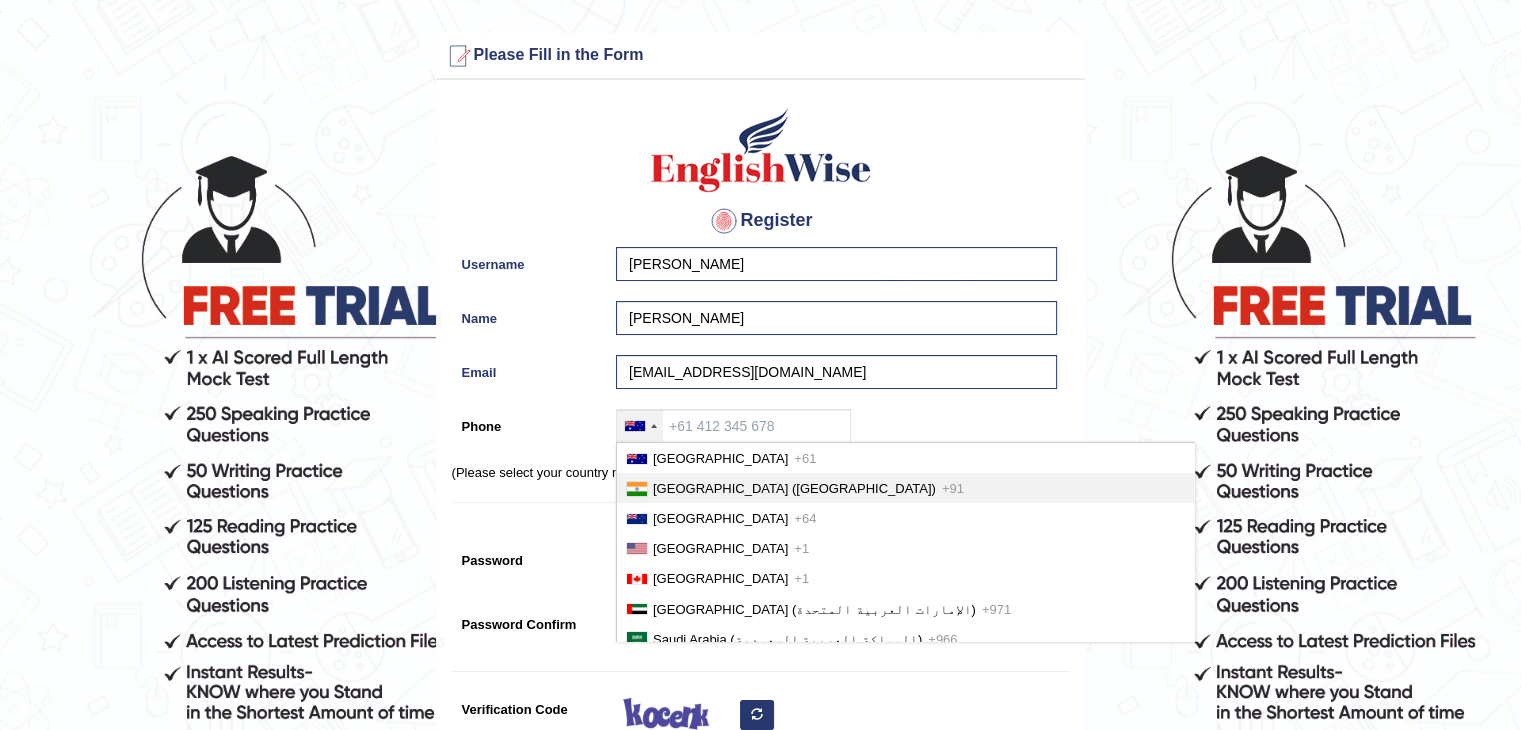 click on "India (भारत) +91" at bounding box center (905, 488) 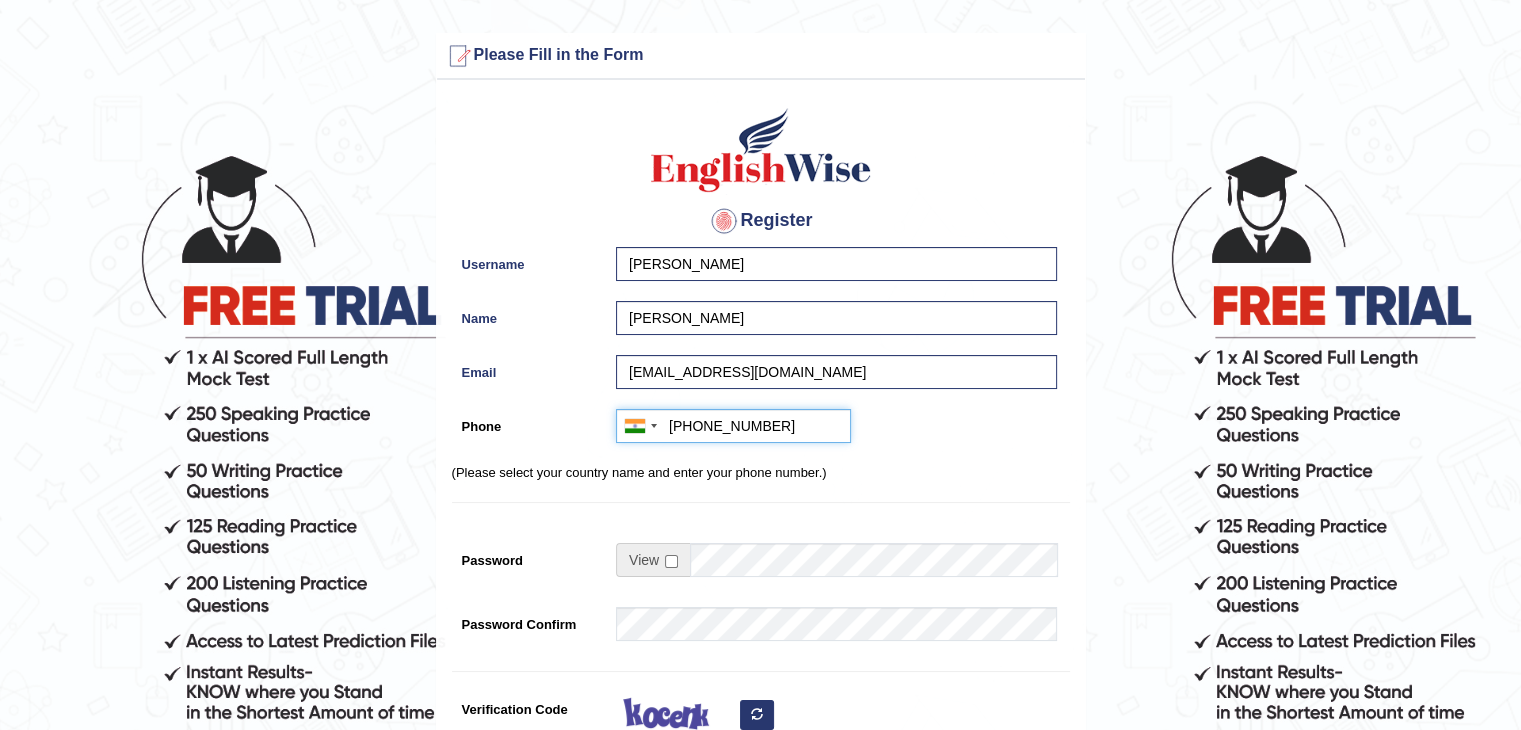 type on "+916283279465" 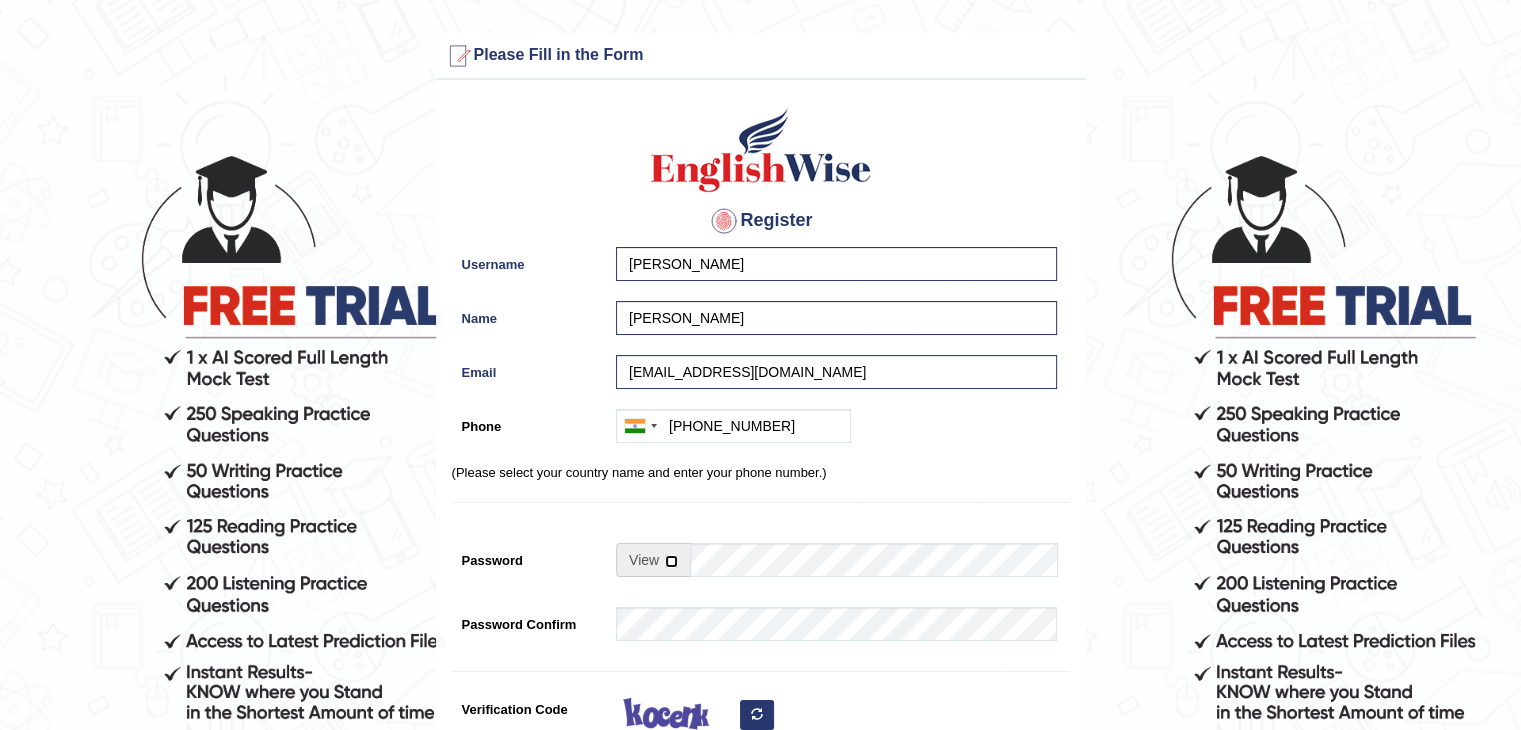 click at bounding box center (671, 561) 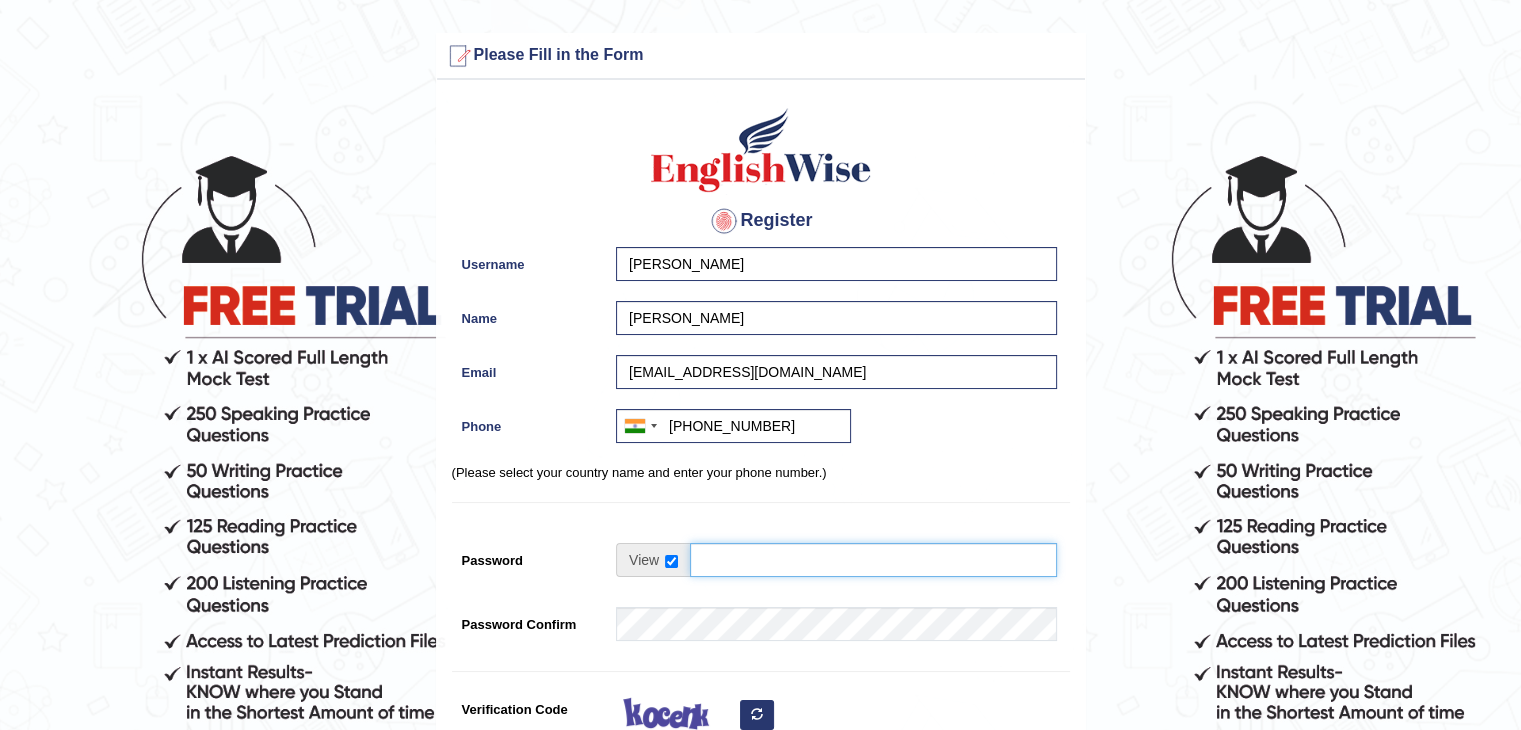 click on "Password" at bounding box center [873, 560] 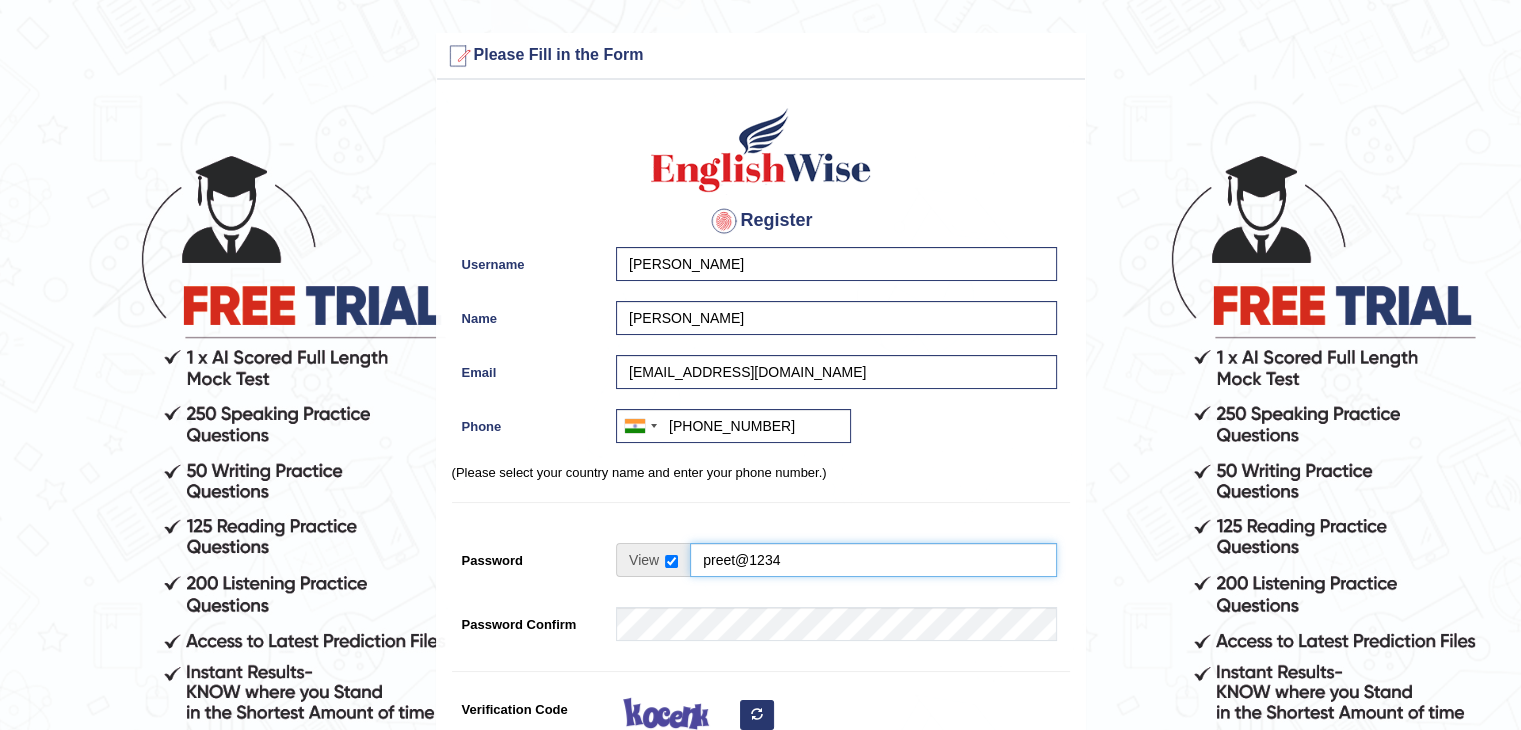 type on "preet@1234" 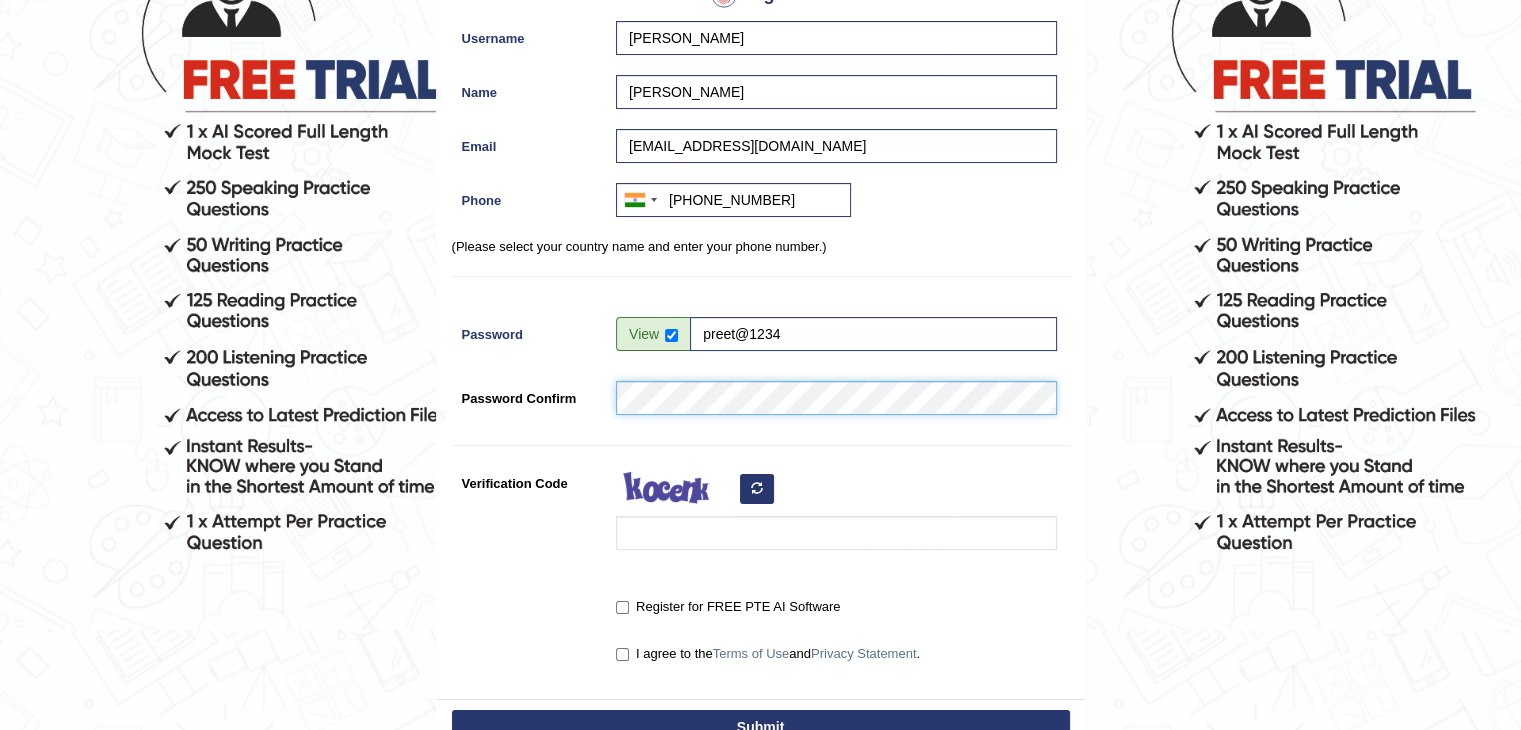 scroll, scrollTop: 227, scrollLeft: 0, axis: vertical 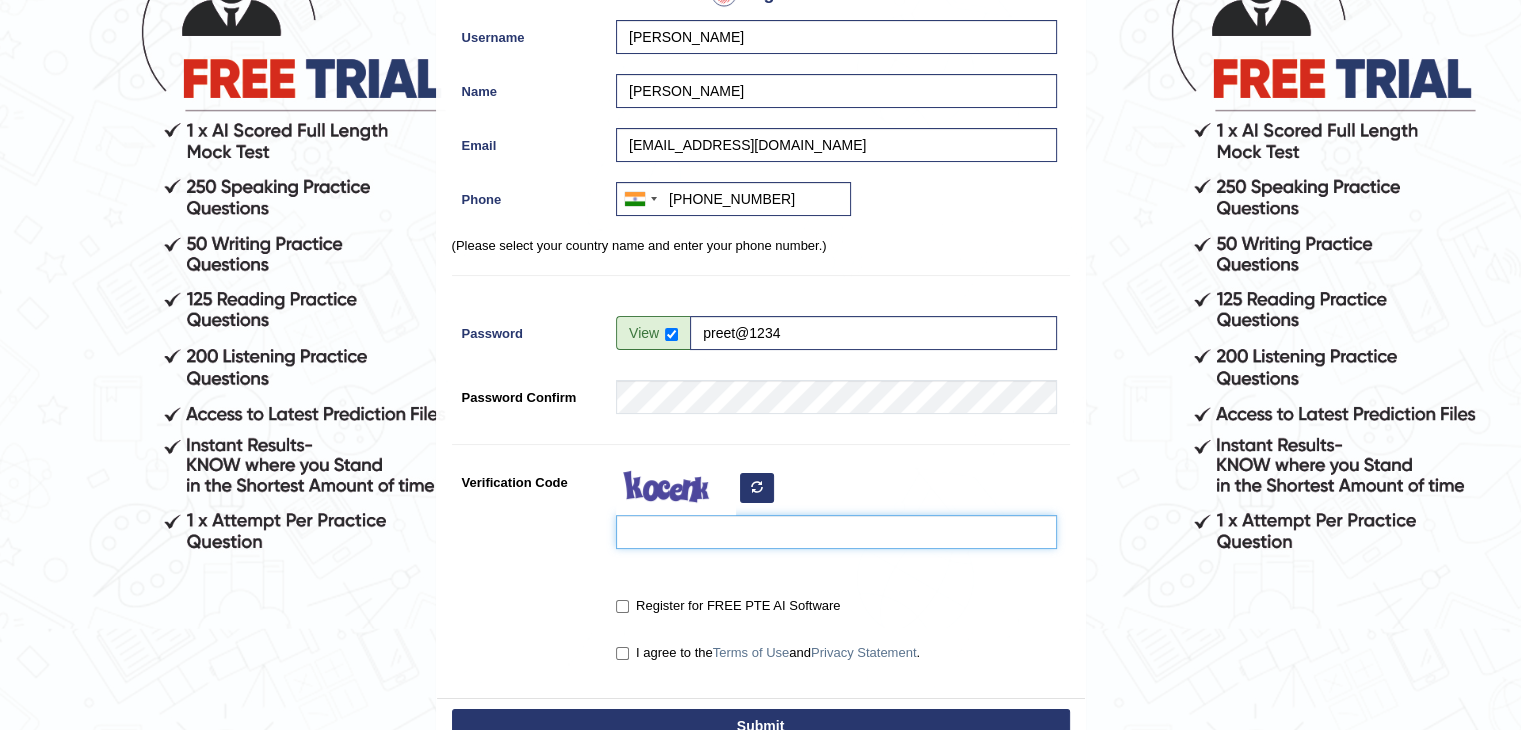 click on "Verification Code" at bounding box center (836, 532) 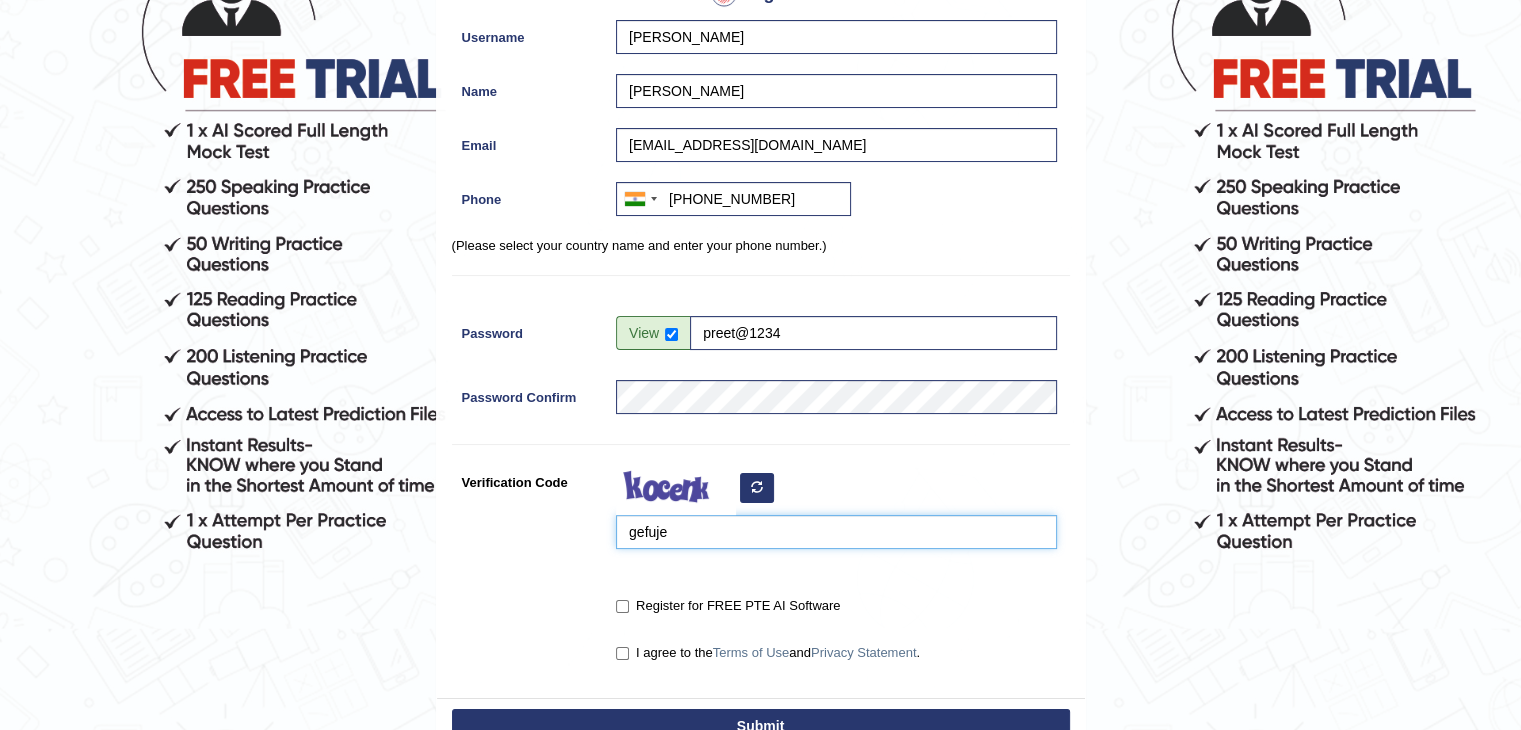 type on "gefuje" 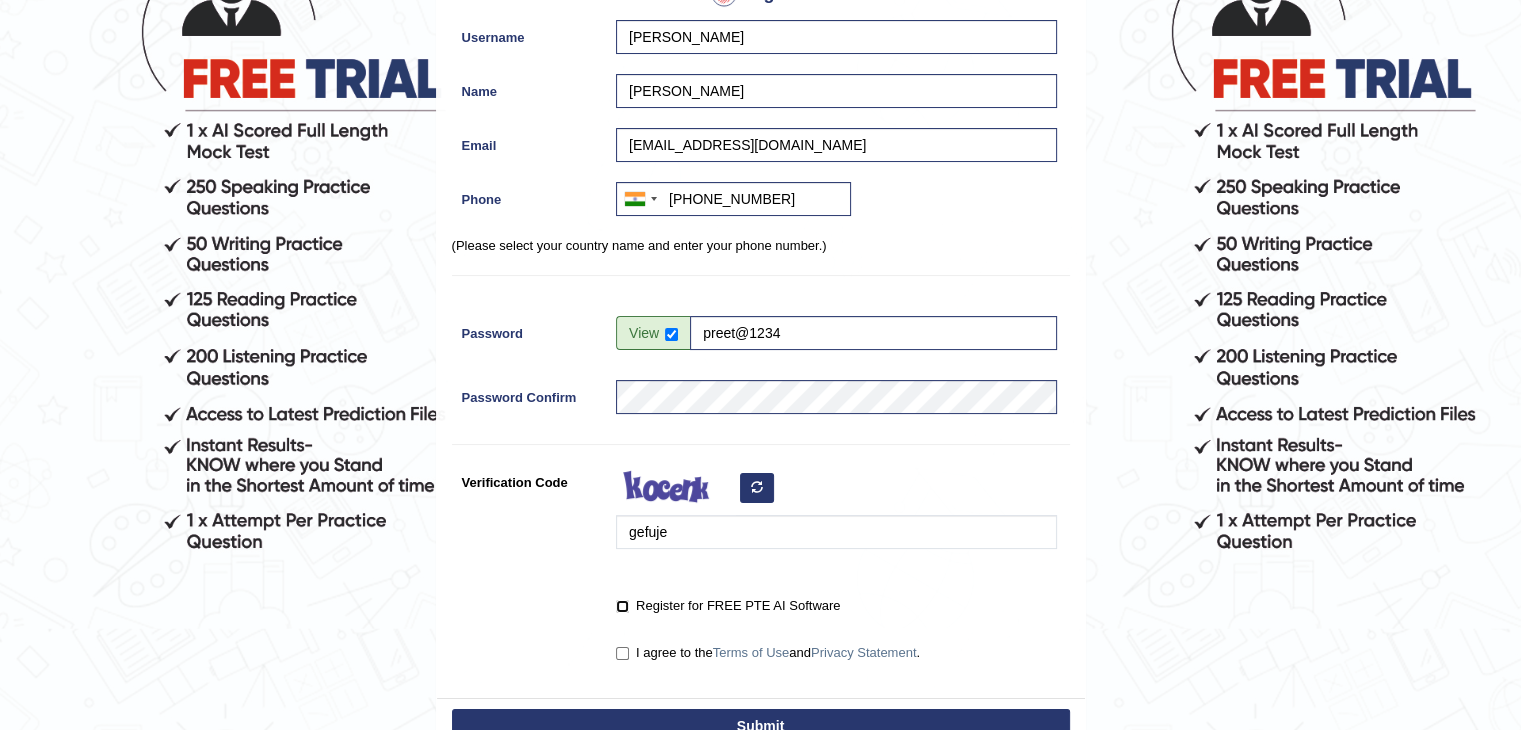click on "Register for FREE PTE AI Software" at bounding box center [622, 606] 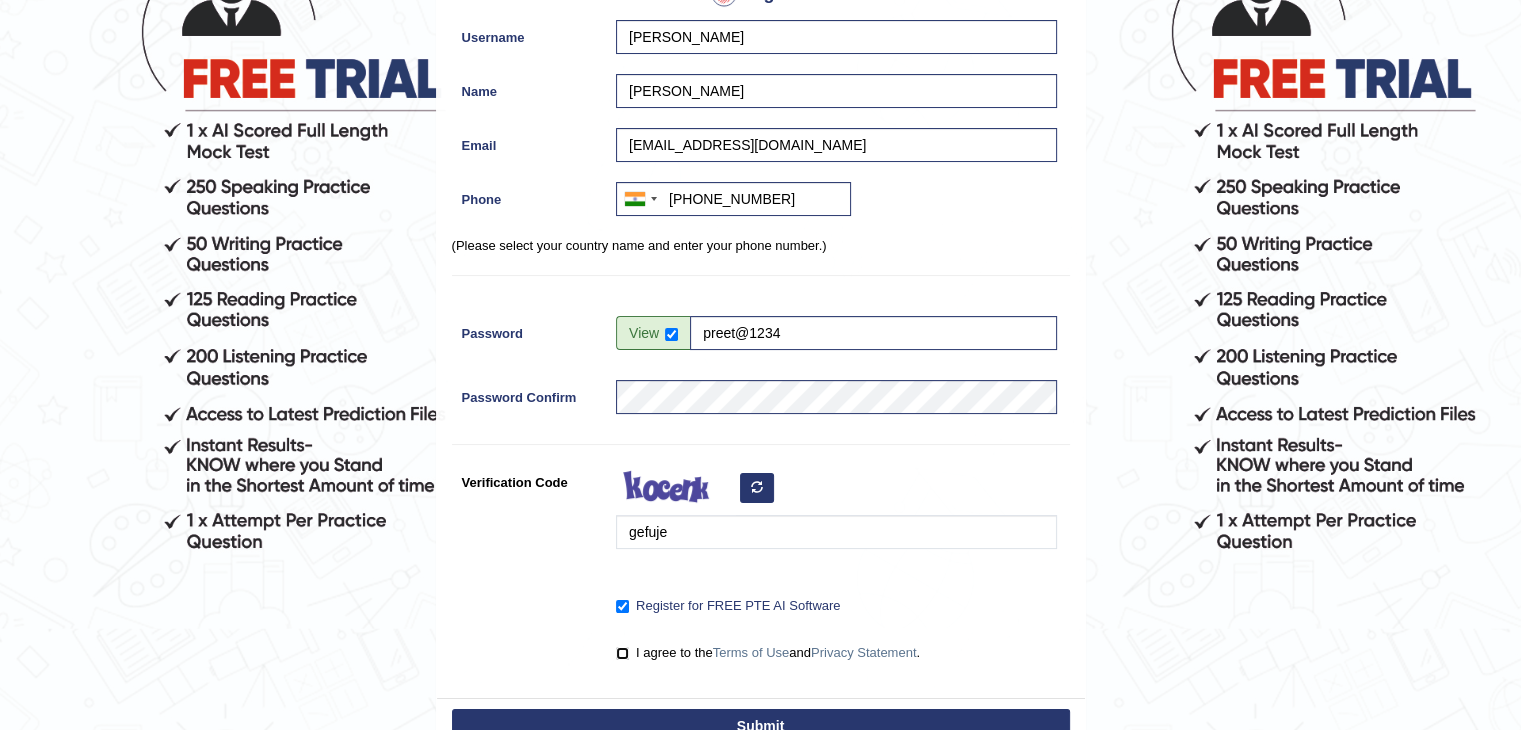 click on "I agree to the  Terms of Use  and  Privacy Statement ." at bounding box center [622, 653] 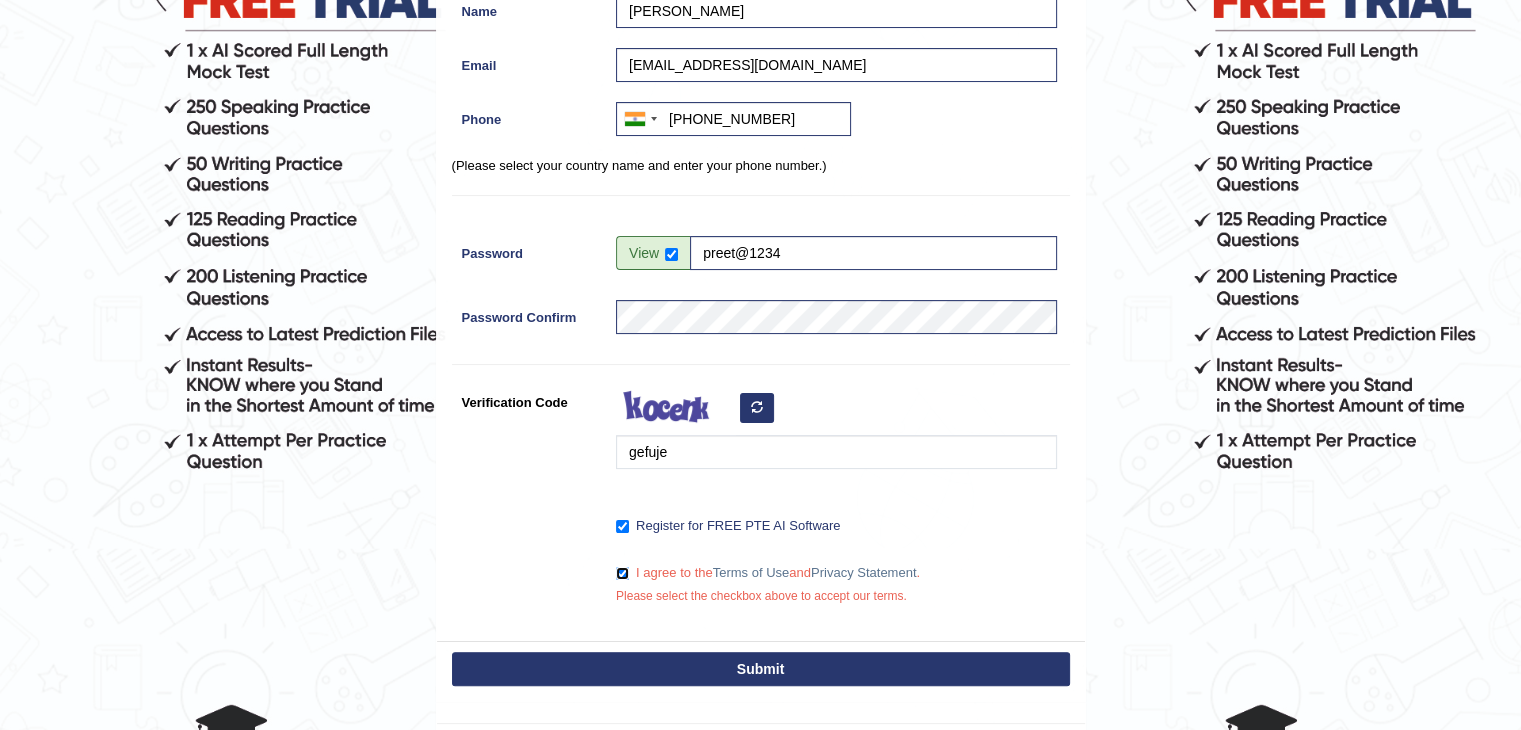 scroll, scrollTop: 308, scrollLeft: 0, axis: vertical 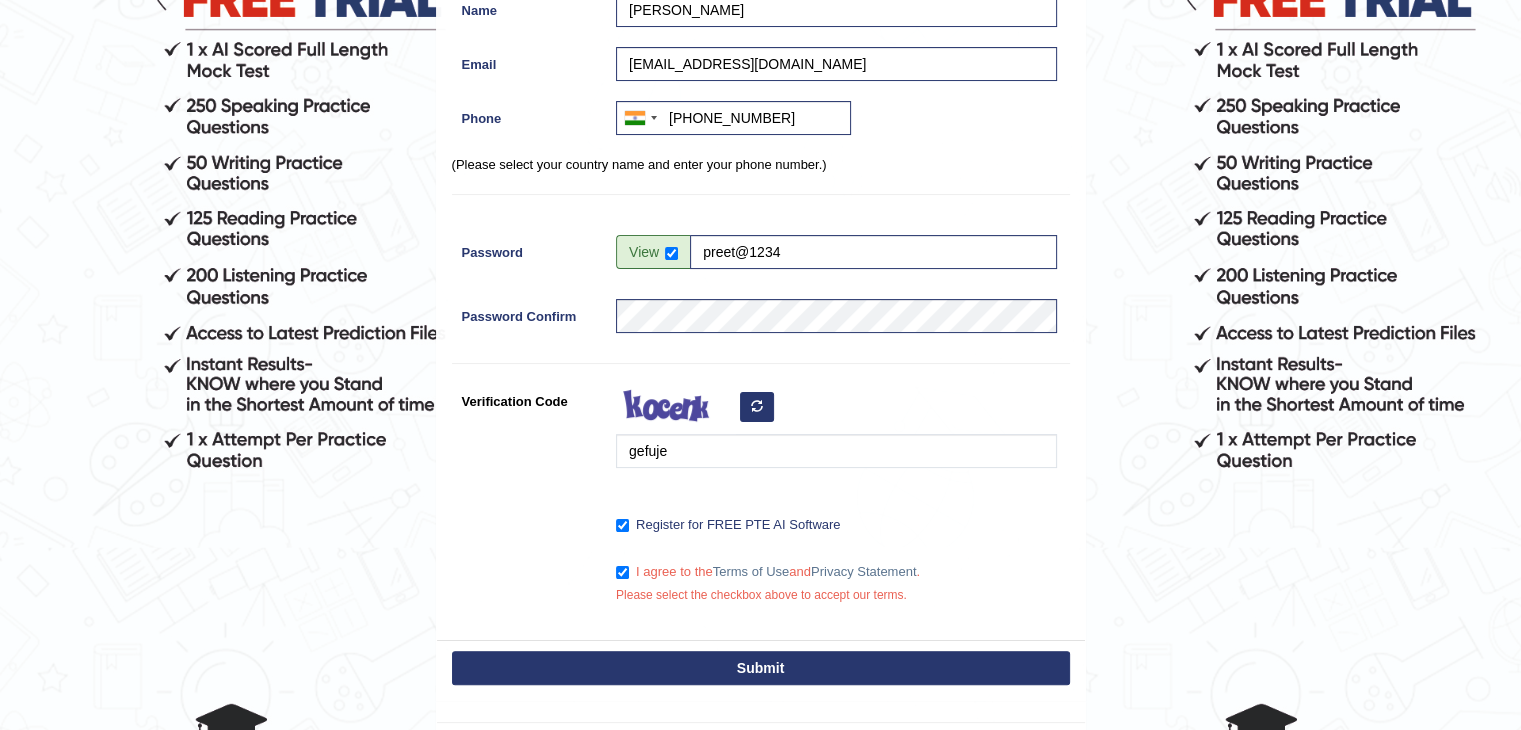 click on "Submit" at bounding box center [761, 668] 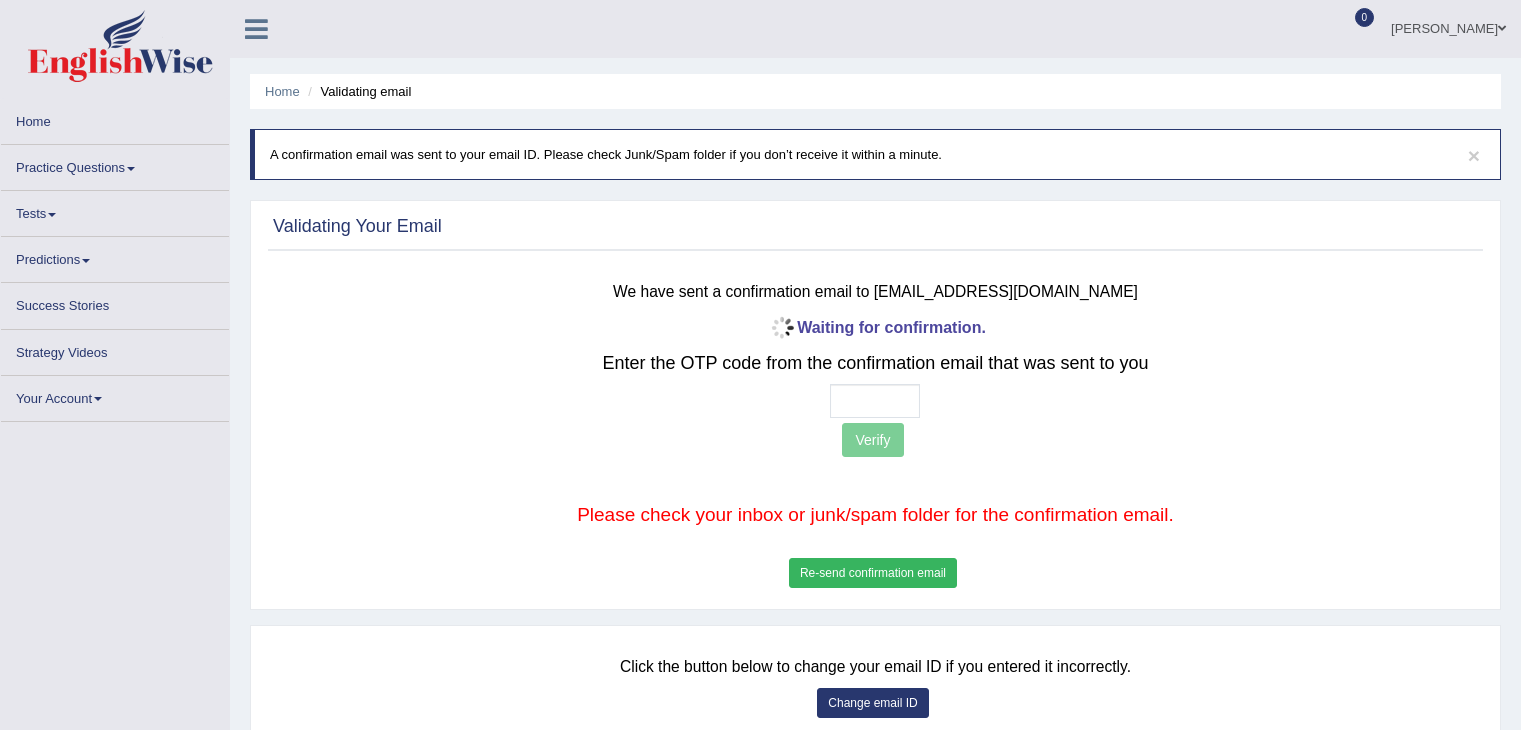scroll, scrollTop: 0, scrollLeft: 0, axis: both 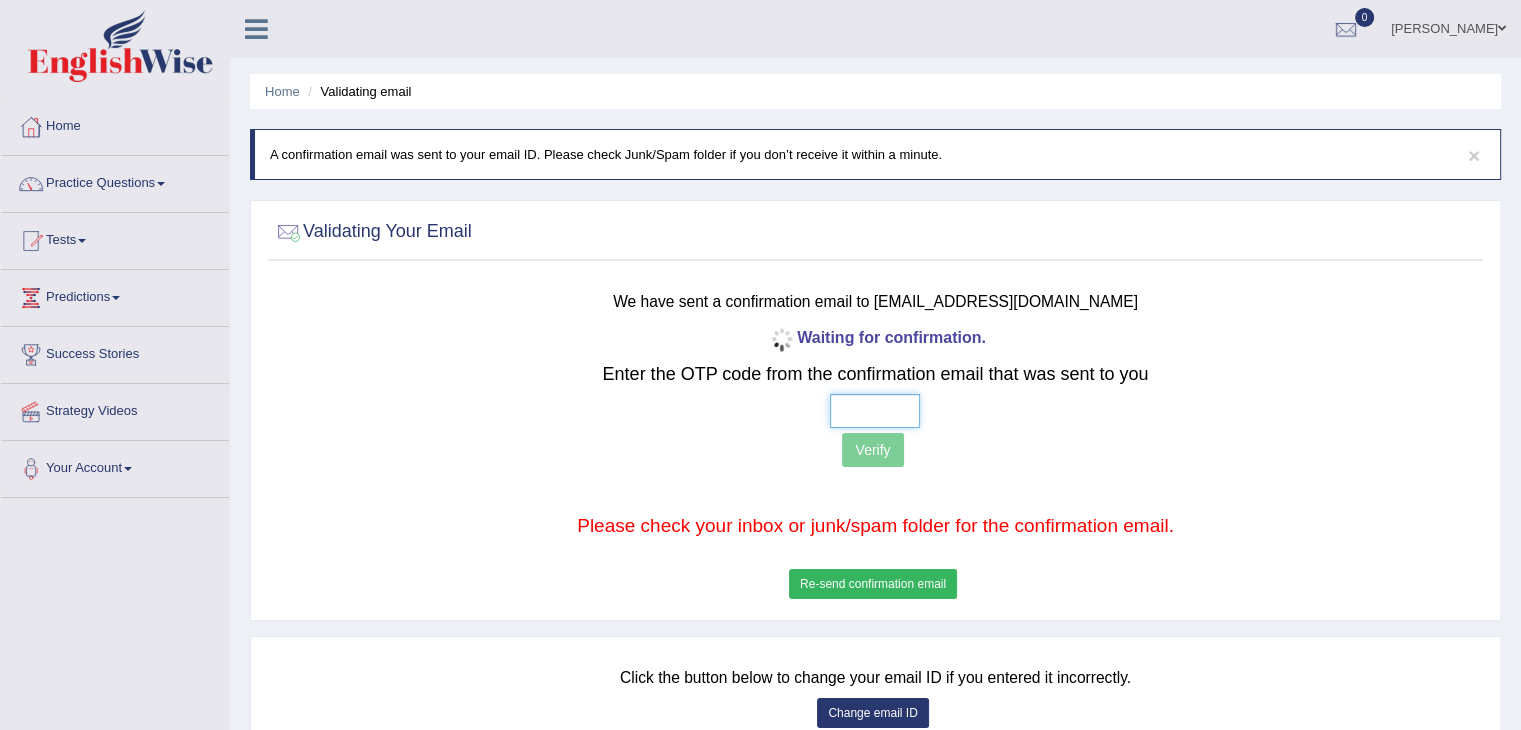 click at bounding box center (875, 411) 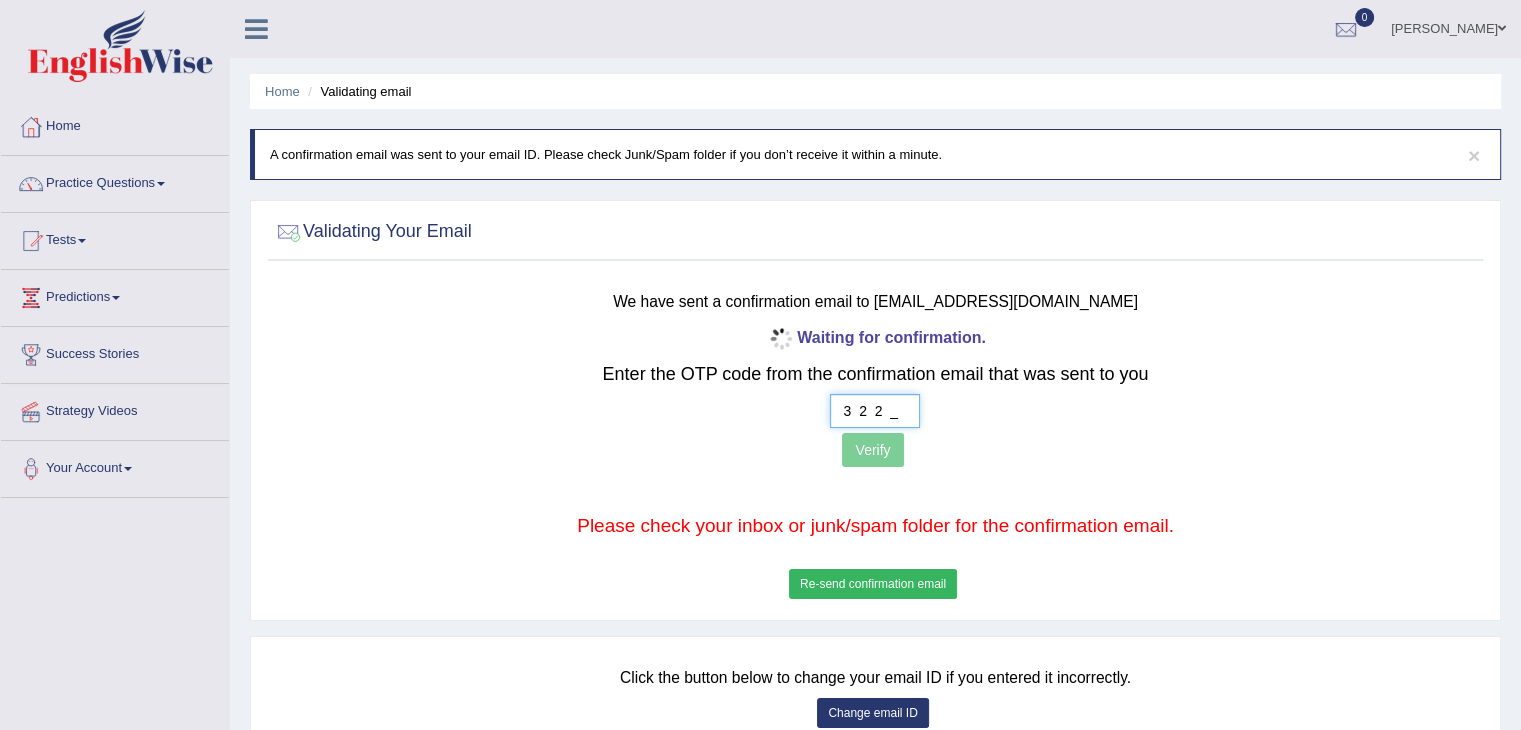 type on "3  2  2  1" 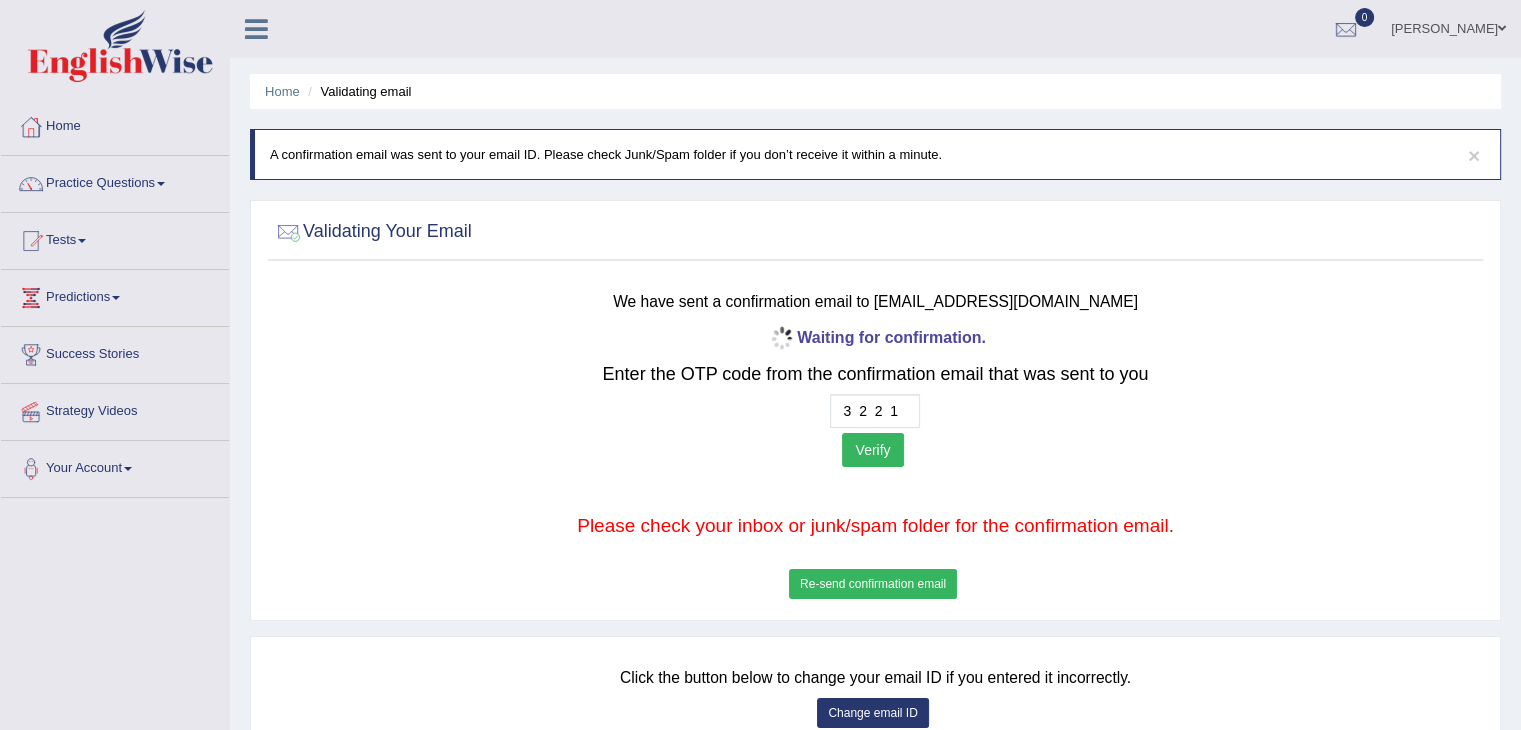 click on "Verify" at bounding box center [872, 450] 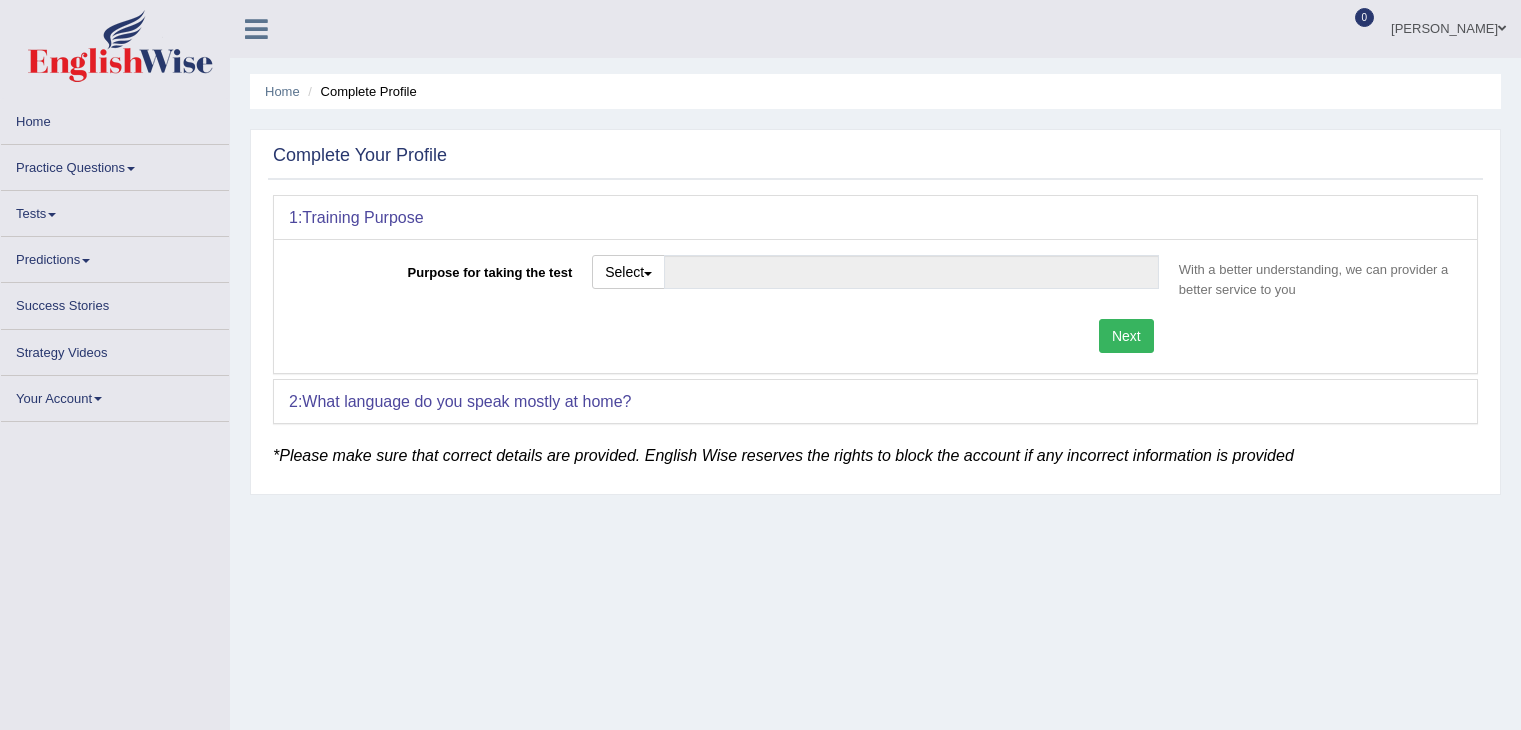 scroll, scrollTop: 0, scrollLeft: 0, axis: both 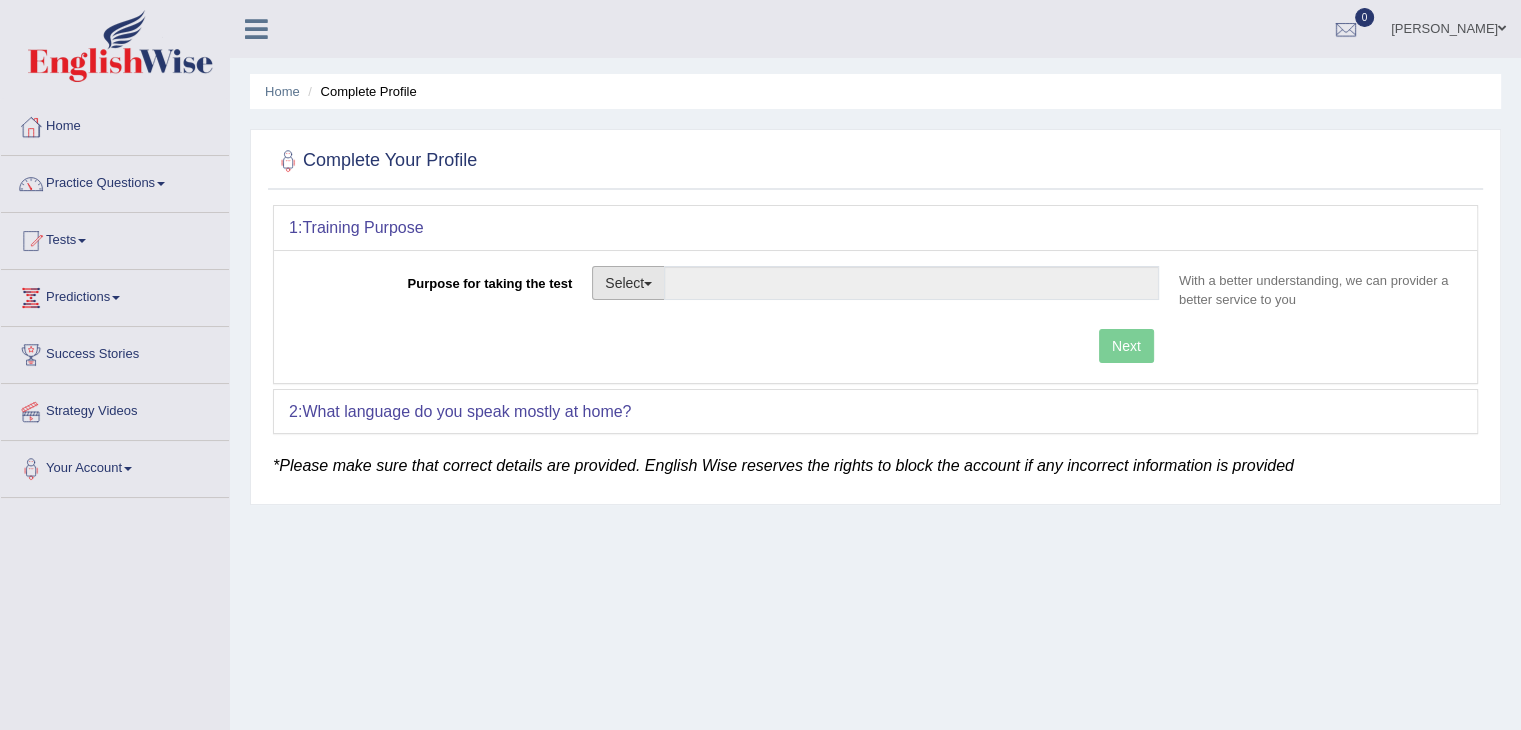 click on "Select" at bounding box center (628, 283) 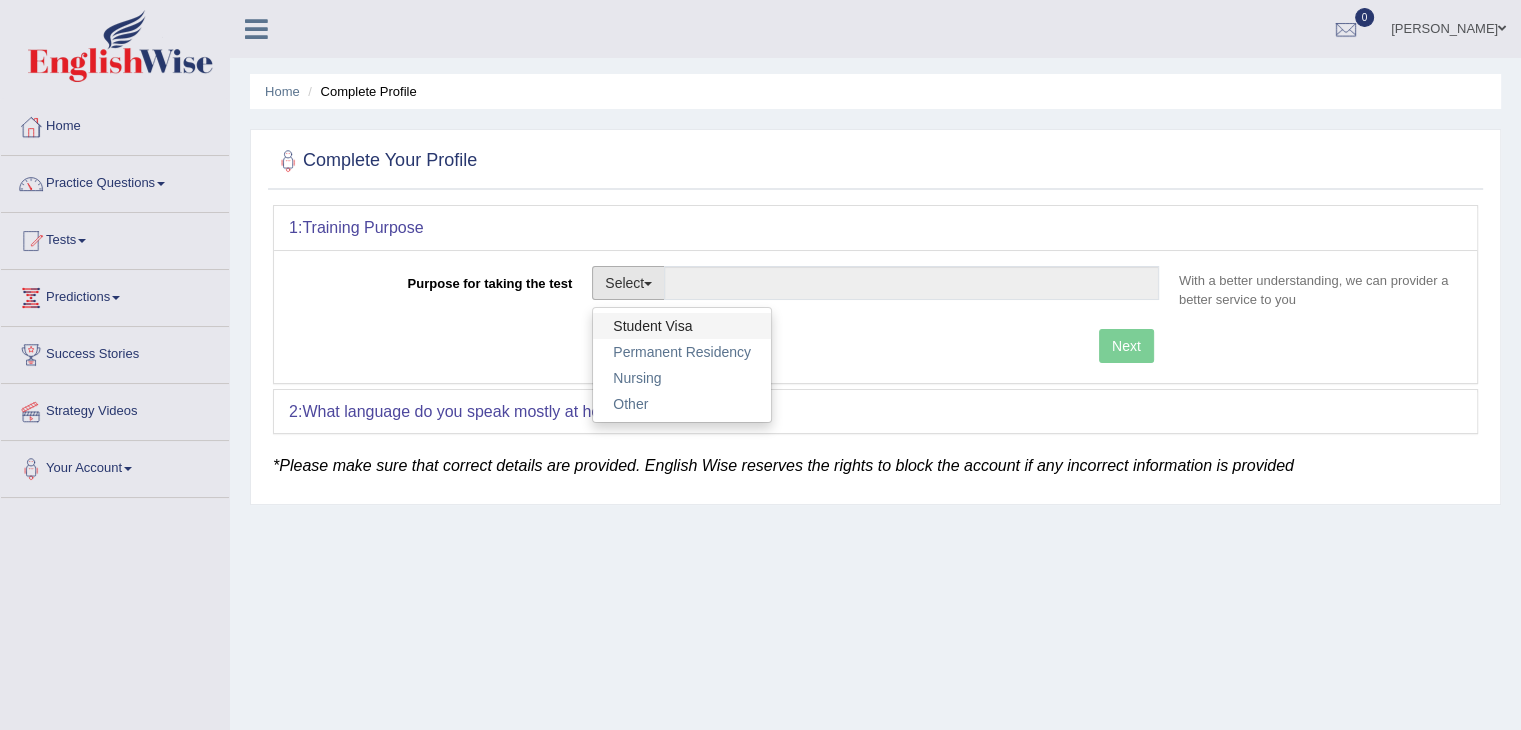 click on "Student Visa" at bounding box center (682, 326) 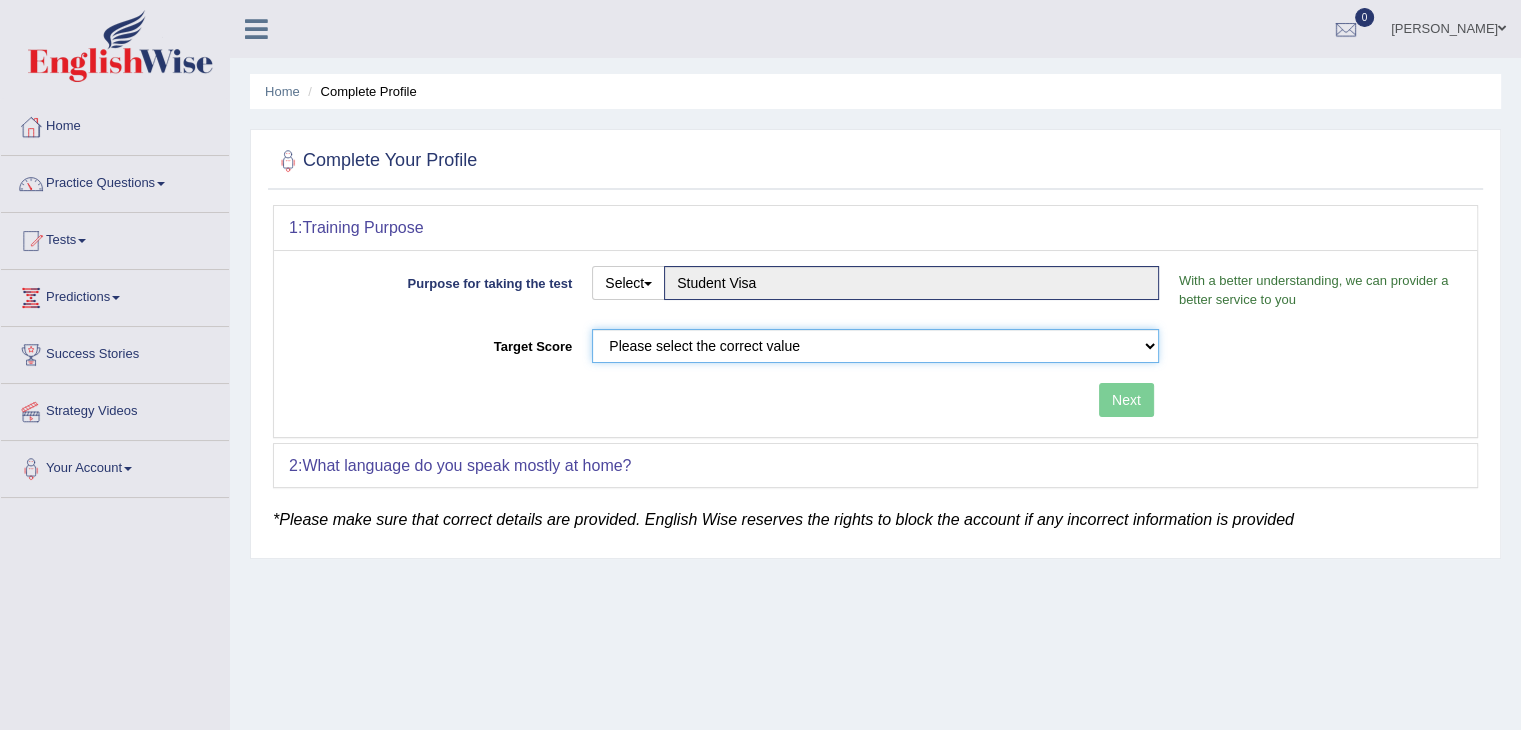 click on "Please select the correct value
50 (6 bands)
58 (6.5 bands)
65 (7 bands)
79 (8 bands)" at bounding box center [875, 346] 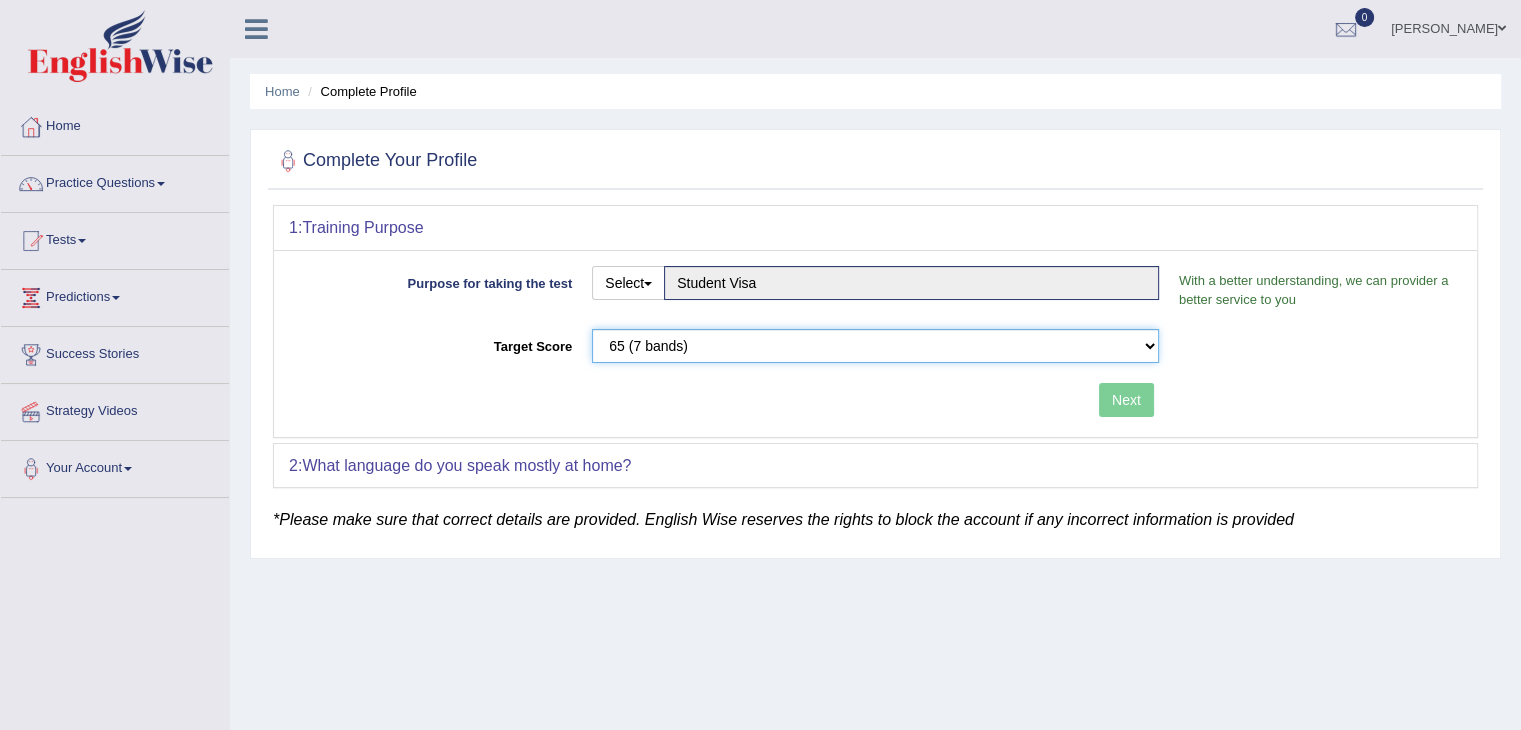 click on "Please select the correct value
50 (6 bands)
58 (6.5 bands)
65 (7 bands)
79 (8 bands)" at bounding box center (875, 346) 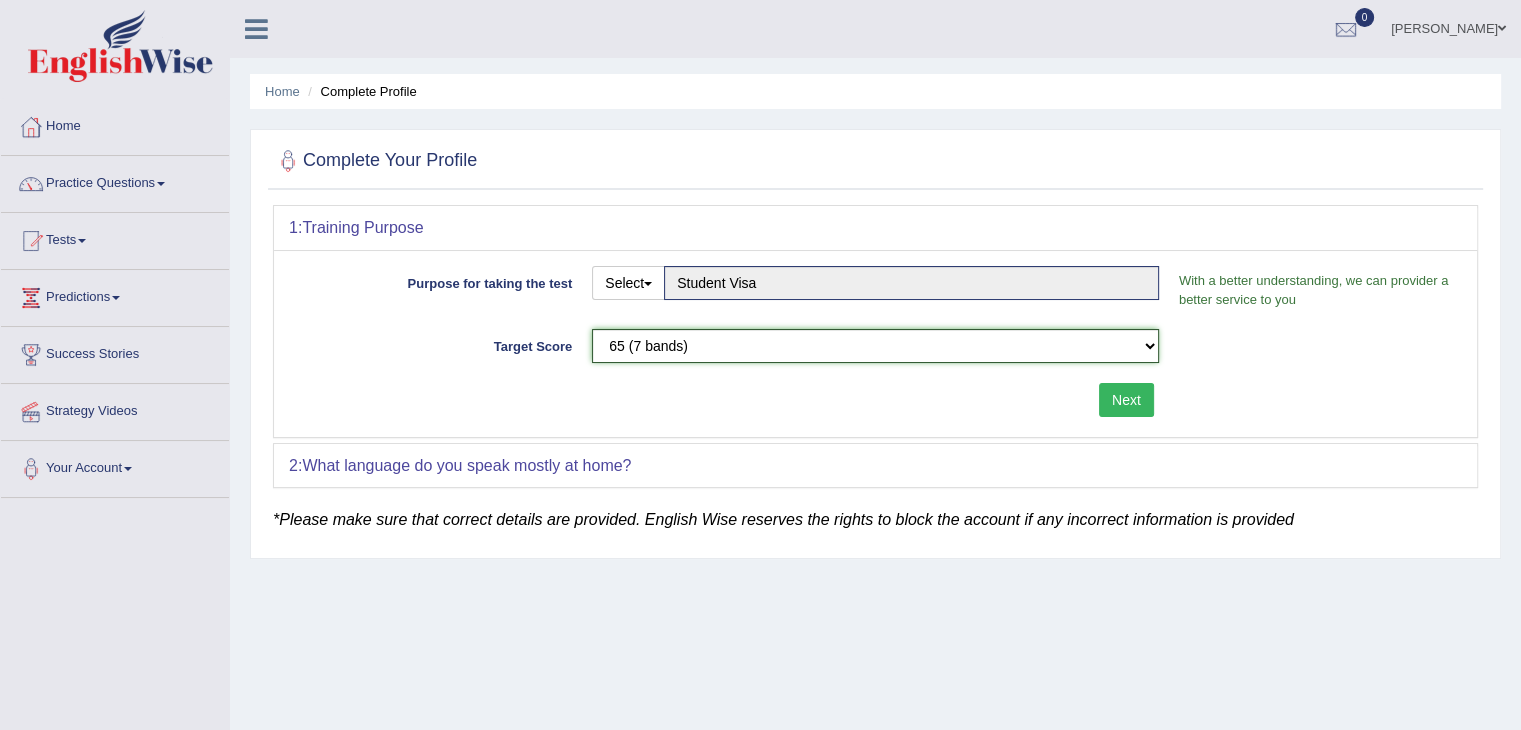 click on "Please select the correct value
50 (6 bands)
58 (6.5 bands)
65 (7 bands)
79 (8 bands)" at bounding box center [875, 346] 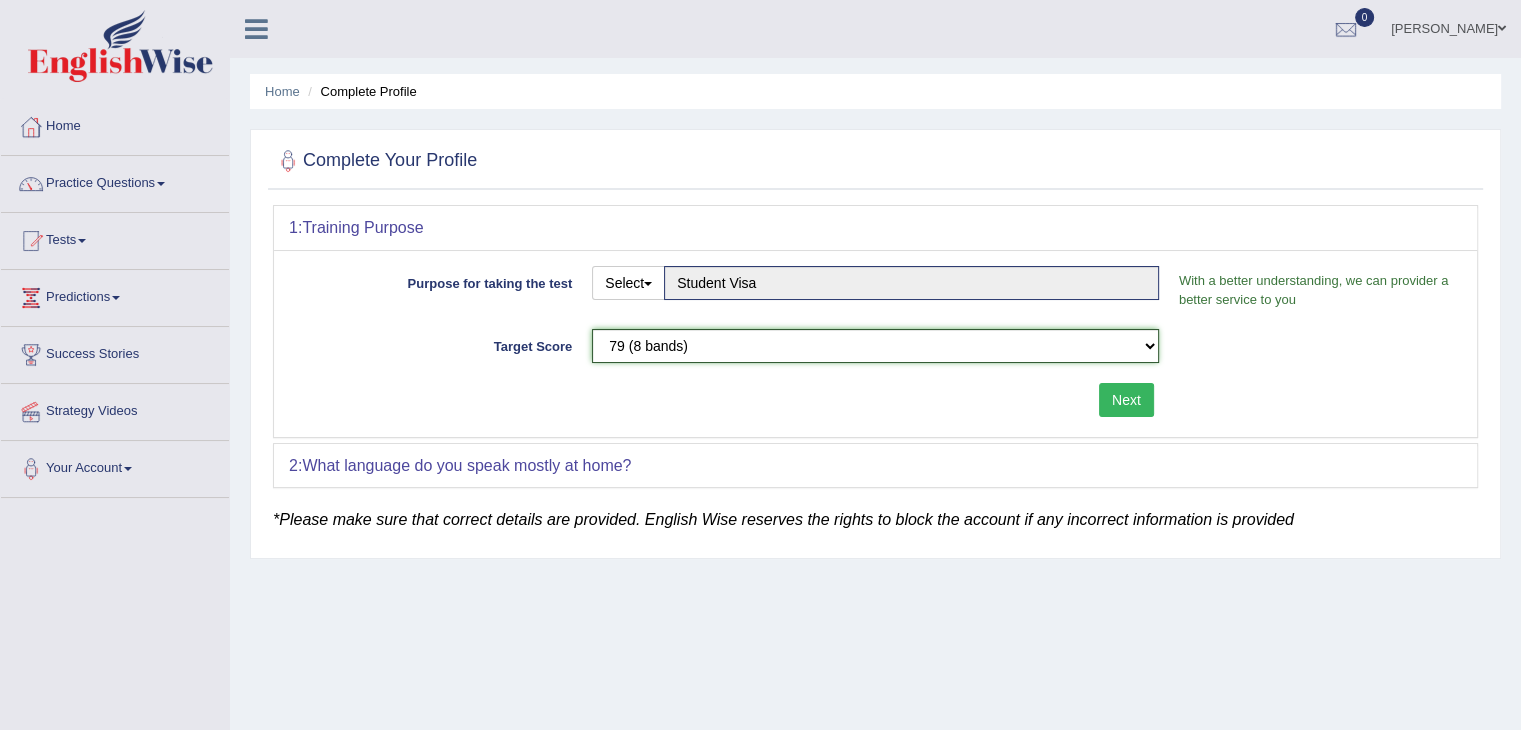 click on "Please select the correct value
50 (6 bands)
58 (6.5 bands)
65 (7 bands)
79 (8 bands)" at bounding box center (875, 346) 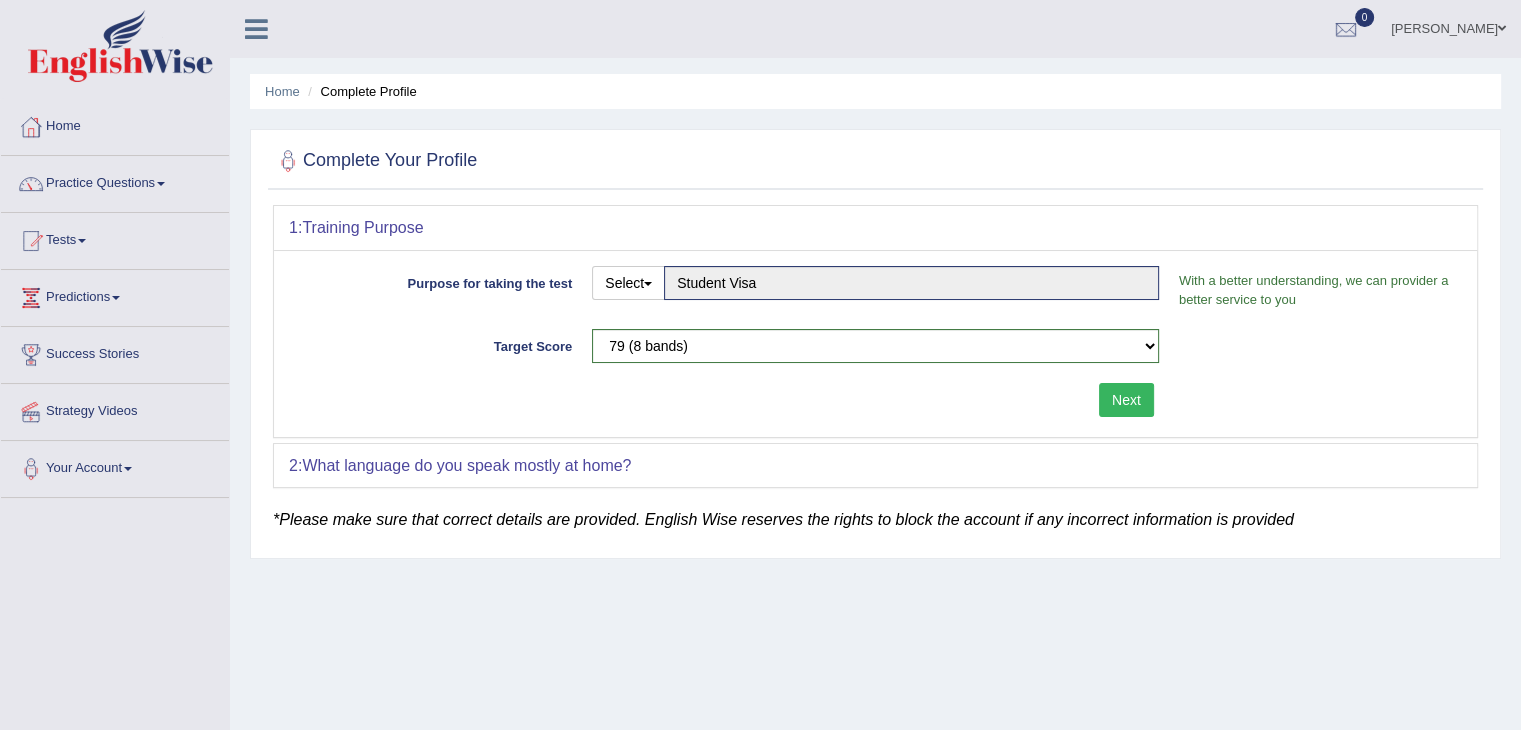 click on "Next" at bounding box center (1126, 400) 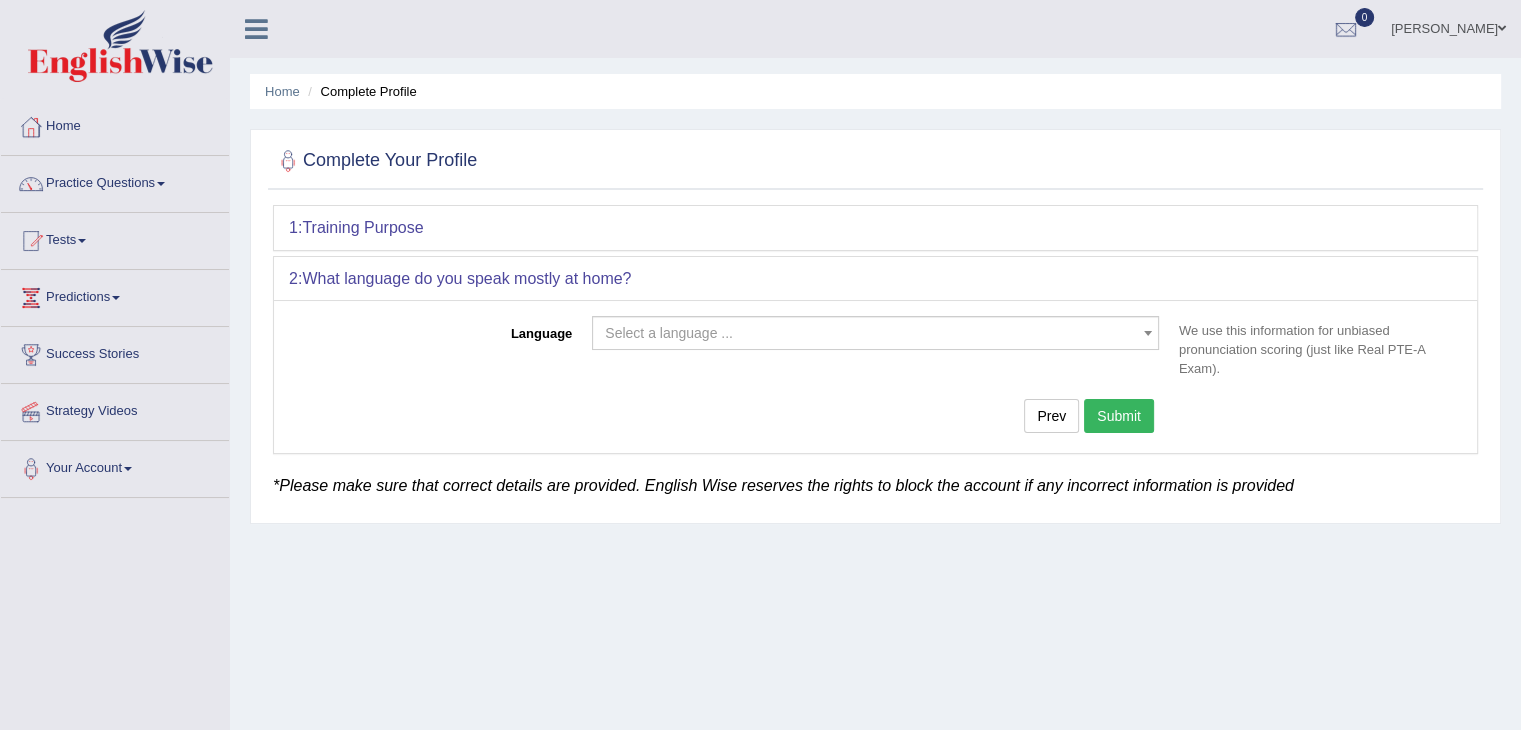 click on "Select a language ..." at bounding box center [869, 333] 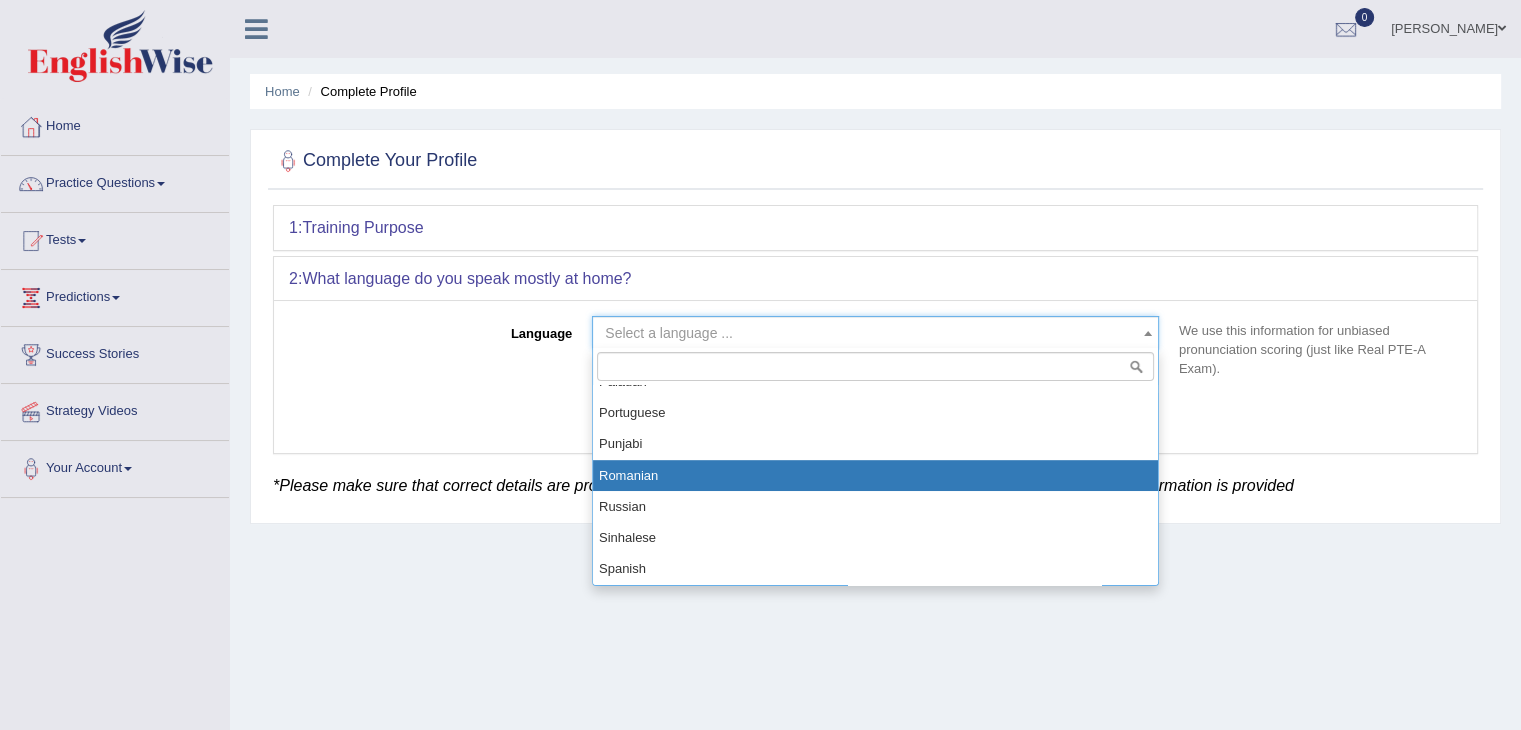 scroll, scrollTop: 1264, scrollLeft: 0, axis: vertical 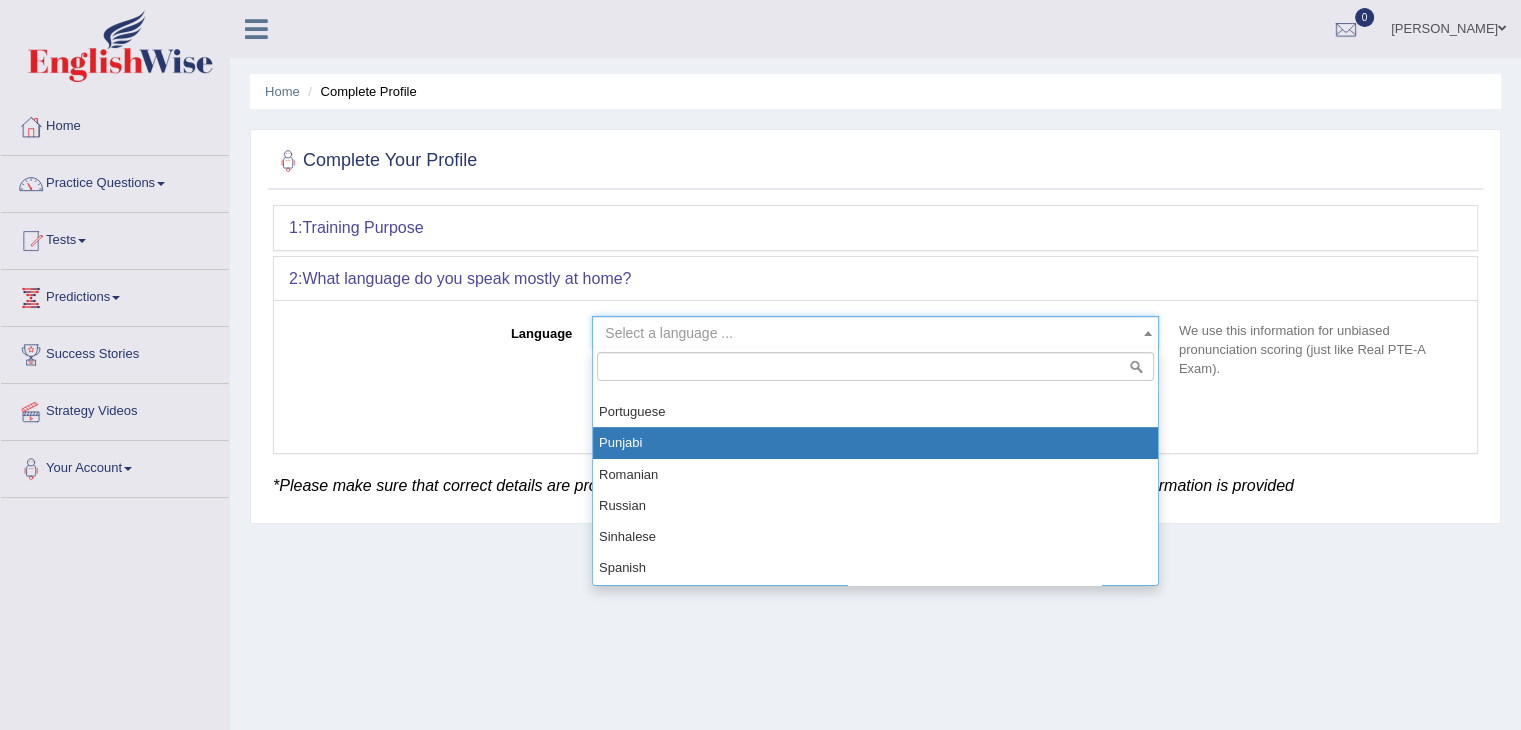 select on "Punjabi" 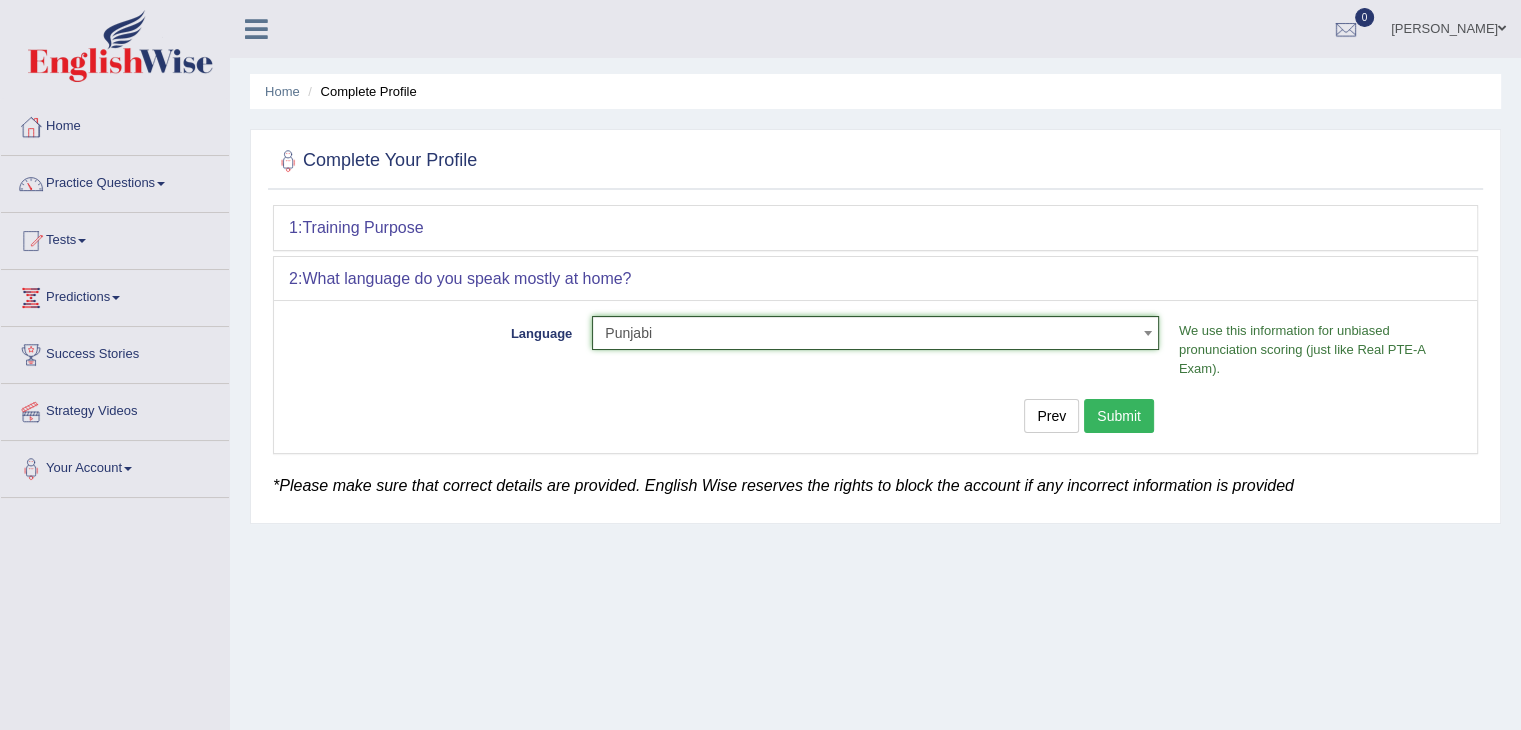 click on "Submit" at bounding box center [1119, 416] 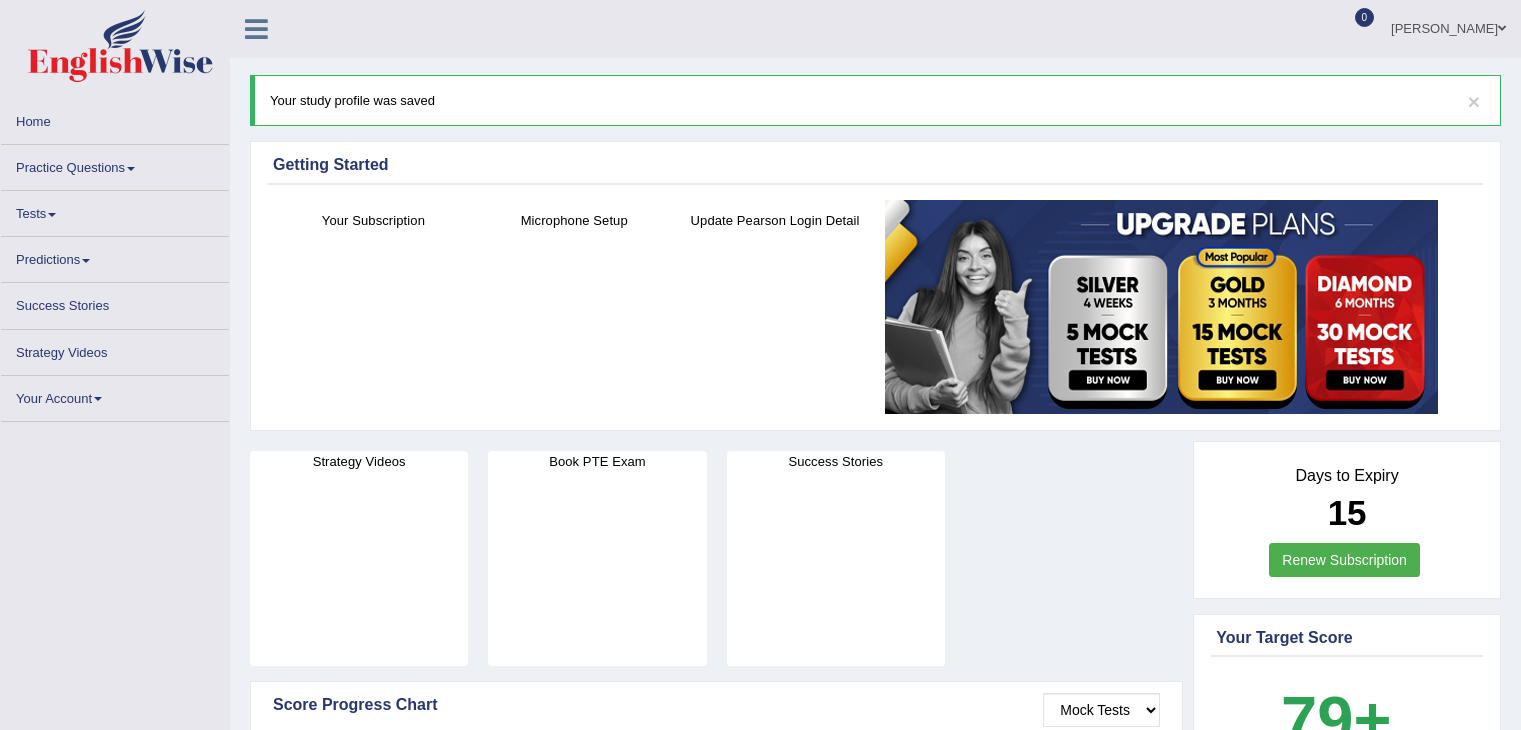 scroll, scrollTop: 0, scrollLeft: 0, axis: both 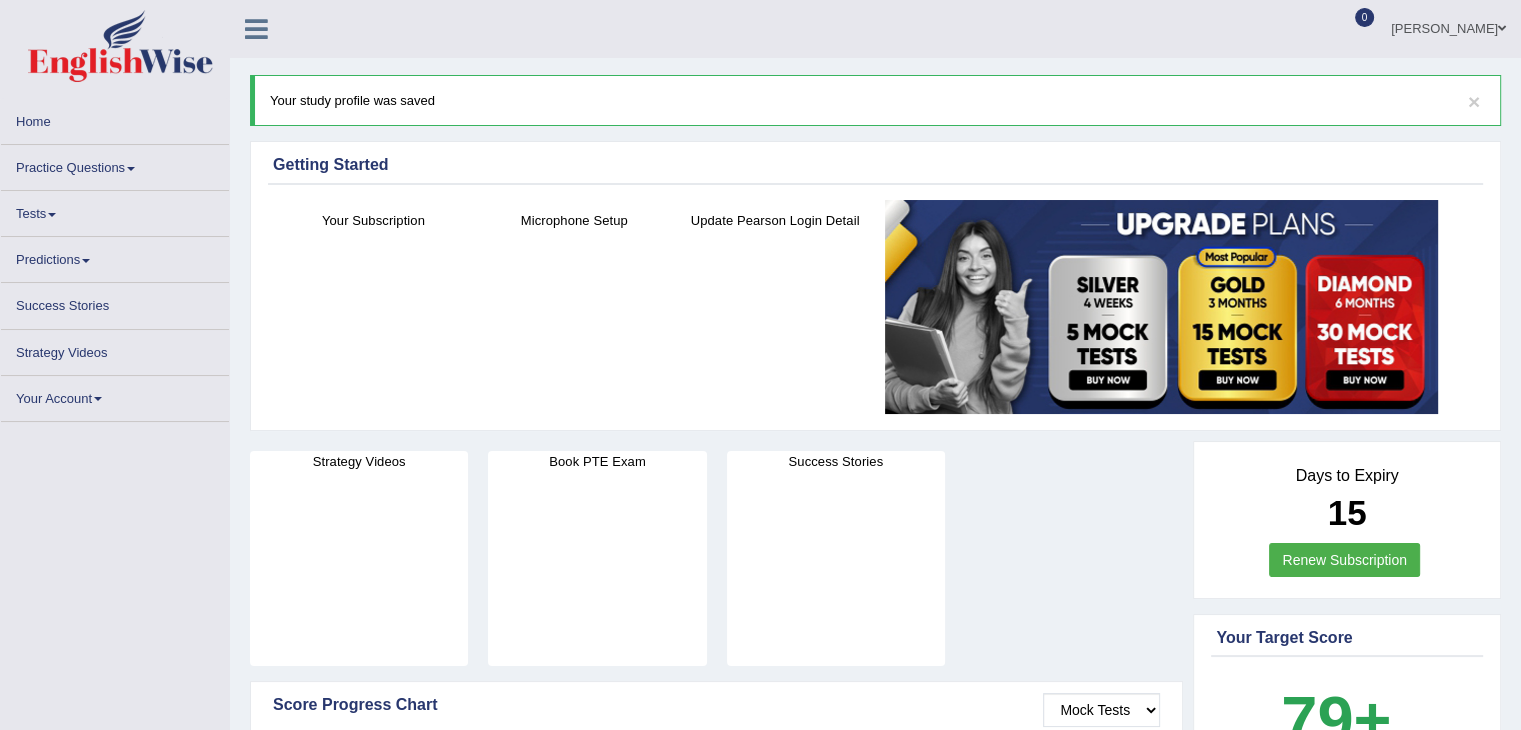 click on "Tests" at bounding box center [115, 210] 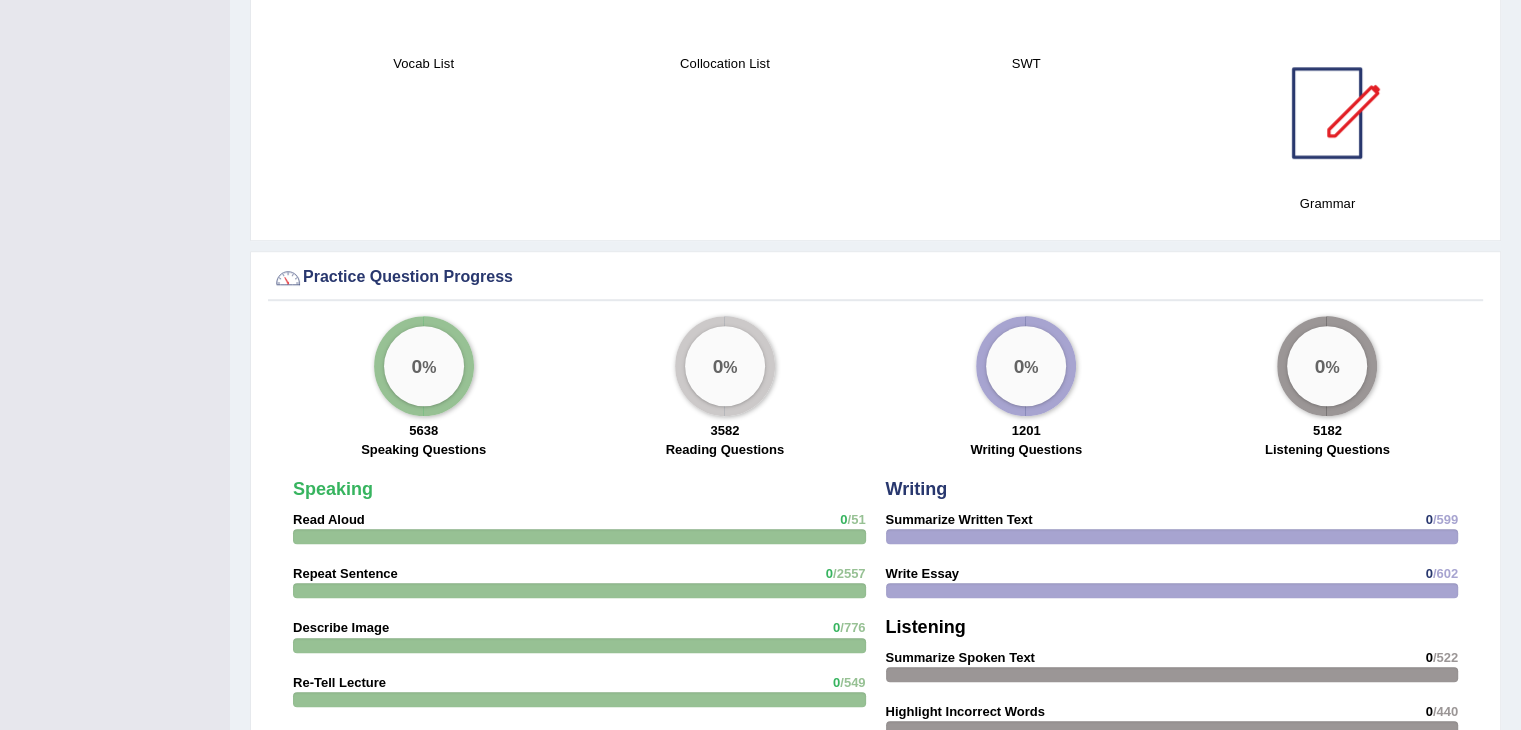scroll, scrollTop: 0, scrollLeft: 0, axis: both 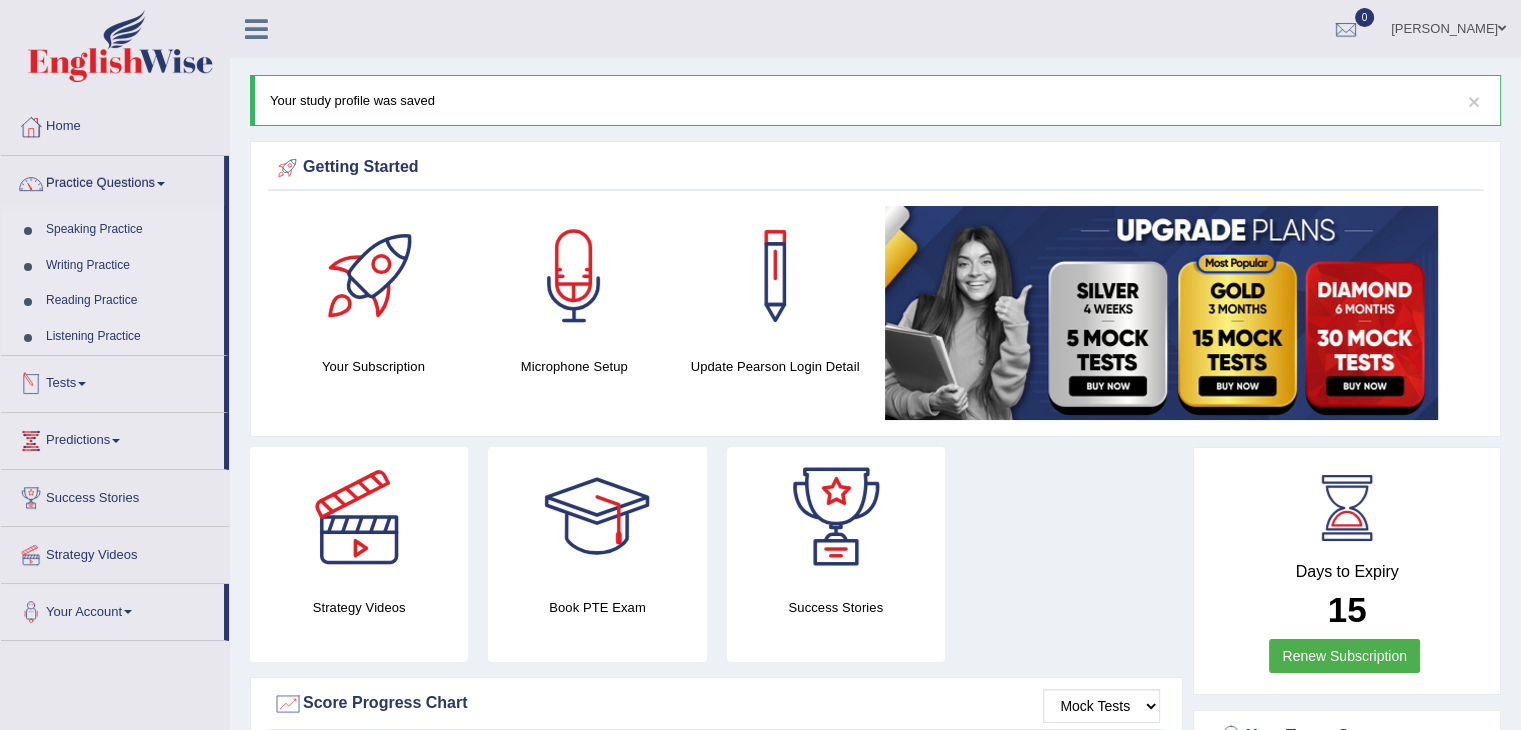 click on "Tests" at bounding box center (112, 381) 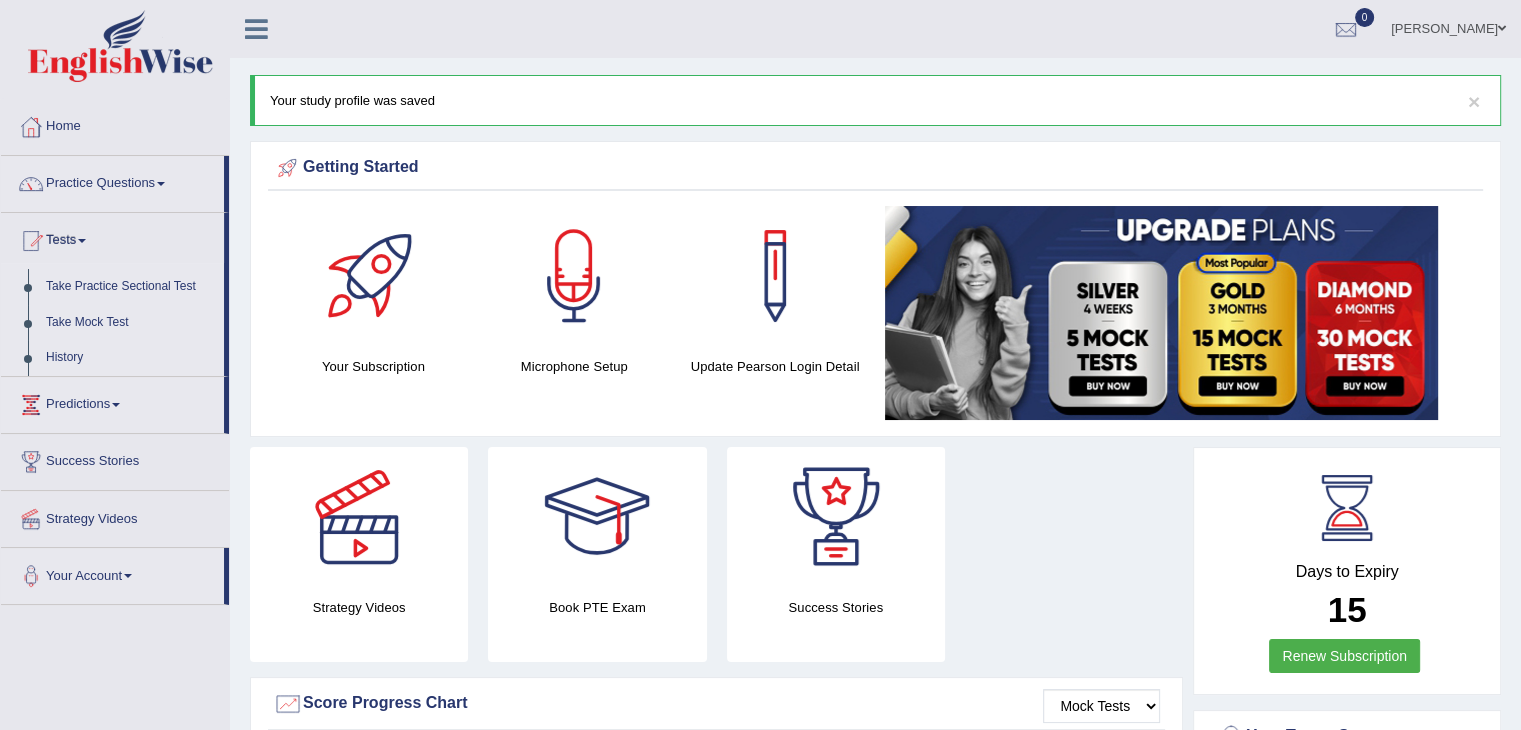 scroll, scrollTop: 0, scrollLeft: 0, axis: both 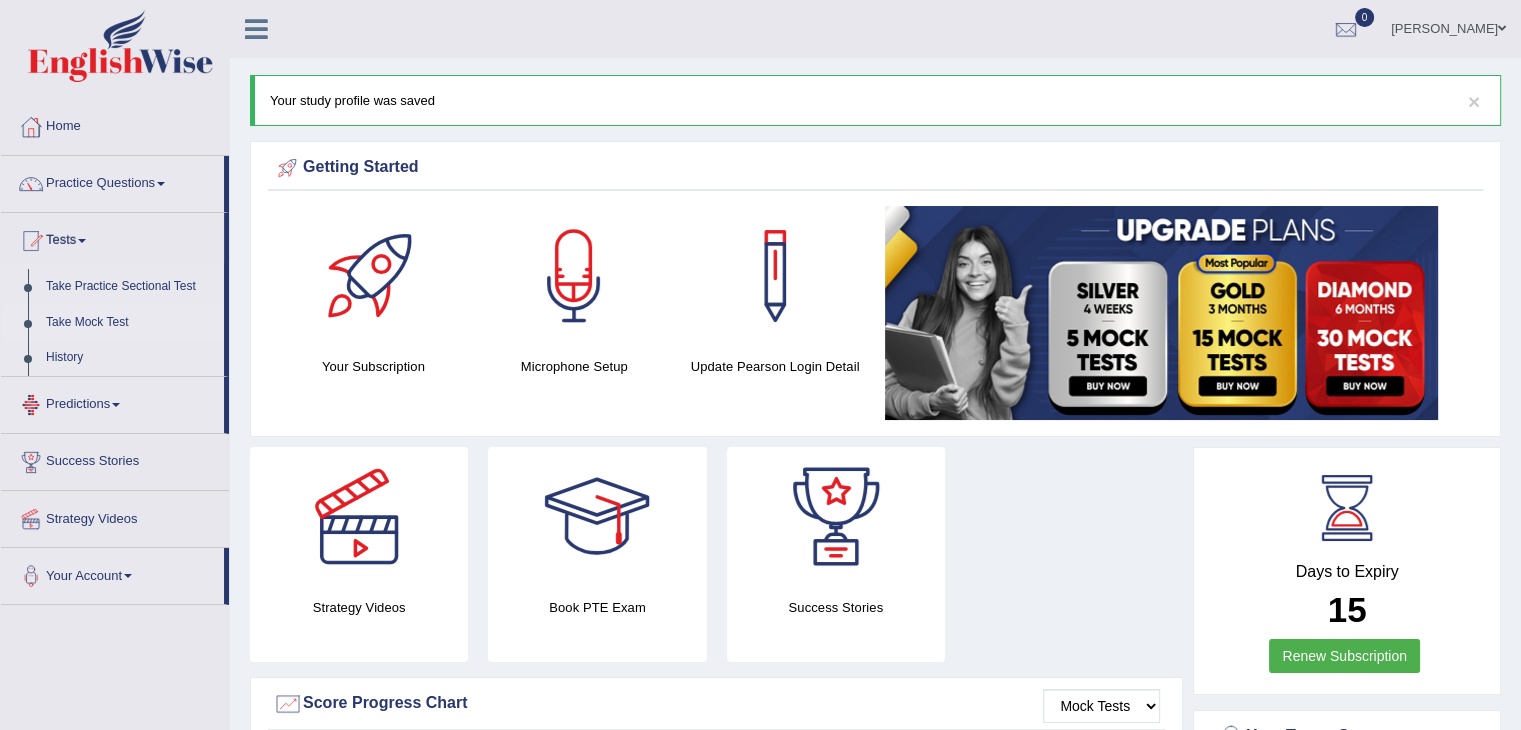 click on "Take Mock Test" at bounding box center (130, 323) 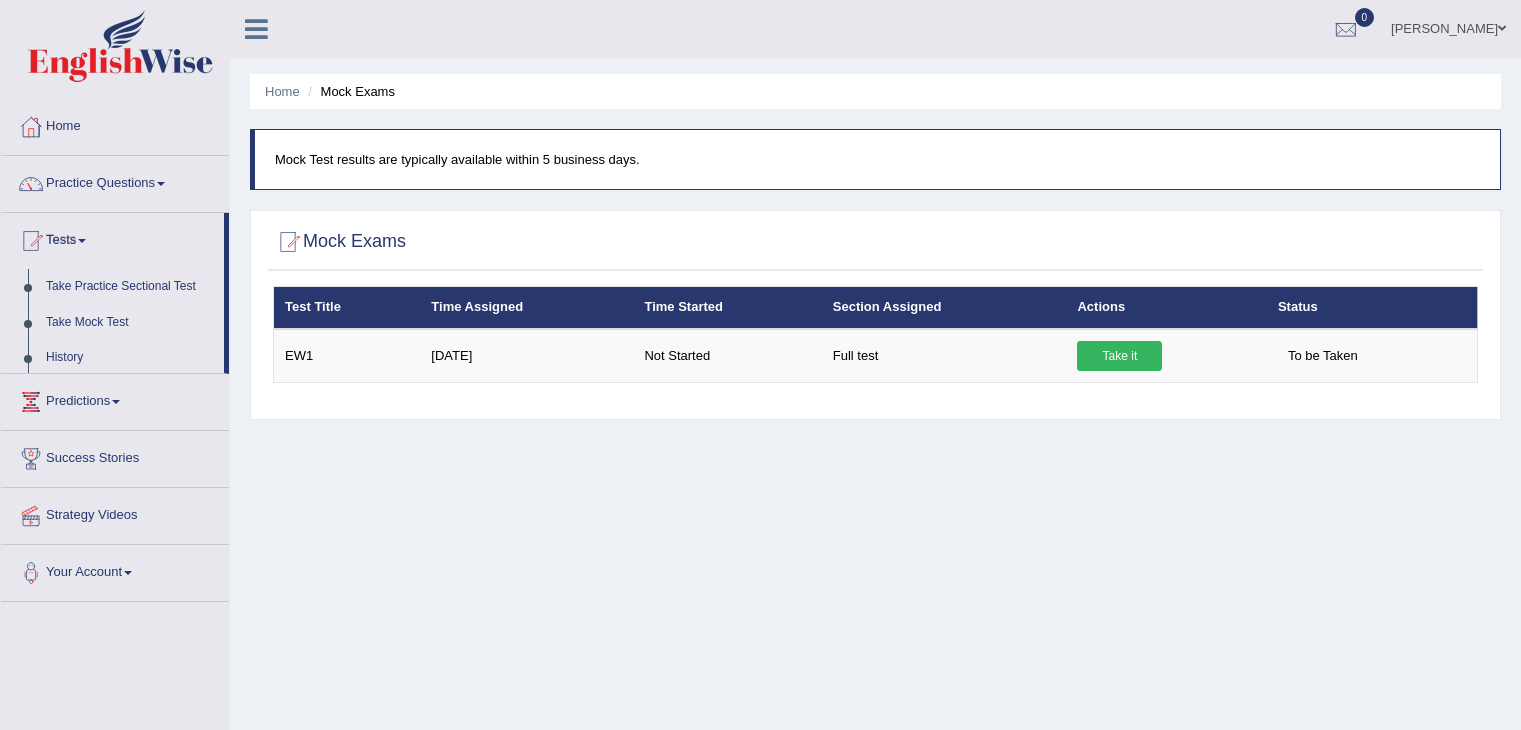scroll, scrollTop: 0, scrollLeft: 0, axis: both 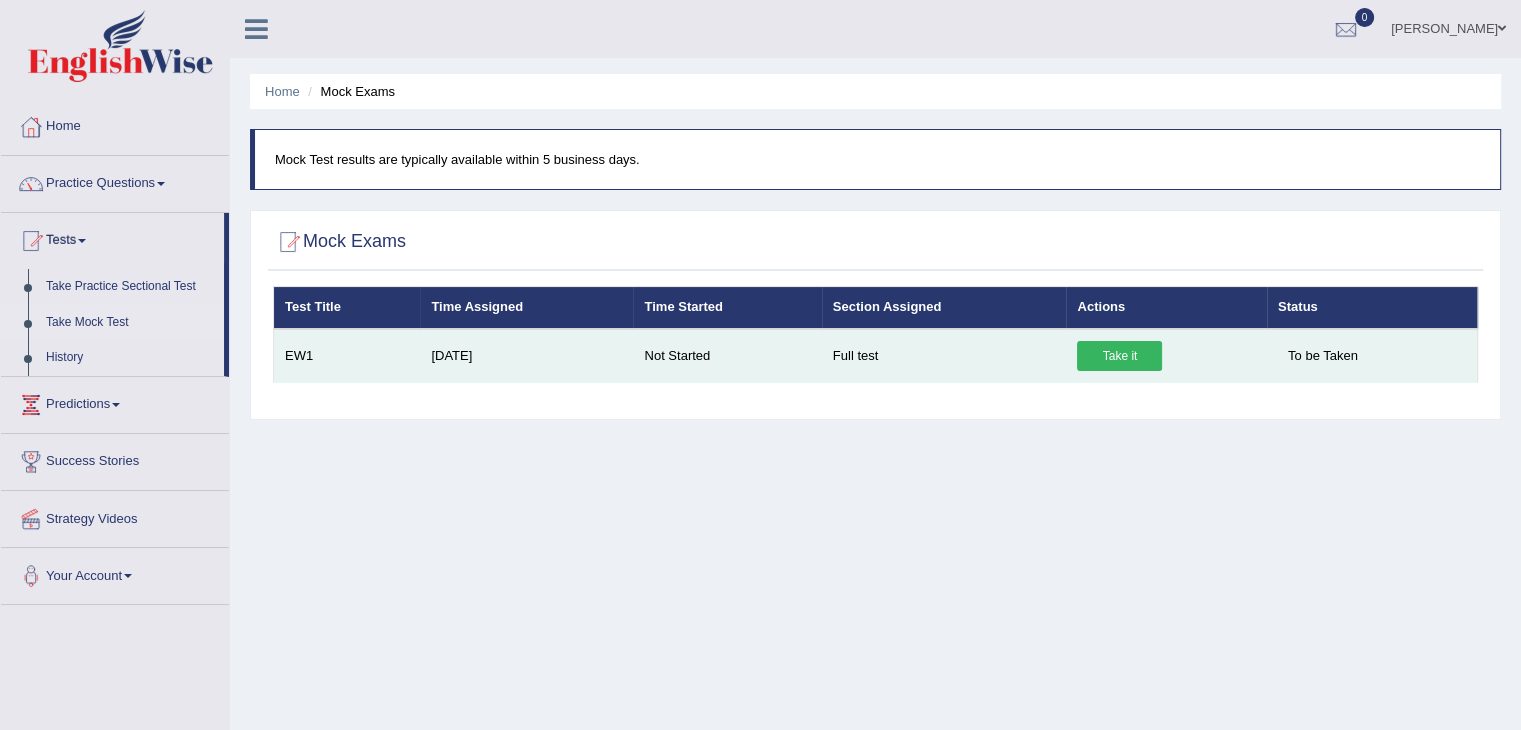 click on "Take it" at bounding box center (1119, 356) 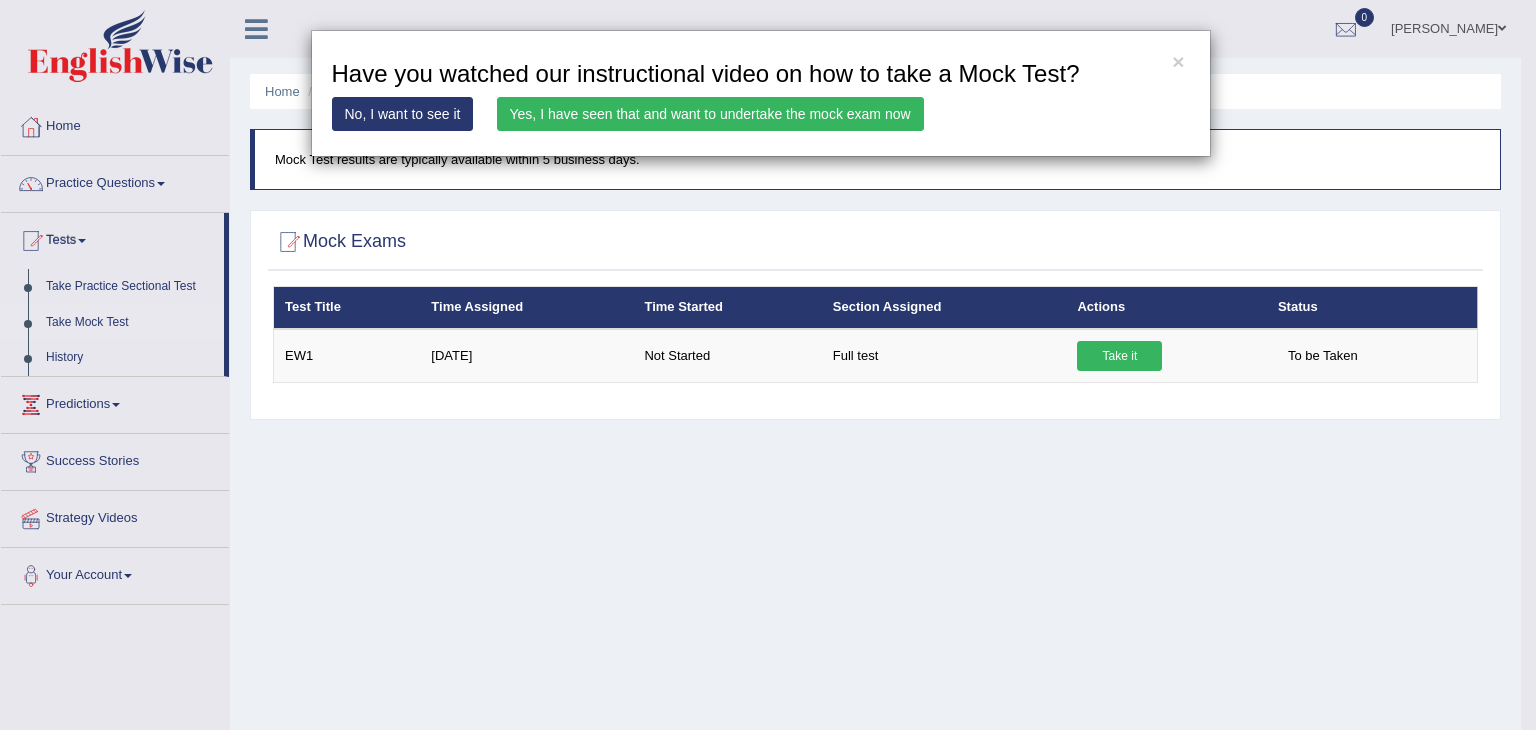 click on "No, I want to see it" at bounding box center [403, 114] 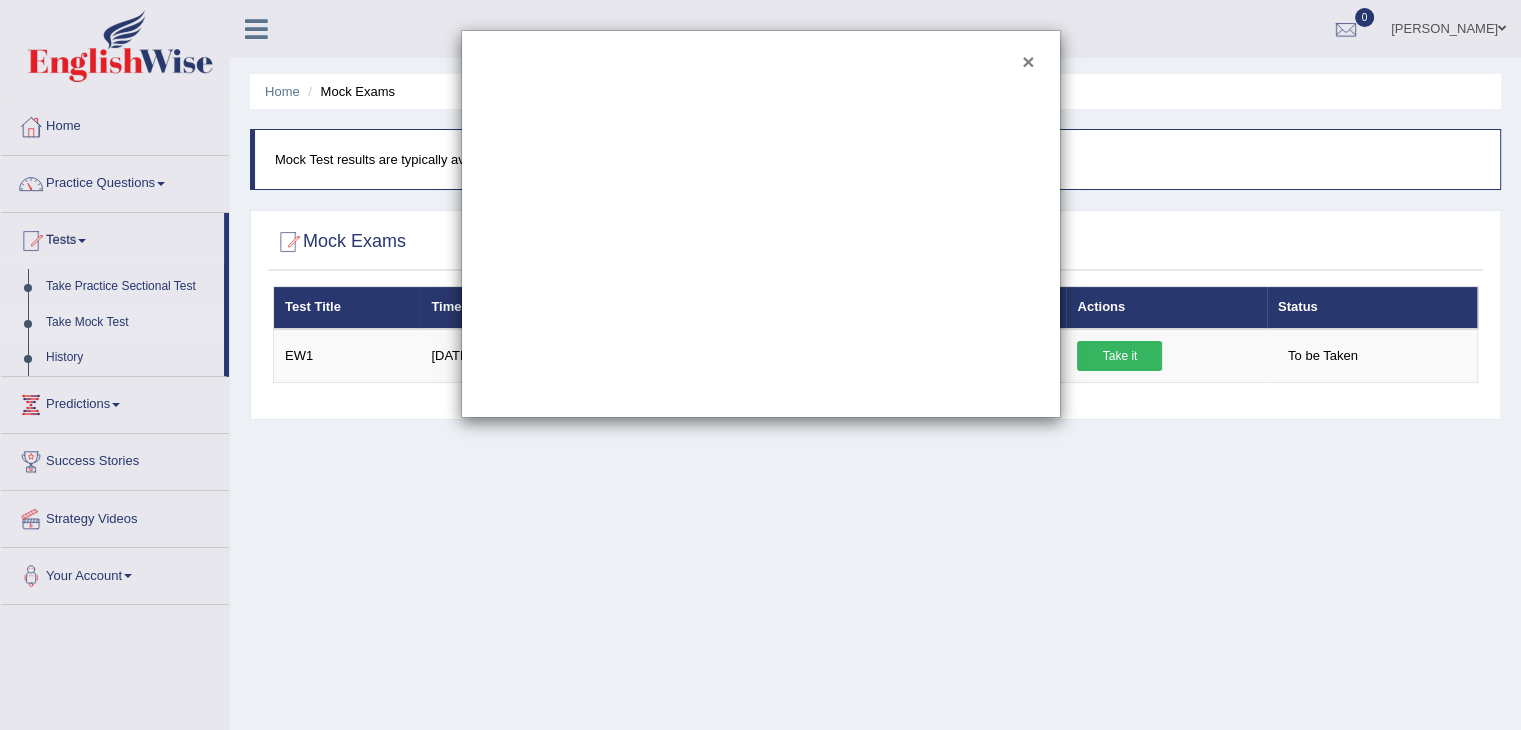 click on "×" at bounding box center (1028, 61) 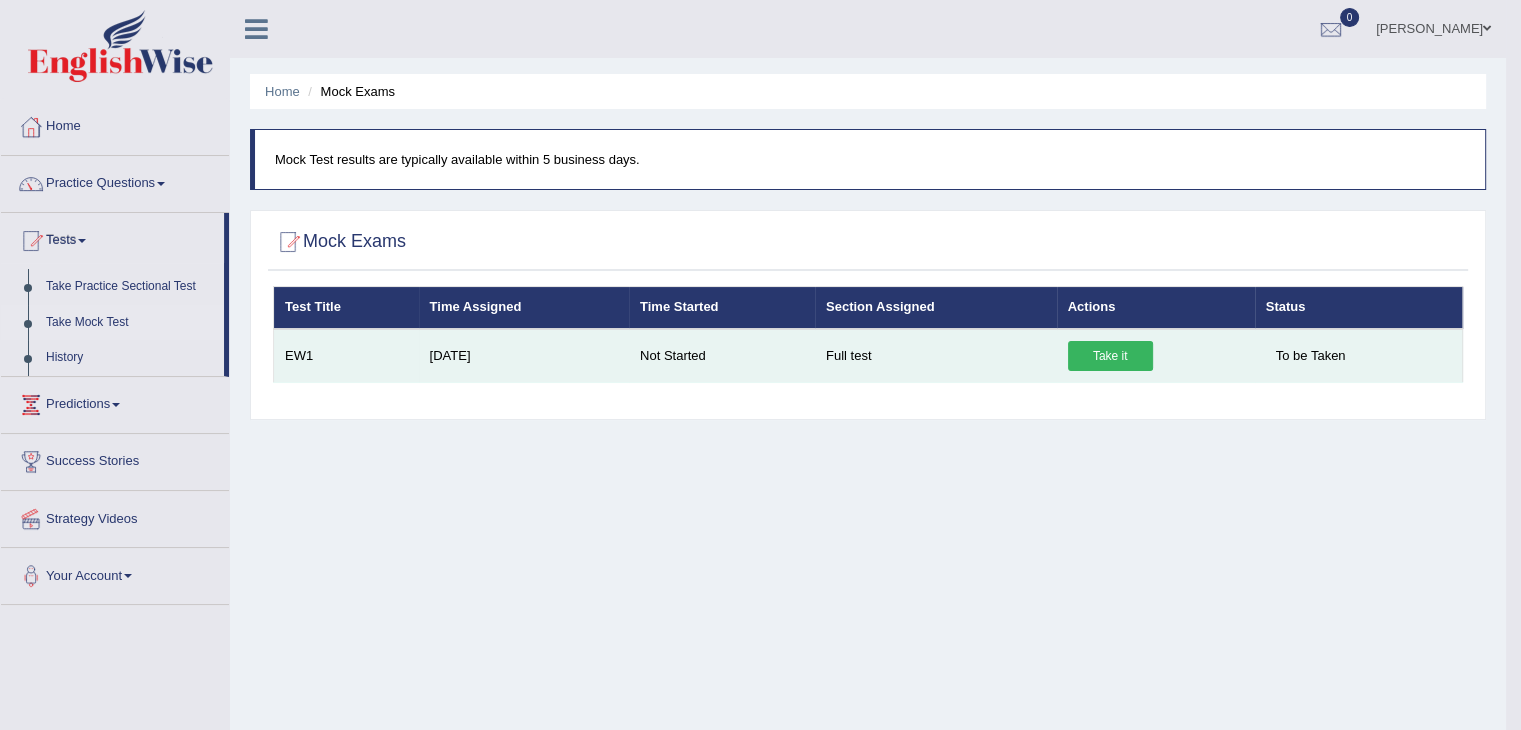 click on "Take it" at bounding box center [1110, 356] 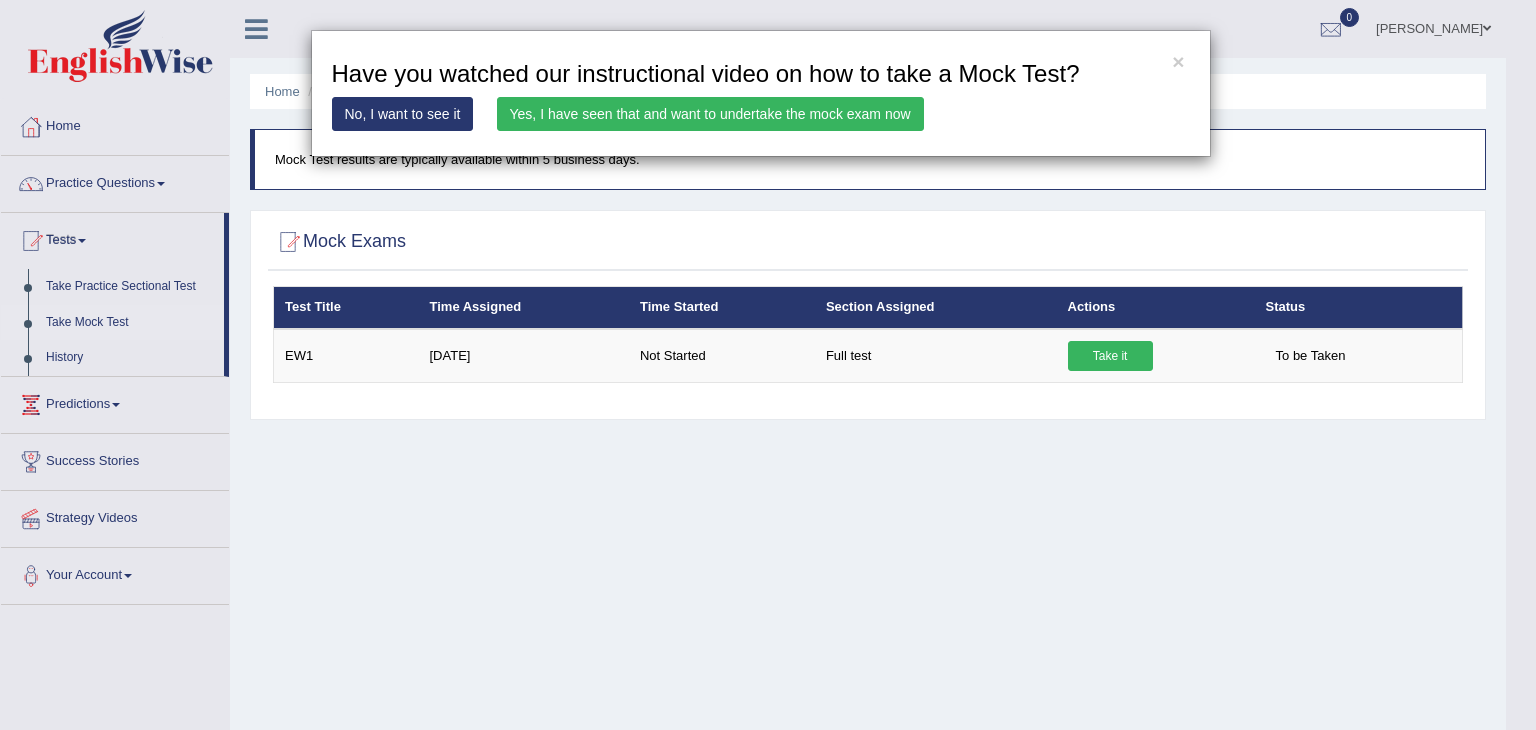 click on "Yes, I have seen that and want to undertake the mock exam now" at bounding box center (710, 114) 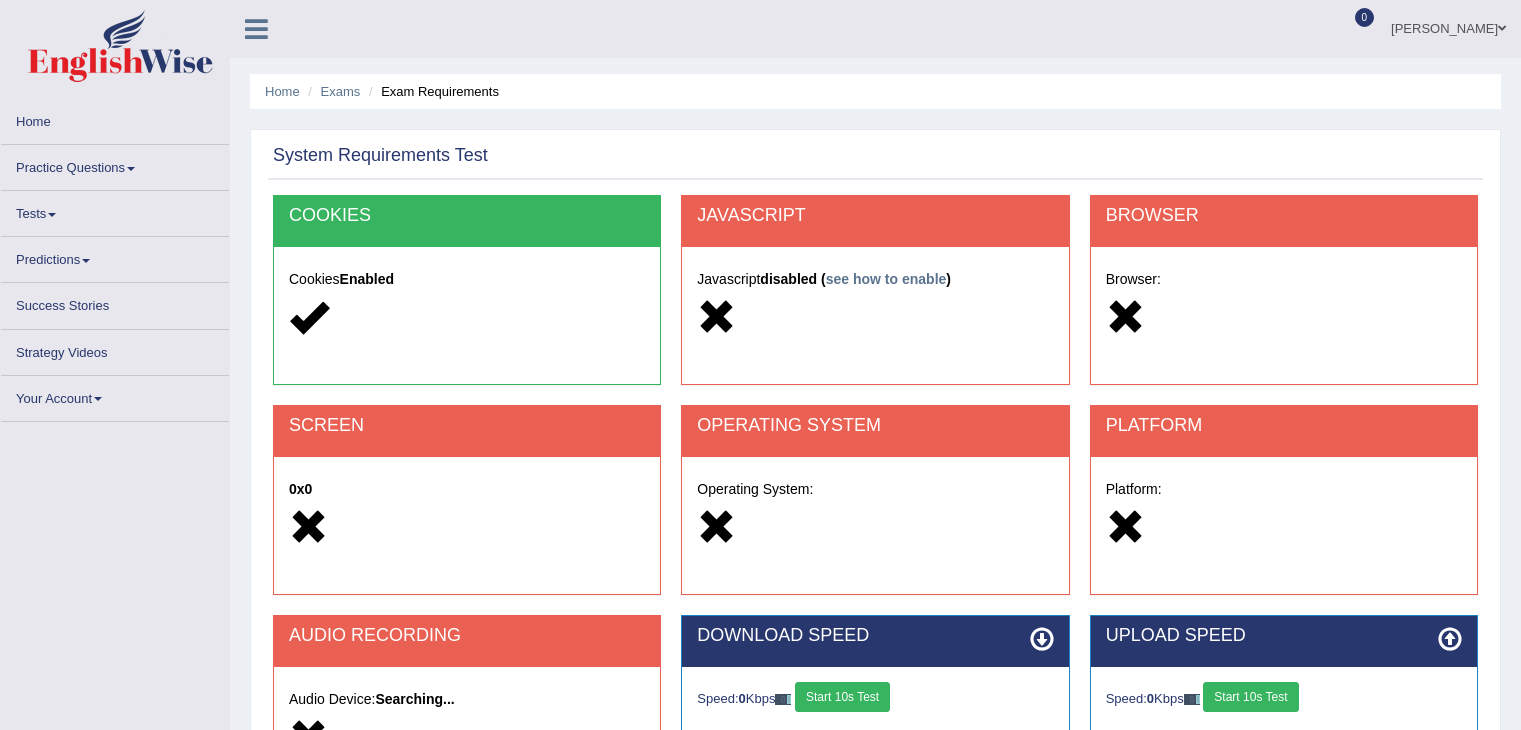 scroll, scrollTop: 0, scrollLeft: 0, axis: both 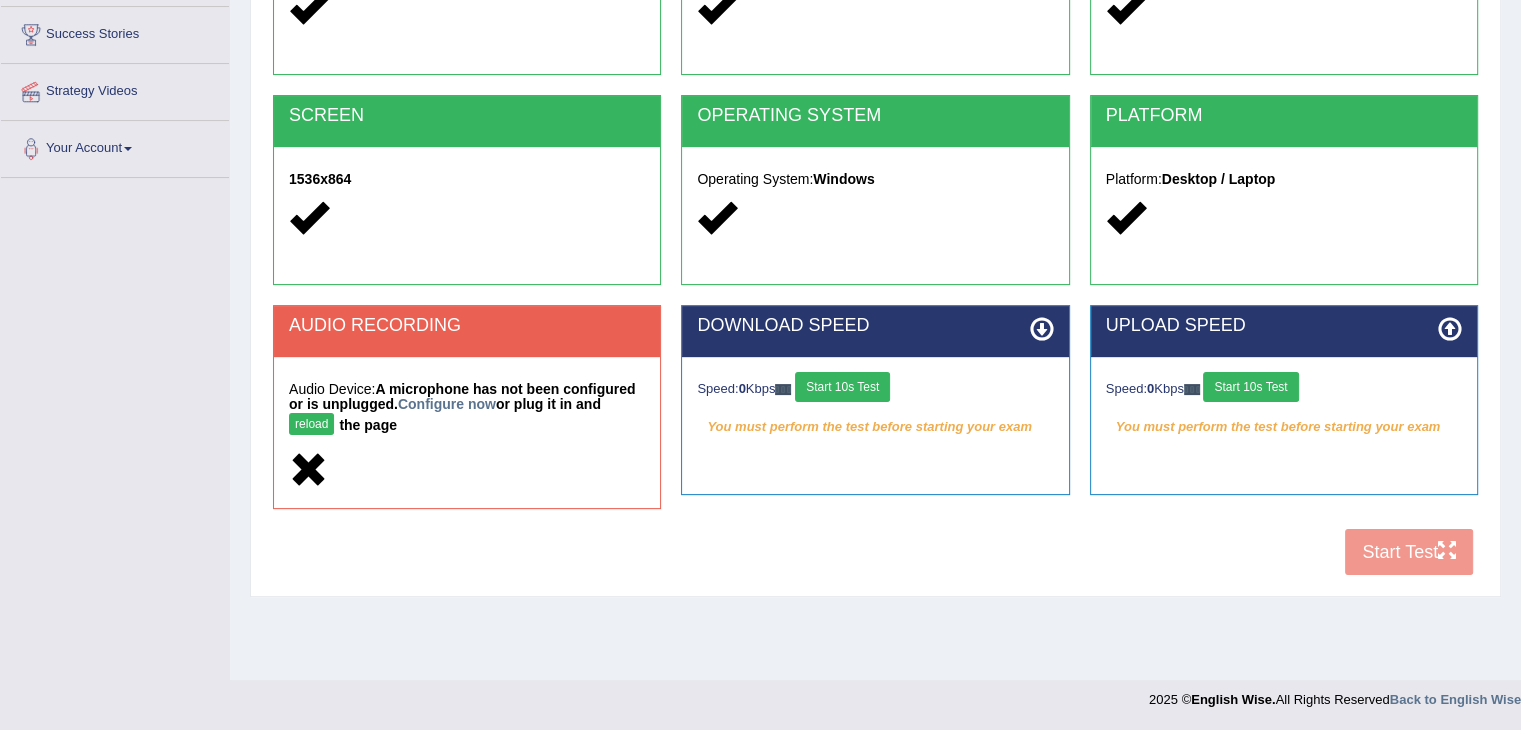 click on "COOKIES
Cookies  Enabled
JAVASCRIPT
Javascript  Enabled
BROWSER
Browser:  Chrome
SCREEN
1536x864
OPERATING SYSTEM
Operating System:  Windows
PLATFORM
Platform:  Desktop / Laptop
AUDIO RECORDING
Audio Device:  A microphone has not been configured or is unplugged.  Configure now  or plug it in and  reload  the page
DOWNLOAD SPEED
Speed:  0  Kbps    Start 10s Test
You must perform the test before starting your exam
Select Audio Quality
UPLOAD SPEED
Speed:  0  Kbps    Start 10s Test" at bounding box center (875, 235) 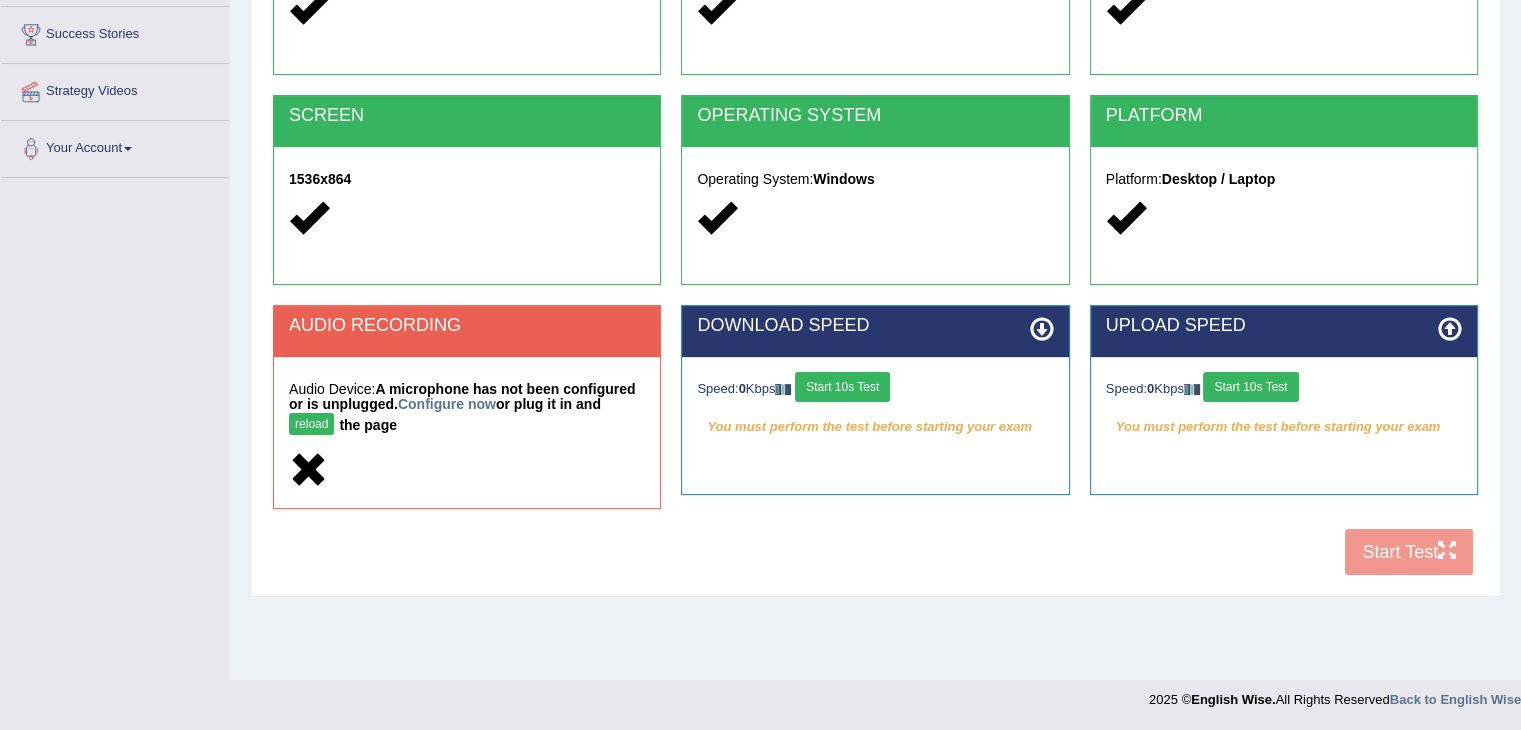 click on "COOKIES
Cookies  Enabled
JAVASCRIPT
Javascript  Enabled
BROWSER
Browser:  Chrome
SCREEN
1536x864
OPERATING SYSTEM
Operating System:  Windows
PLATFORM
Platform:  Desktop / Laptop
AUDIO RECORDING
Audio Device:  A microphone has not been configured or is unplugged.  Configure now  or plug it in and  reload  the page
DOWNLOAD SPEED
Speed:  0  Kbps    Start 10s Test
You must perform the test before starting your exam
Select Audio Quality
UPLOAD SPEED
Speed:  0  Kbps    Start 10s Test" at bounding box center (875, 235) 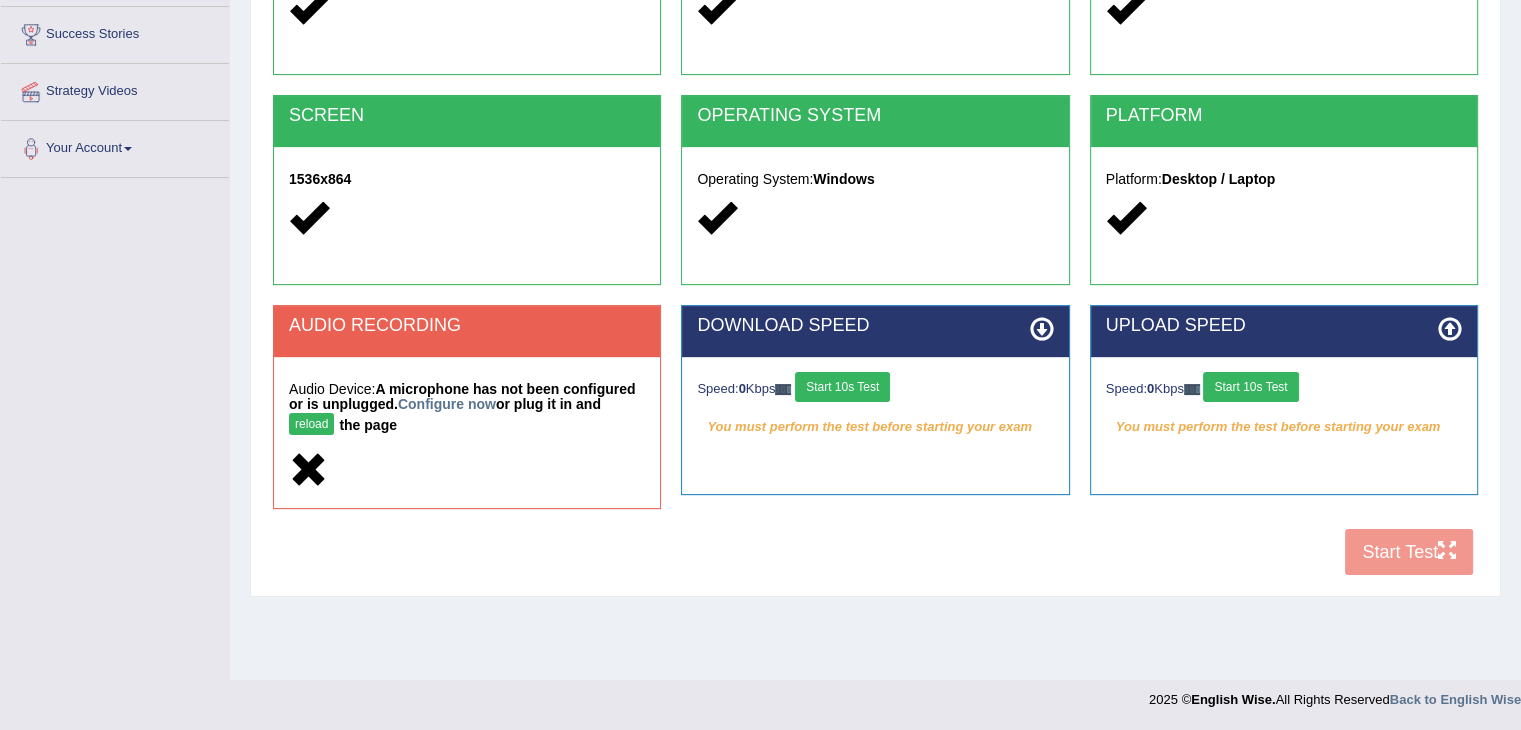 click on "COOKIES
Cookies  Enabled
JAVASCRIPT
Javascript  Enabled
BROWSER
Browser:  Chrome
SCREEN
1536x864
OPERATING SYSTEM
Operating System:  Windows
PLATFORM
Platform:  Desktop / Laptop
AUDIO RECORDING
Audio Device:  A microphone has not been configured or is unplugged.  Configure now  or plug it in and  reload  the page
DOWNLOAD SPEED
Speed:  0  Kbps    Start 10s Test
You must perform the test before starting your exam
Select Audio Quality
UPLOAD SPEED
Speed:  0  Kbps    Start 10s Test" at bounding box center [875, 235] 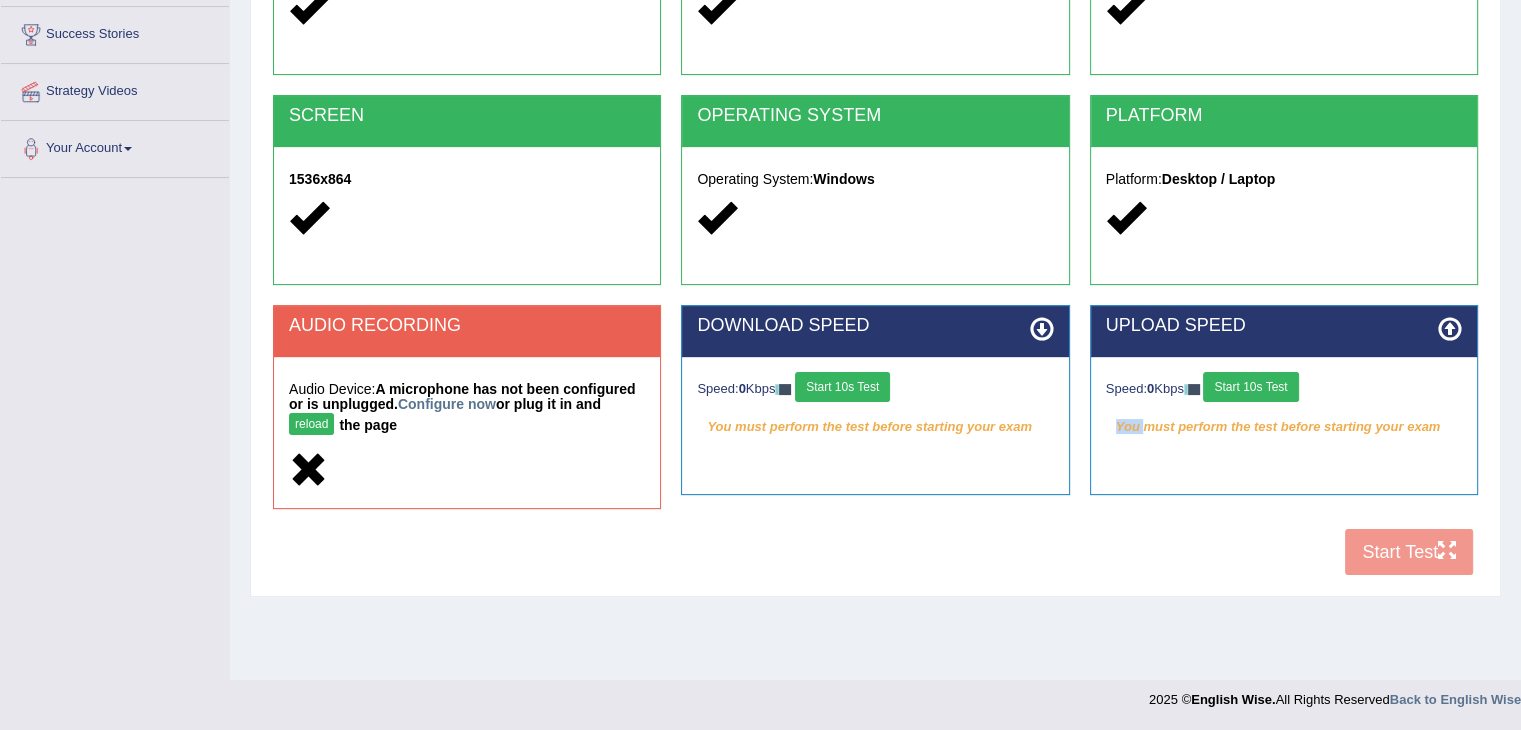 click on "COOKIES
Cookies  Enabled
JAVASCRIPT
Javascript  Enabled
BROWSER
Browser:  Chrome
SCREEN
1536x864
OPERATING SYSTEM
Operating System:  Windows
PLATFORM
Platform:  Desktop / Laptop
AUDIO RECORDING
Audio Device:  A microphone has not been configured or is unplugged.  Configure now  or plug it in and  reload  the page
DOWNLOAD SPEED
Speed:  0  Kbps    Start 10s Test
You must perform the test before starting your exam
Select Audio Quality
UPLOAD SPEED
Speed:  0  Kbps    Start 10s Test" at bounding box center [875, 235] 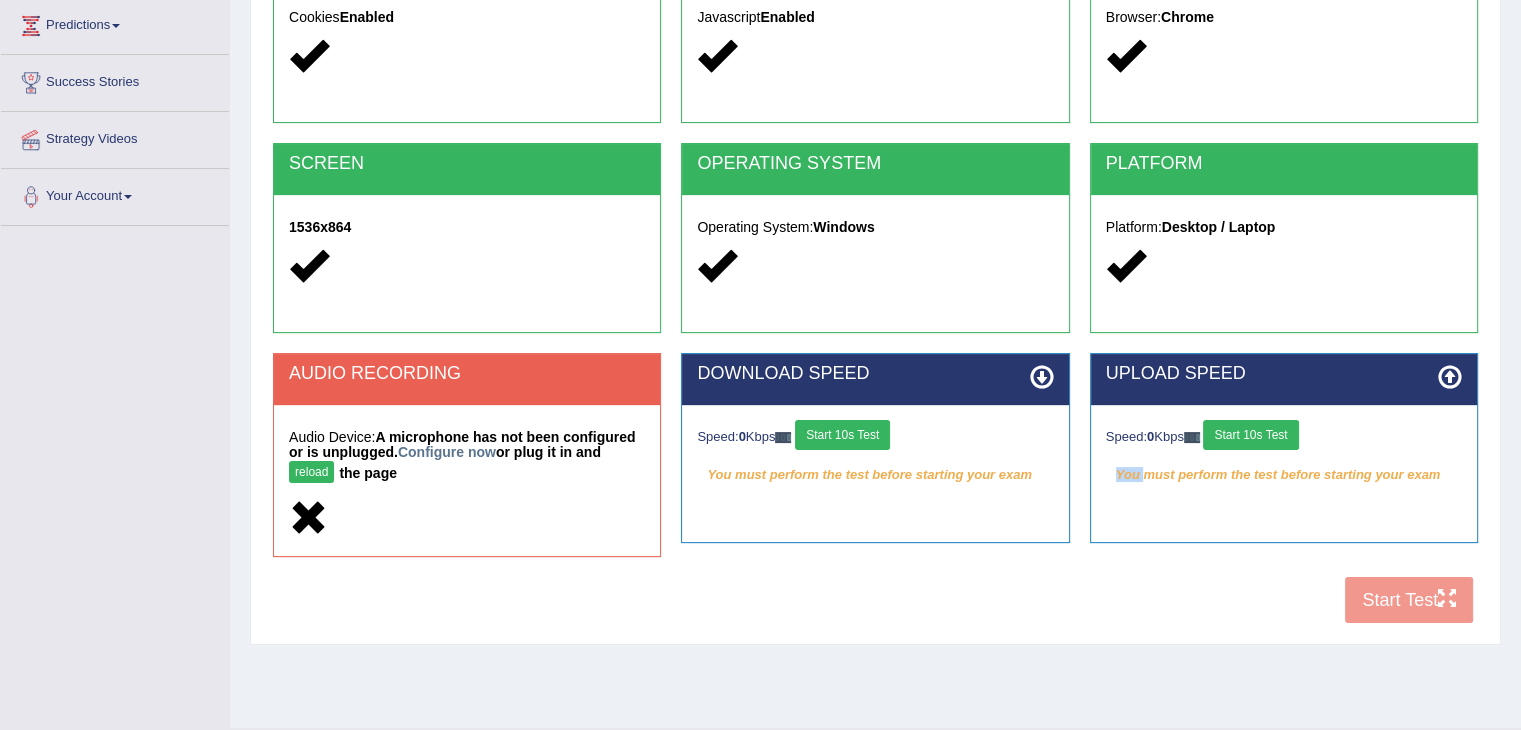 scroll, scrollTop: 320, scrollLeft: 0, axis: vertical 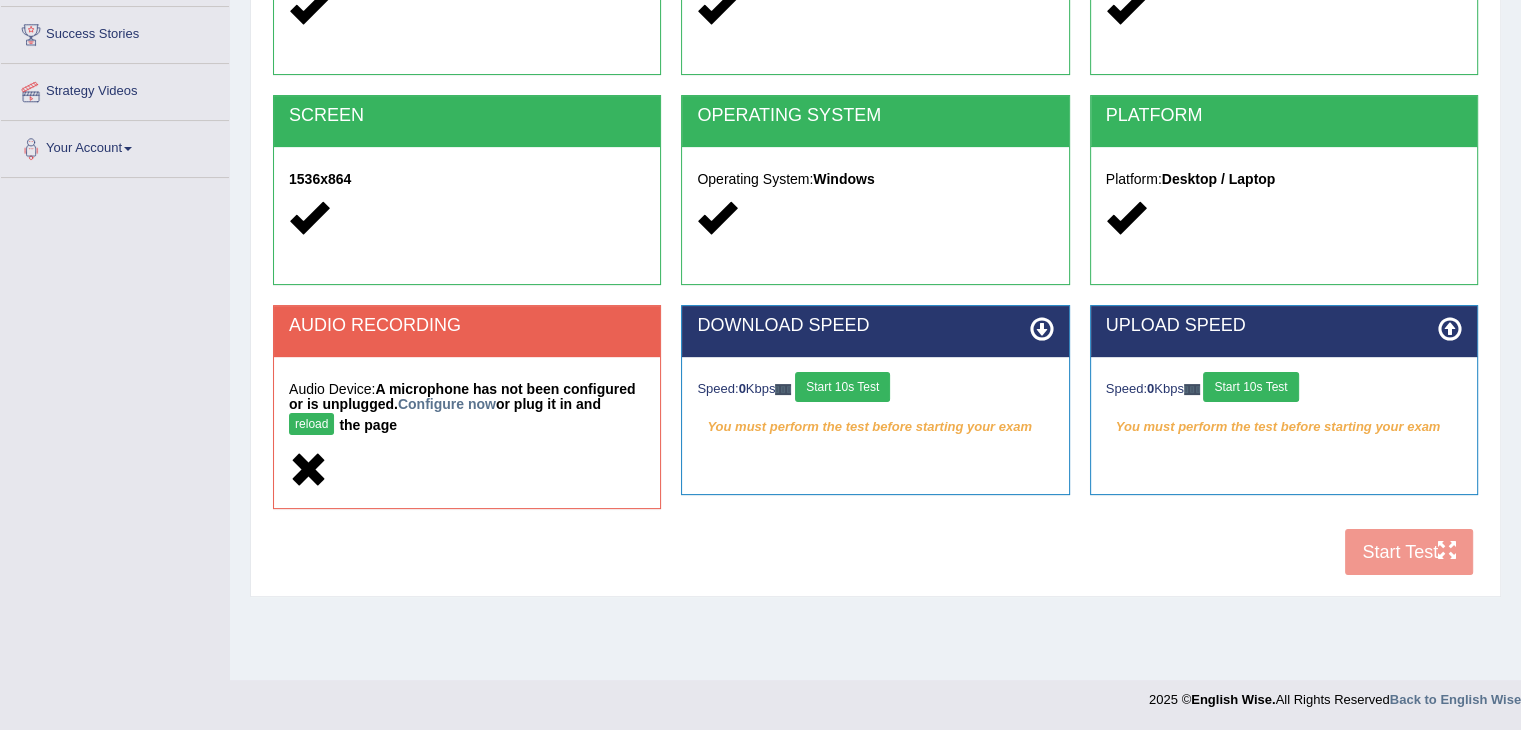 click on "COOKIES
Cookies  Enabled
JAVASCRIPT
Javascript  Enabled
BROWSER
Browser:  Chrome
SCREEN
1536x864
OPERATING SYSTEM
Operating System:  Windows
PLATFORM
Platform:  Desktop / Laptop
AUDIO RECORDING
Audio Device:  A microphone has not been configured or is unplugged.  Configure now  or plug it in and  reload  the page
DOWNLOAD SPEED
Speed:  0  Kbps    Start 10s Test
You must perform the test before starting your exam
Select Audio Quality
UPLOAD SPEED
Speed:  0  Kbps    Start 10s Test" at bounding box center (875, 235) 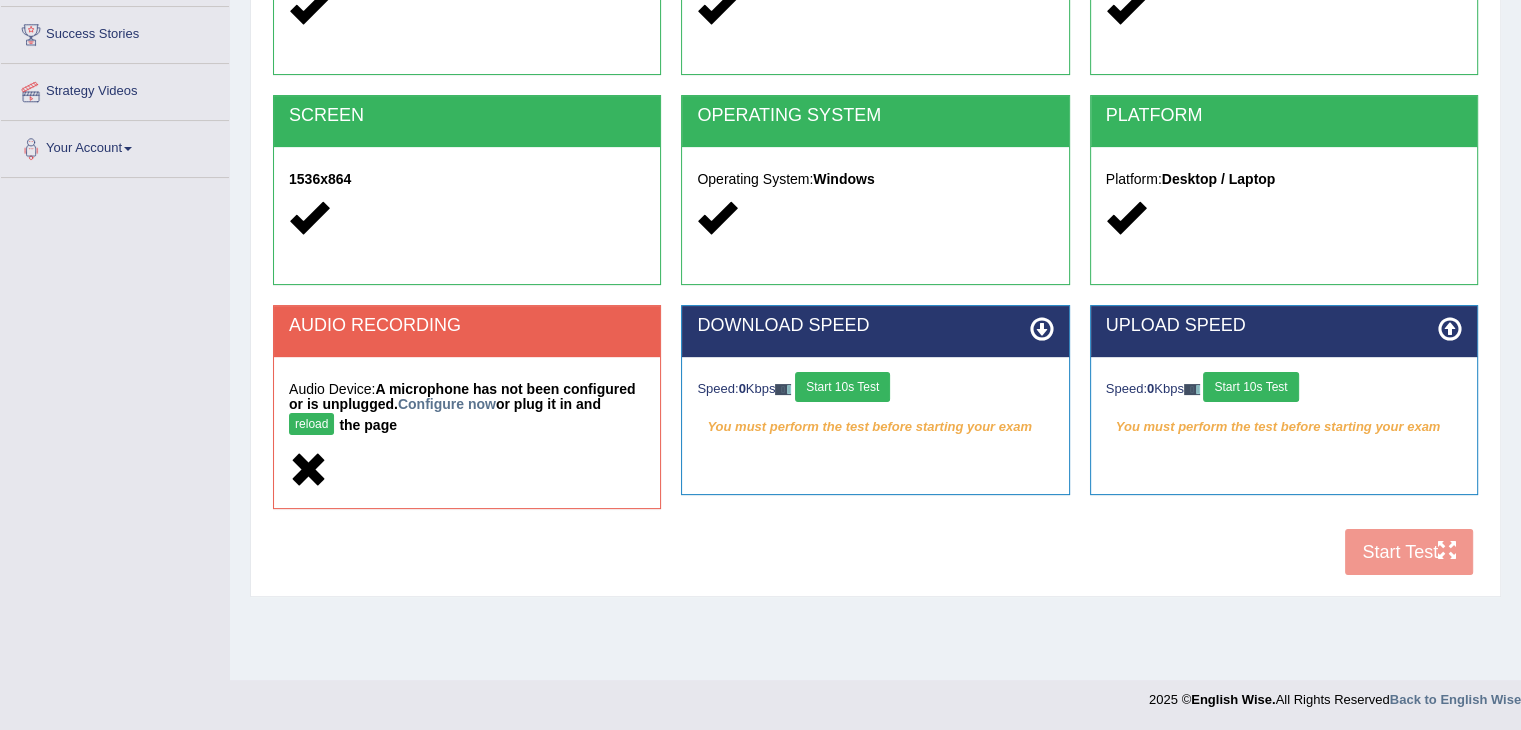 click on "COOKIES
Cookies  Enabled
JAVASCRIPT
Javascript  Enabled
BROWSER
Browser:  Chrome
SCREEN
1536x864
OPERATING SYSTEM
Operating System:  Windows
PLATFORM
Platform:  Desktop / Laptop
AUDIO RECORDING
Audio Device:  A microphone has not been configured or is unplugged.  Configure now  or plug it in and  reload  the page
DOWNLOAD SPEED
Speed:  0  Kbps    Start 10s Test
You must perform the test before starting your exam
Select Audio Quality
UPLOAD SPEED
Speed:  0  Kbps    Start 10s Test" at bounding box center [875, 235] 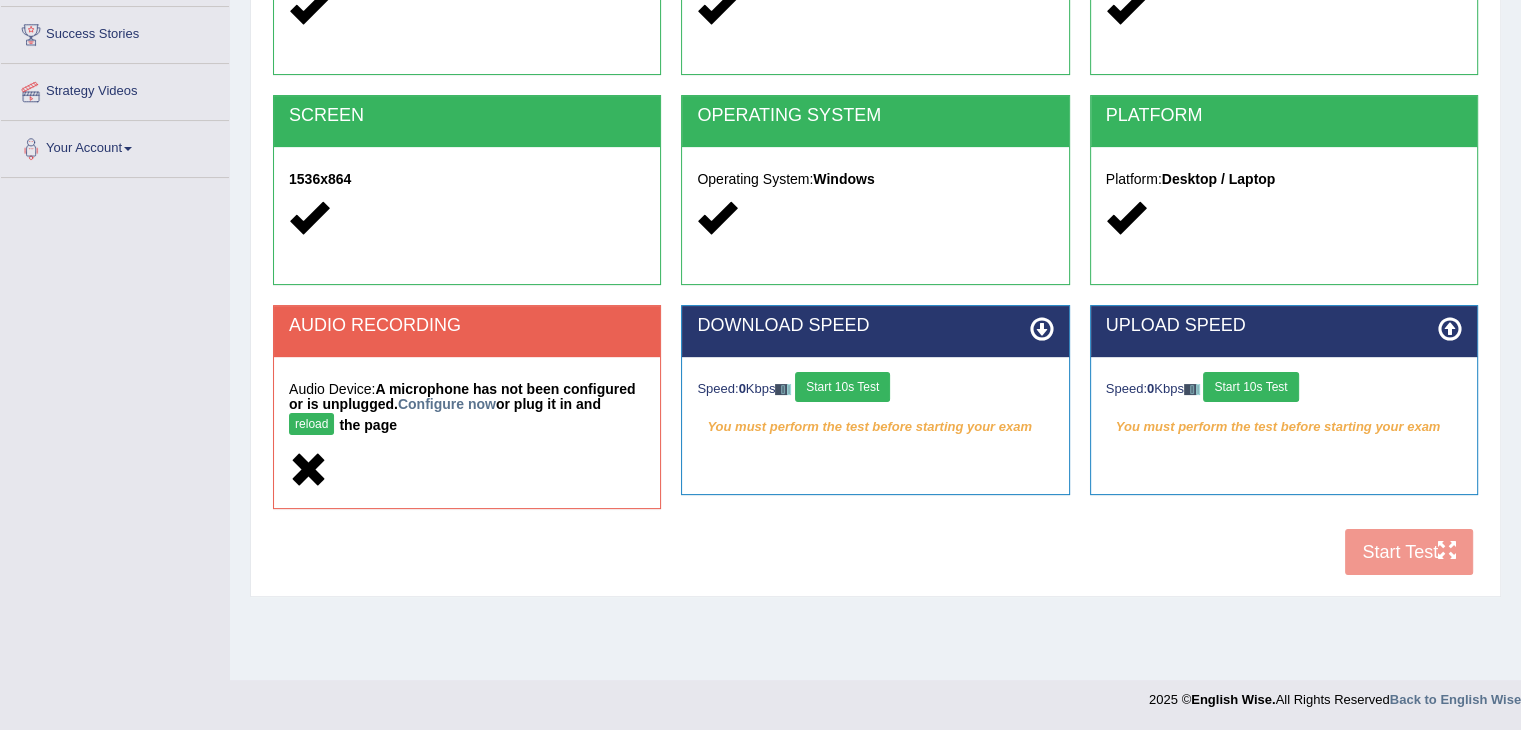 click on "Start 10s Test" at bounding box center [842, 387] 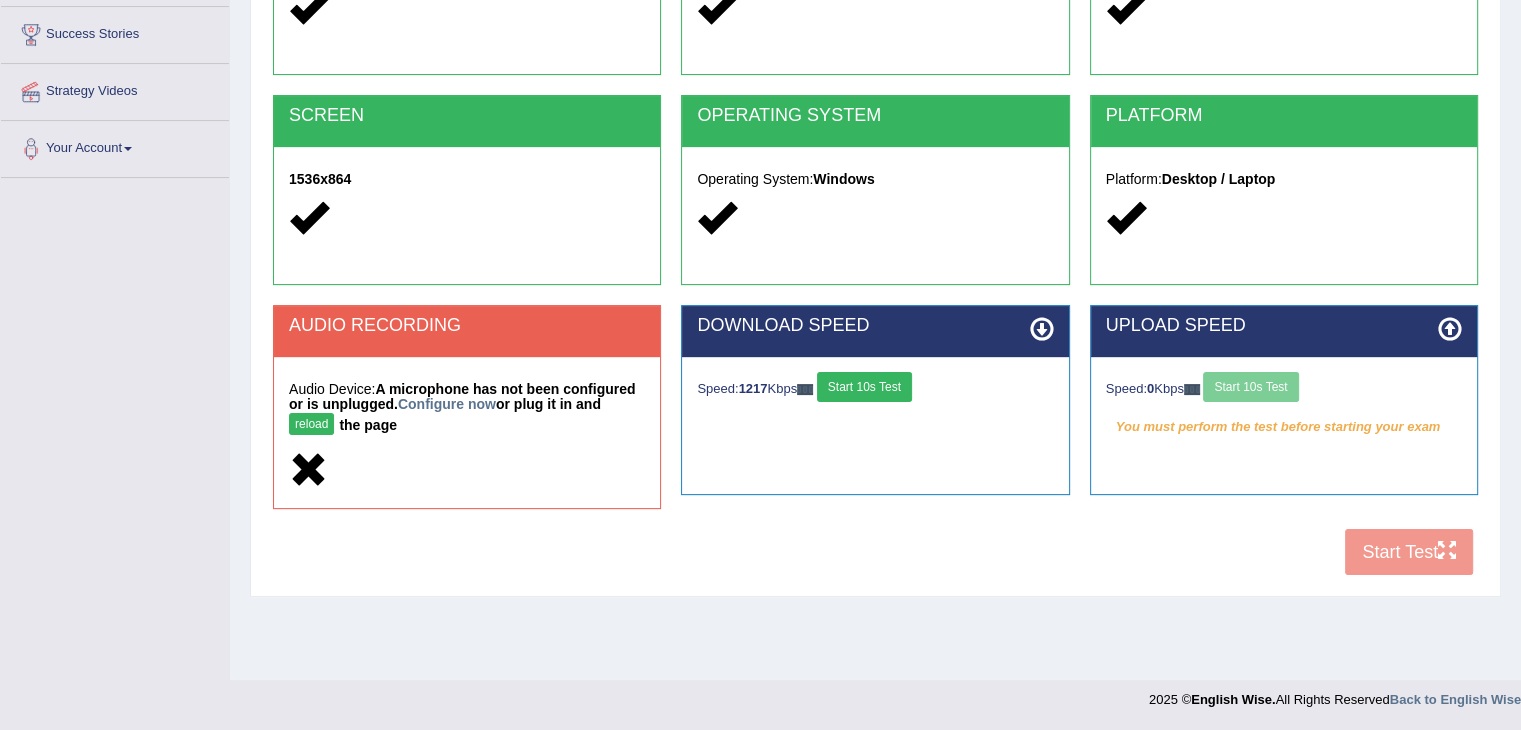 click on "Speed:  0  Kbps    Start 10s Test" at bounding box center [1284, 389] 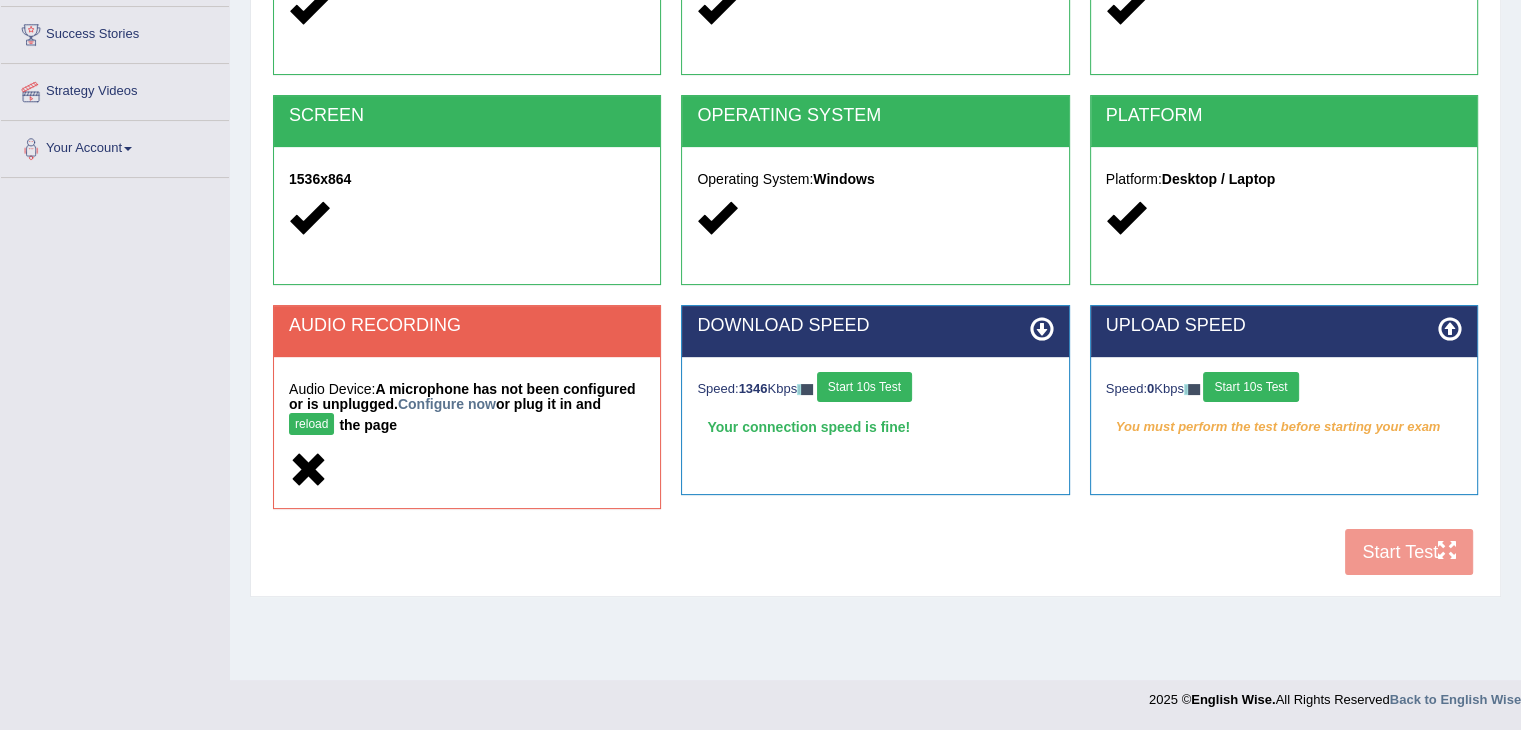 click on "COOKIES
Cookies  Enabled
JAVASCRIPT
Javascript  Enabled
BROWSER
Browser:  Chrome
SCREEN
1536x864
OPERATING SYSTEM
Operating System:  Windows
PLATFORM
Platform:  Desktop / Laptop
AUDIO RECORDING
Audio Device:  A microphone has not been configured or is unplugged.  Configure now  or plug it in and  reload  the page
DOWNLOAD SPEED
Speed:  1346  Kbps    Start 10s Test
Your connection speed is fine!
Select Audio Quality
UPLOAD SPEED
Speed:  0  Kbps    Start 10s Test
Start Test" at bounding box center (875, 235) 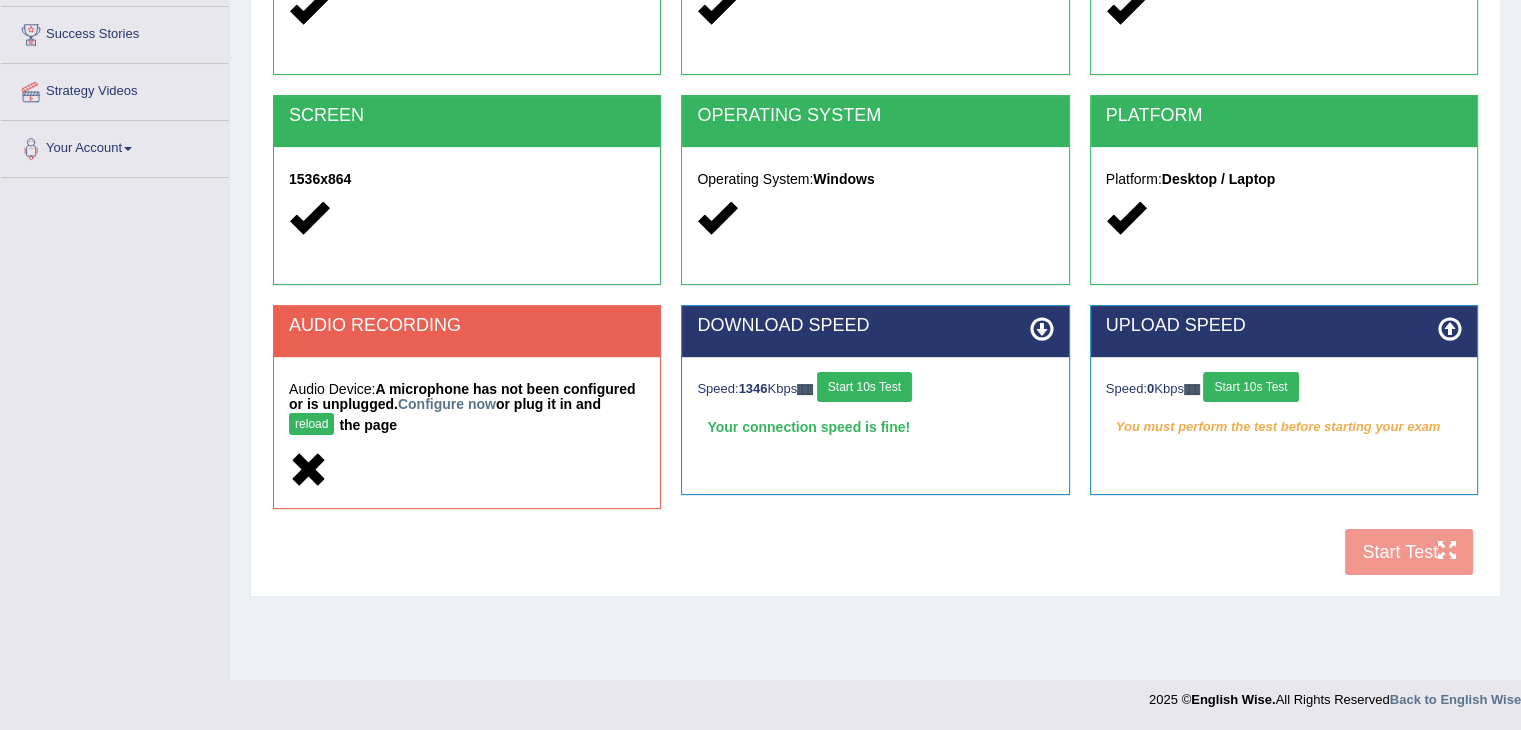 click on "Start 10s Test" at bounding box center [1250, 387] 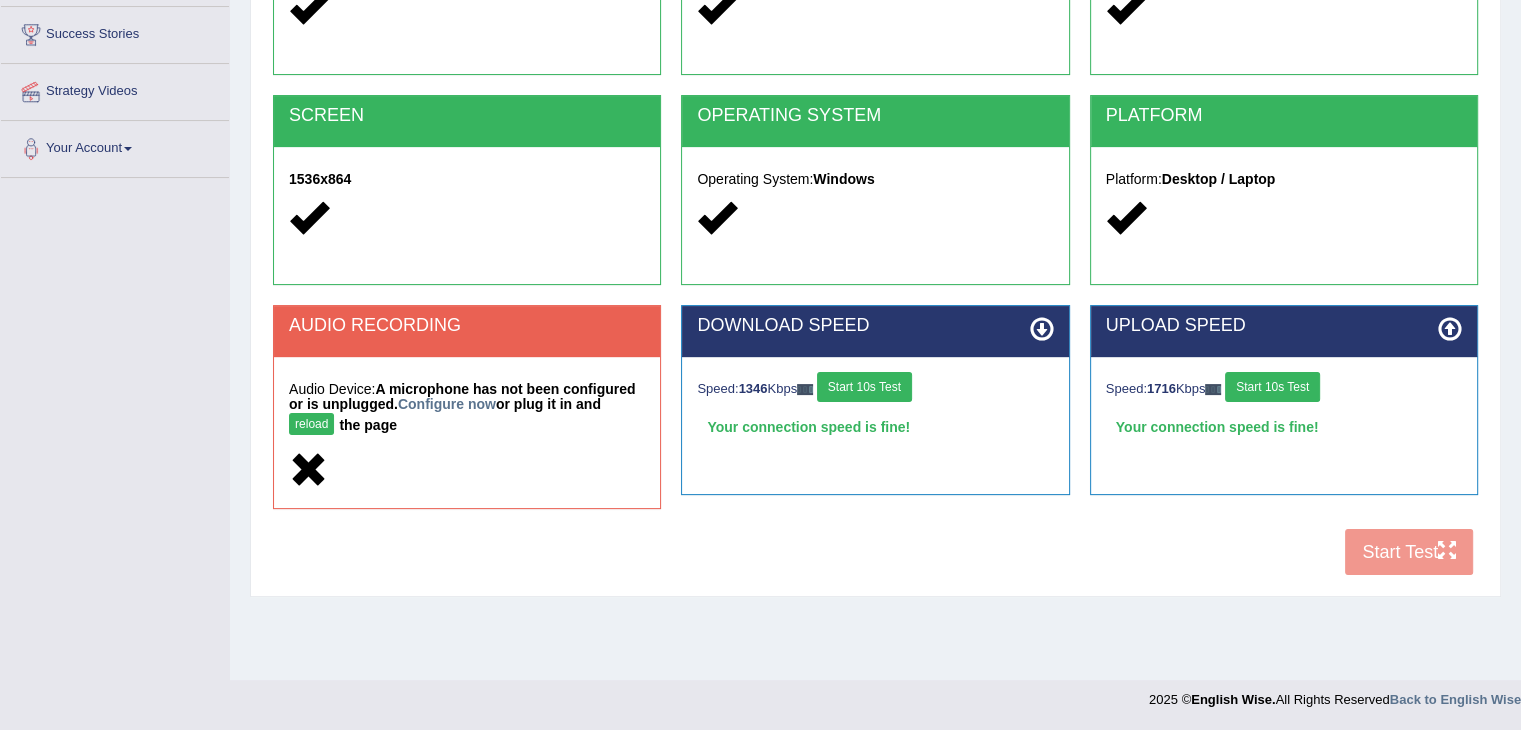 click on "reload" at bounding box center [311, 424] 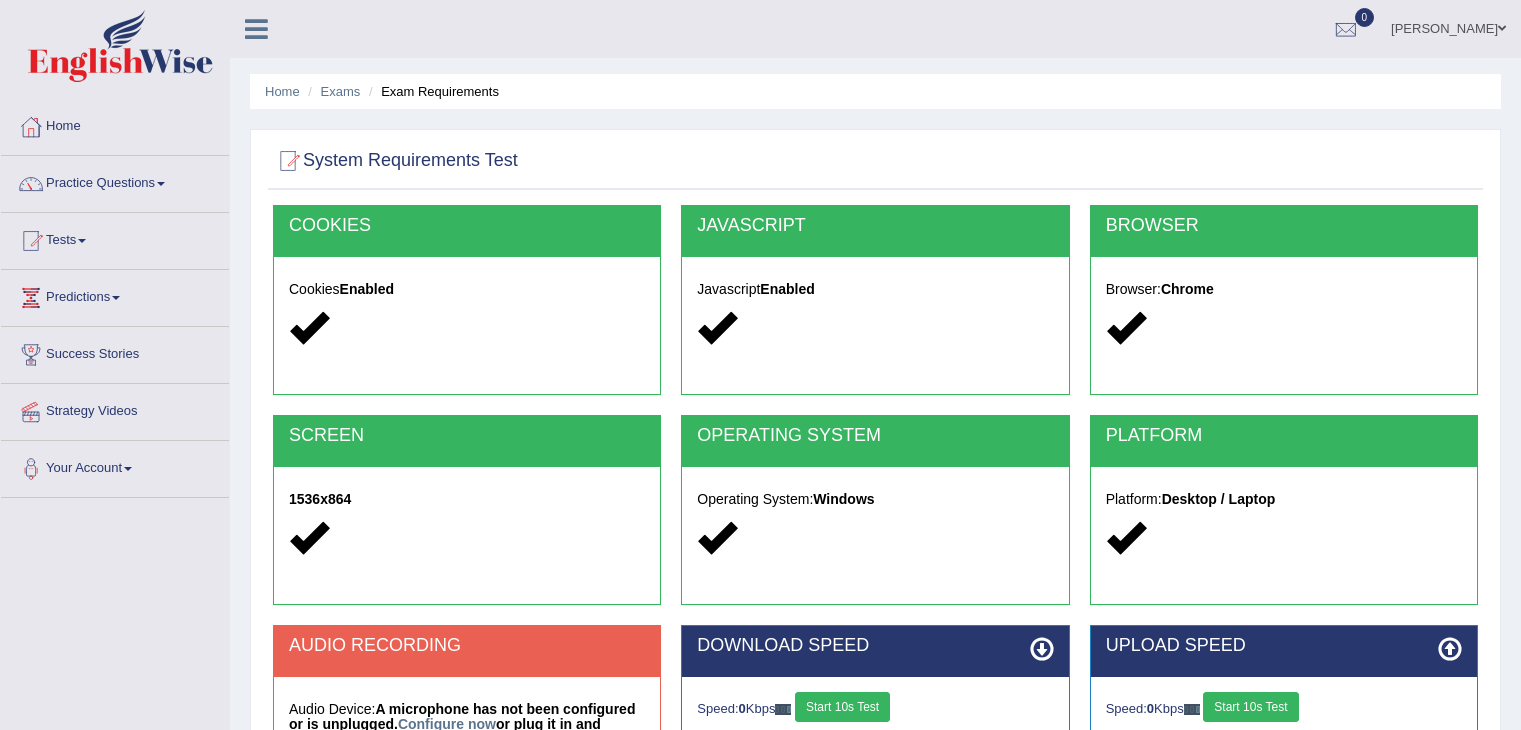 scroll, scrollTop: 320, scrollLeft: 0, axis: vertical 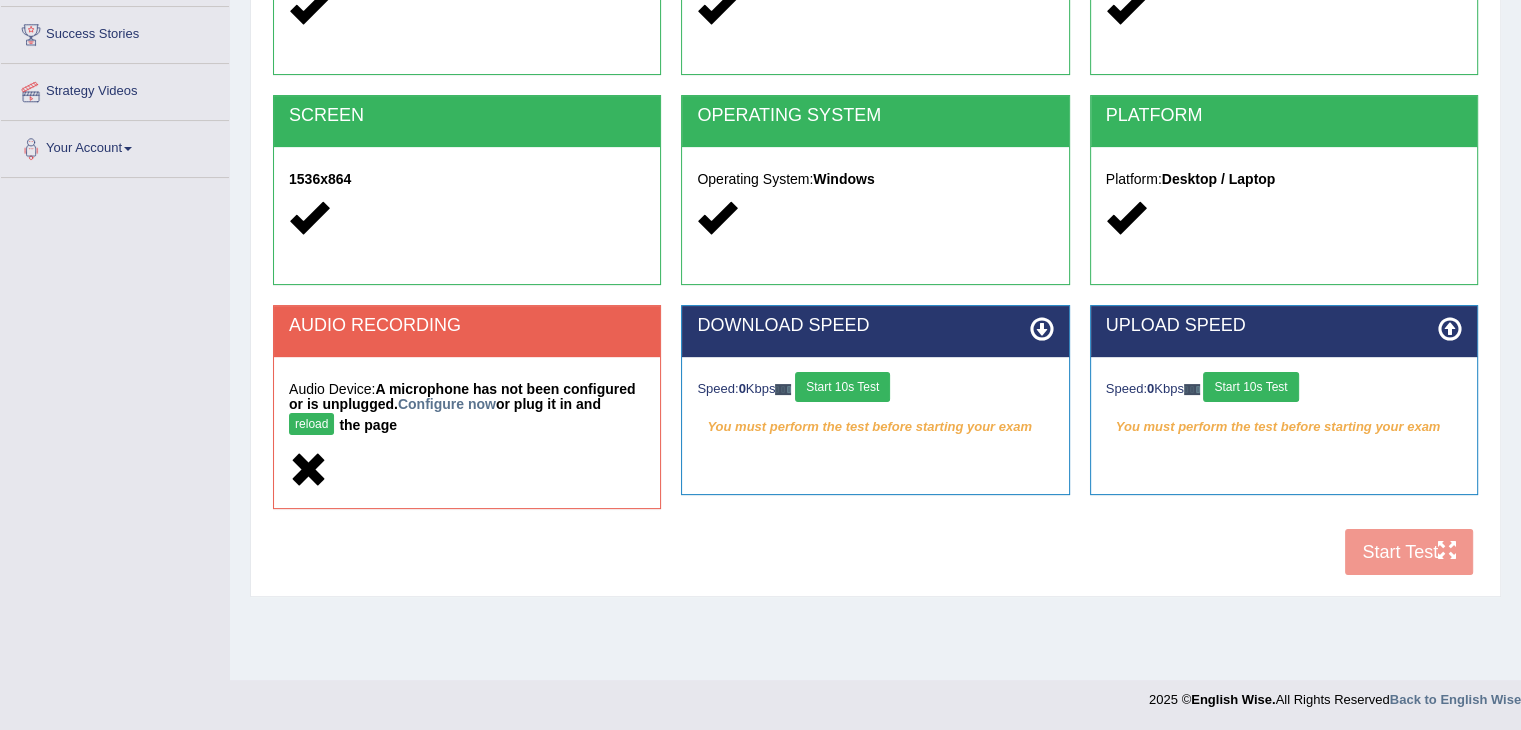 click on "Start 10s Test" at bounding box center [842, 387] 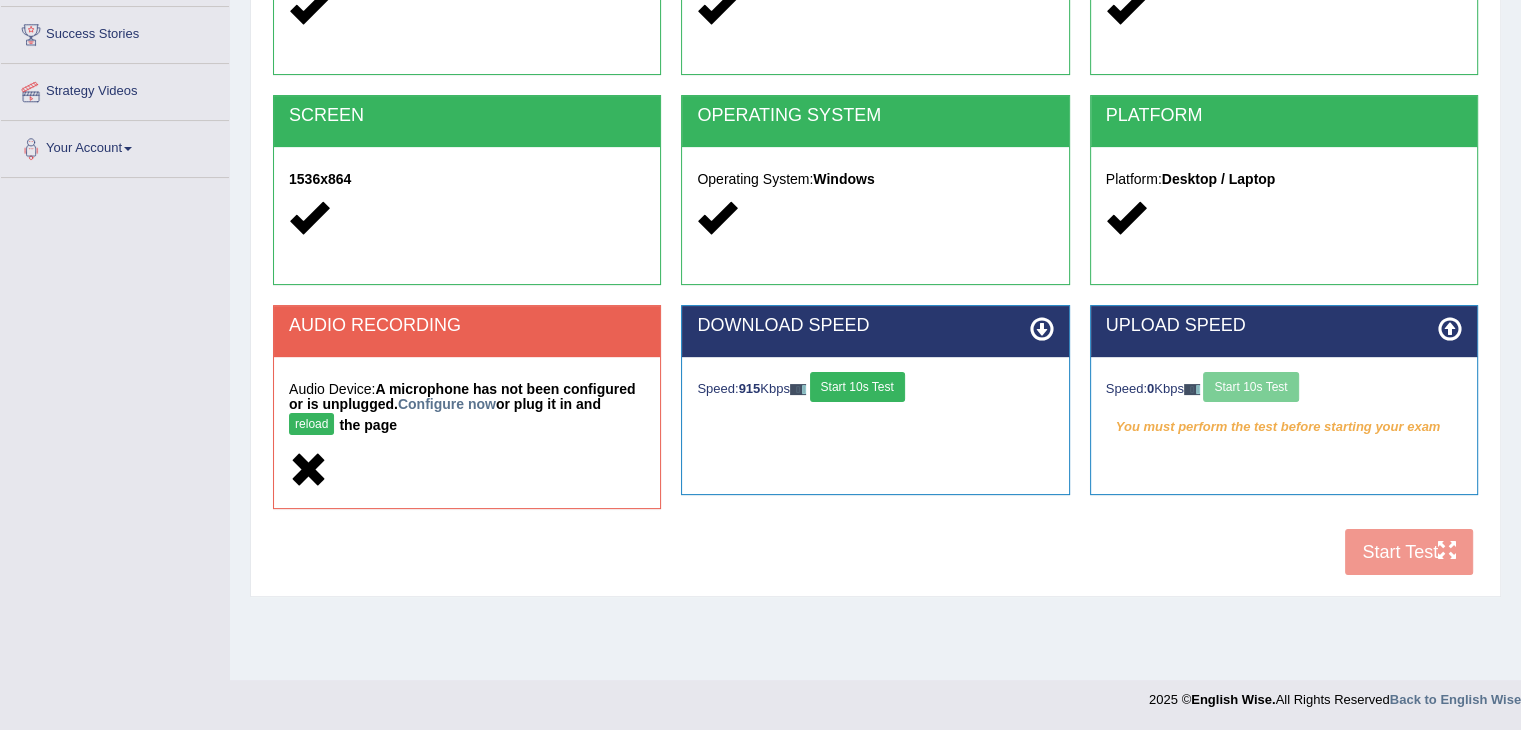 click on "reload" at bounding box center [311, 424] 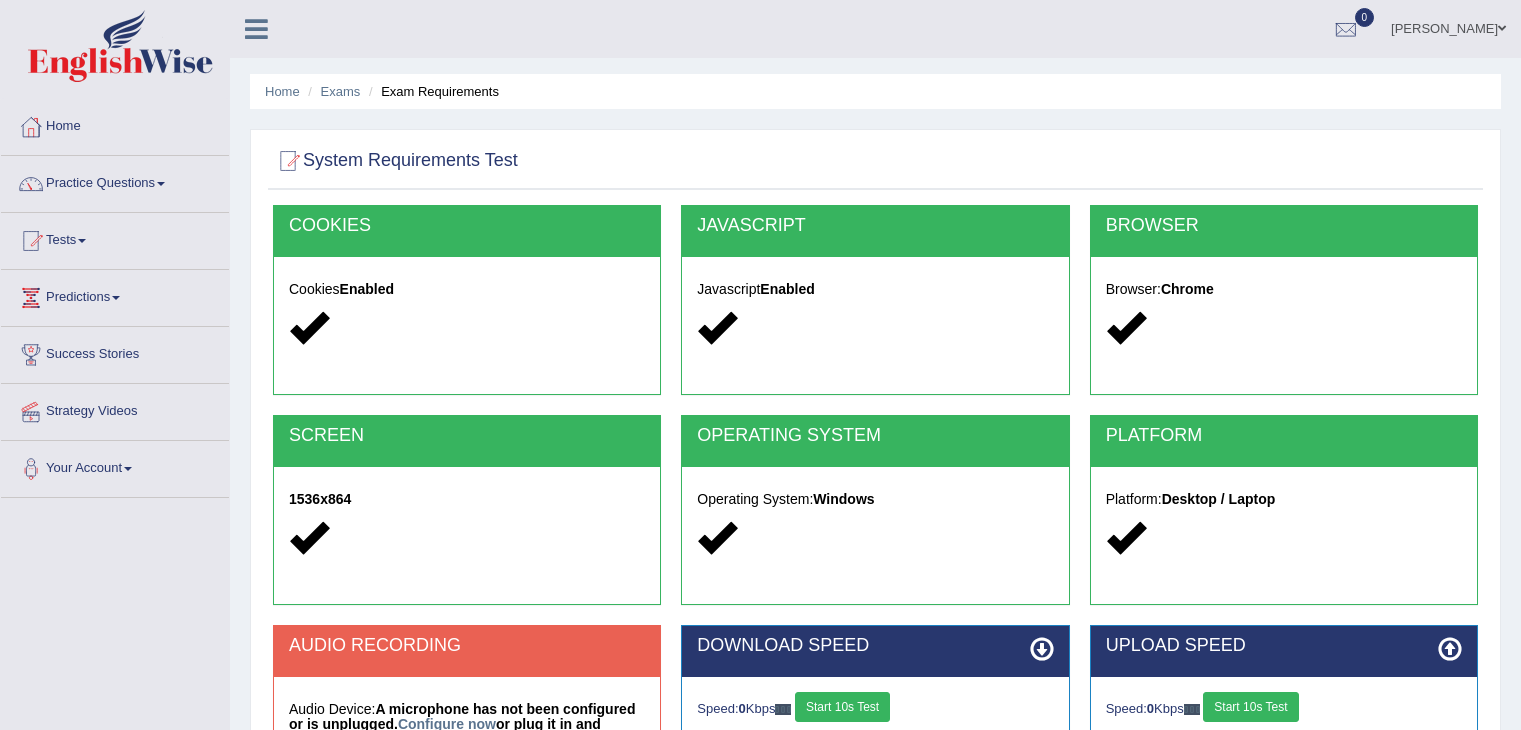 scroll, scrollTop: 320, scrollLeft: 0, axis: vertical 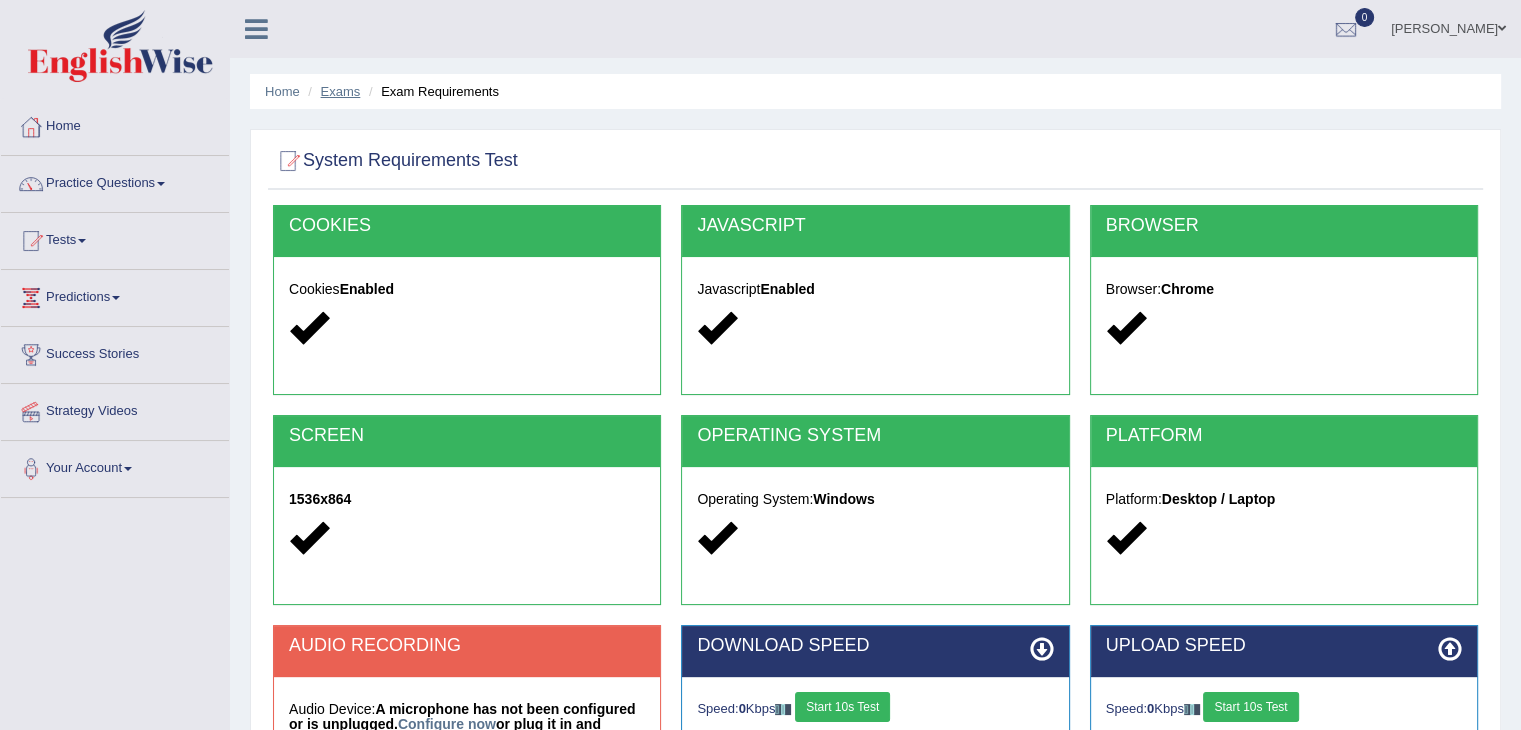 click on "Exams" at bounding box center [341, 91] 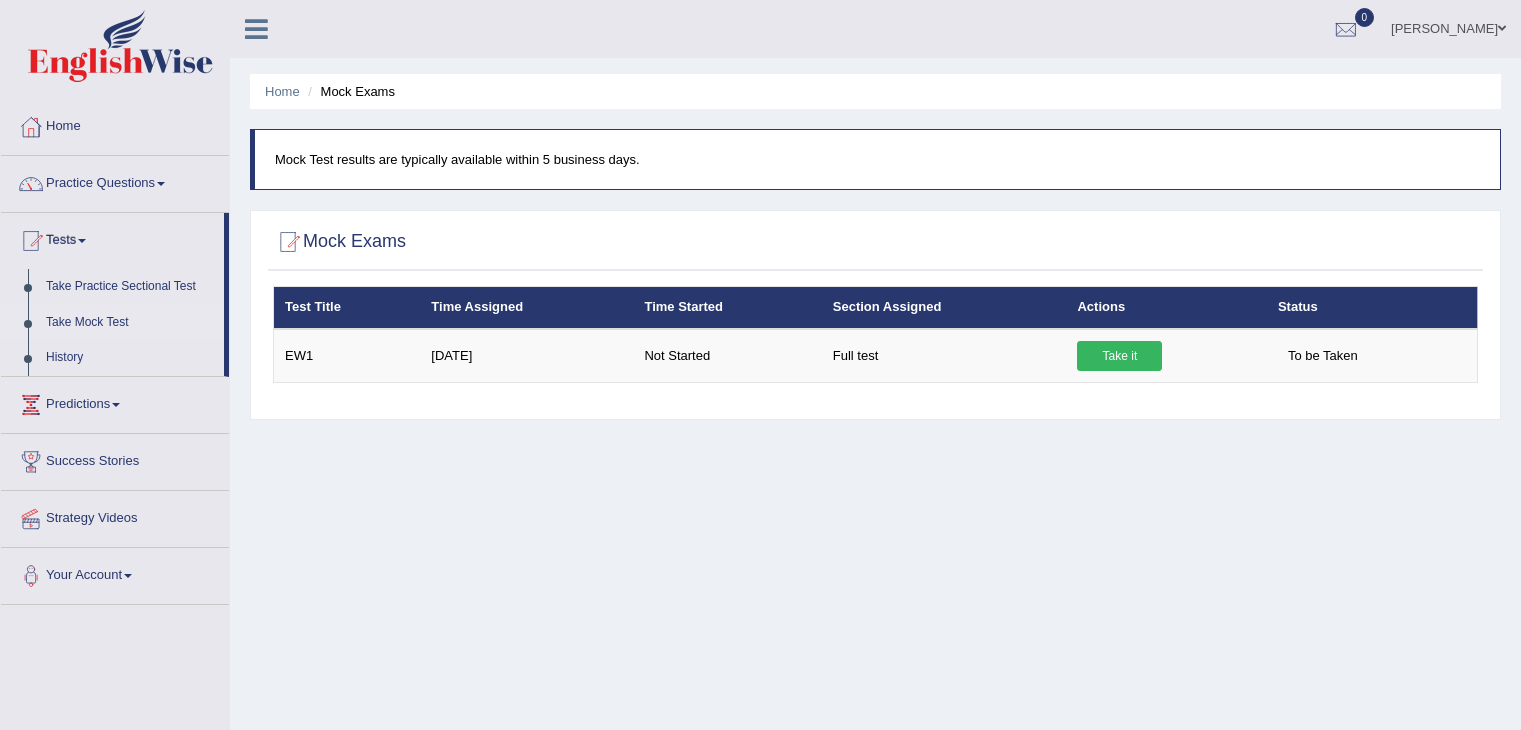 scroll, scrollTop: 0, scrollLeft: 0, axis: both 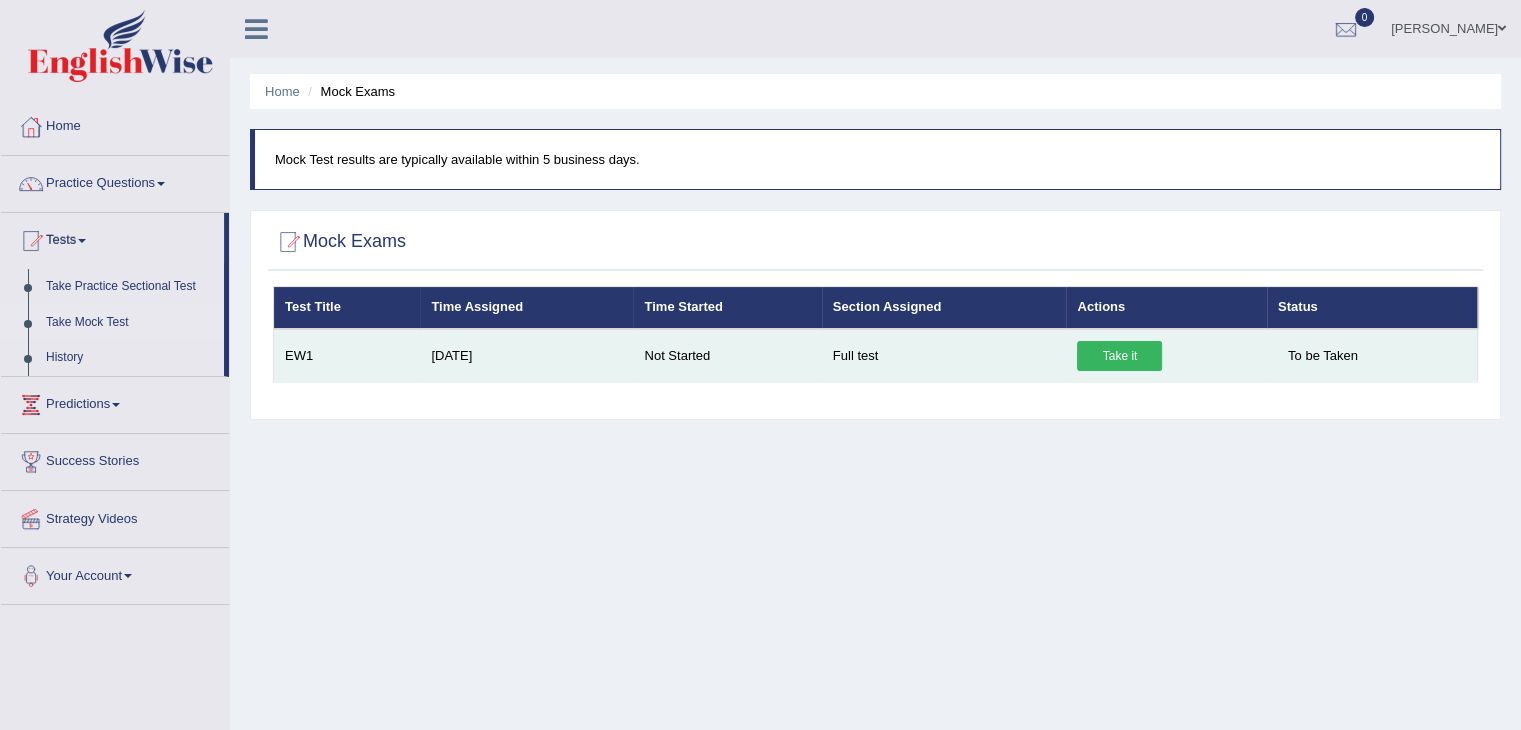 click on "Take it" at bounding box center (1119, 356) 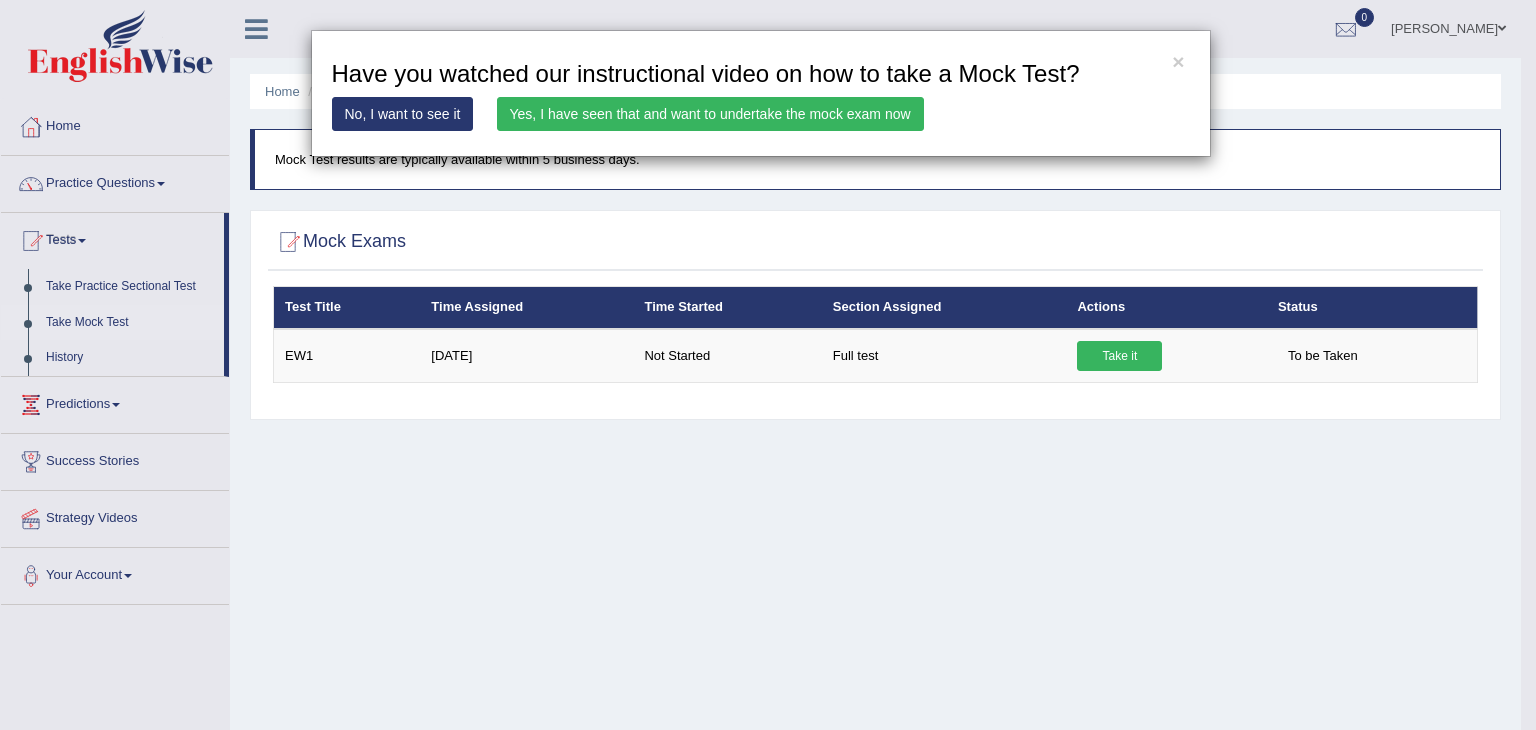 click on "Yes, I have seen that and want to undertake the mock exam now" at bounding box center [710, 114] 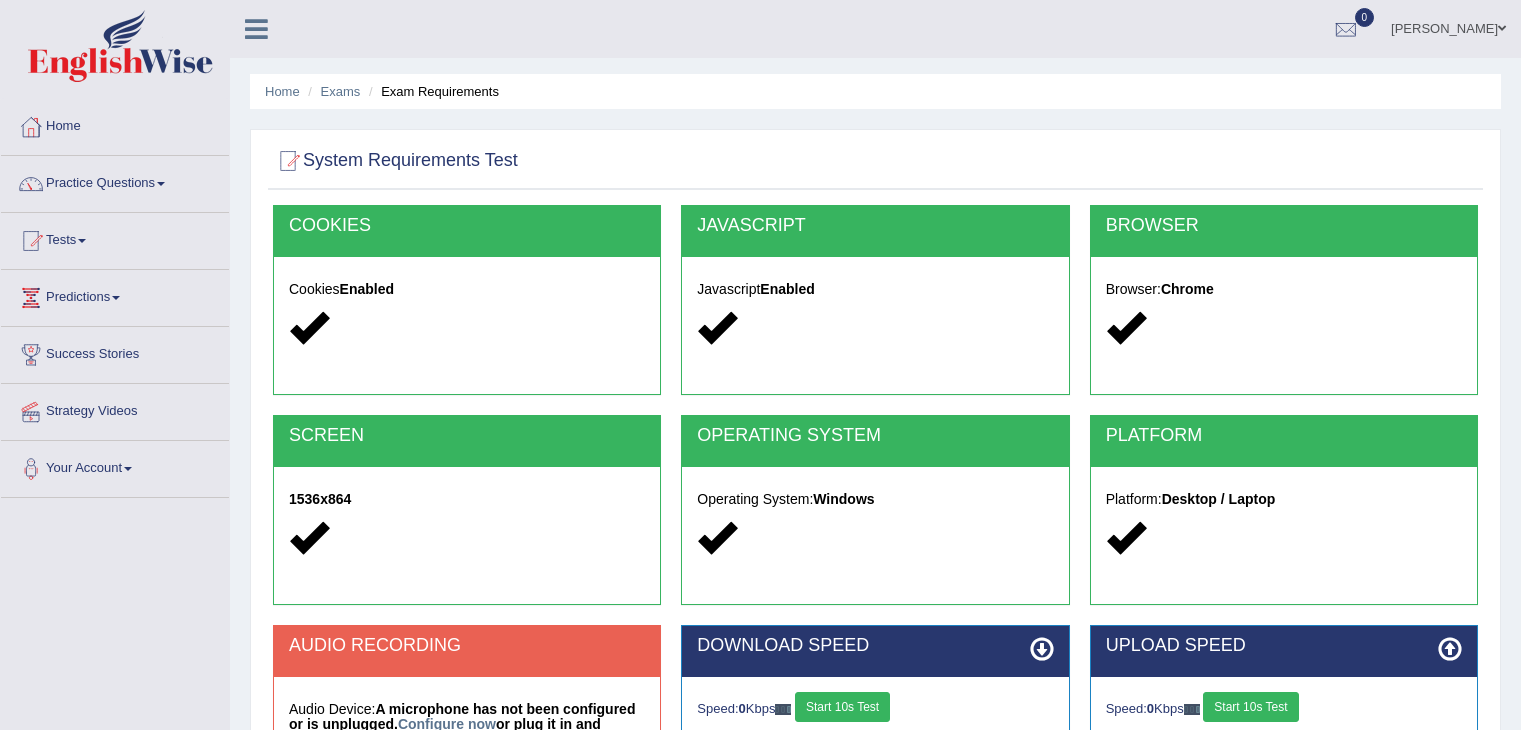 scroll, scrollTop: 0, scrollLeft: 0, axis: both 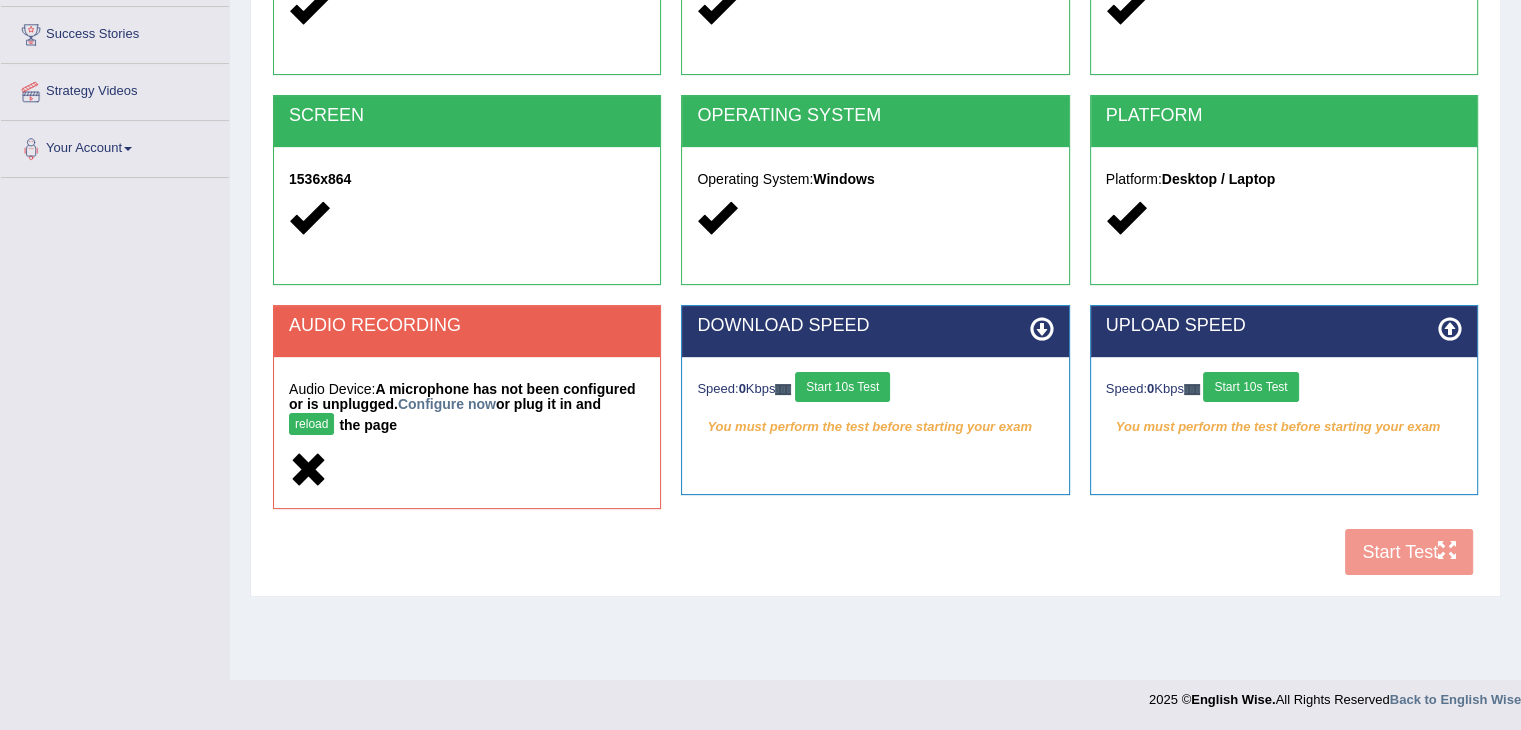 click on "COOKIES
Cookies  Enabled
JAVASCRIPT
Javascript  Enabled
BROWSER
Browser:  Chrome
SCREEN
1536x864
OPERATING SYSTEM
Operating System:  Windows
PLATFORM
Platform:  Desktop / Laptop
AUDIO RECORDING
Audio Device:  A microphone has not been configured or is unplugged.  Configure now  or plug it in and  reload  the page
DOWNLOAD SPEED
Speed:  0  Kbps    Start 10s Test
You must perform the test before starting your exam
Select Audio Quality
UPLOAD SPEED
Speed:  0  Kbps    Start 10s Test" at bounding box center (875, 235) 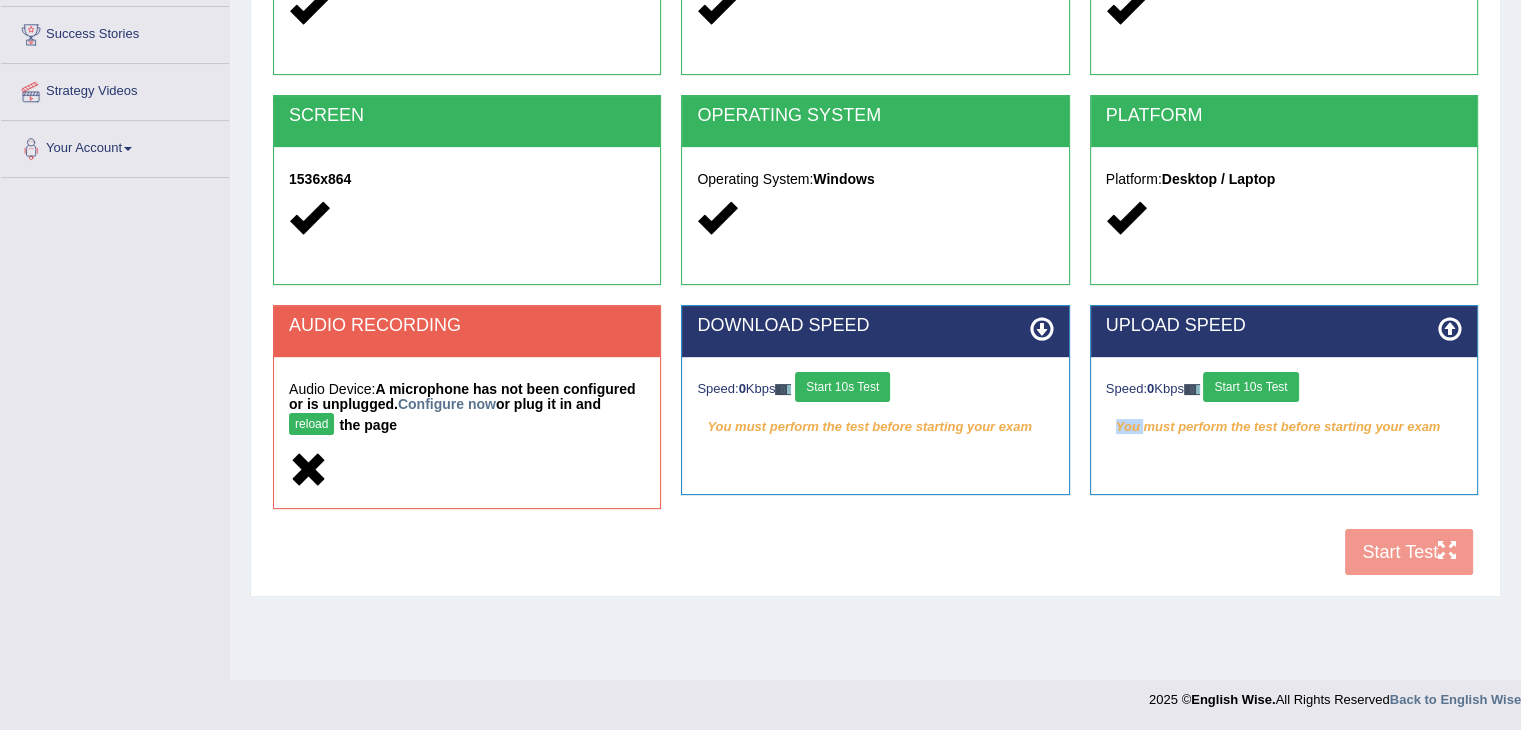 click on "COOKIES
Cookies  Enabled
JAVASCRIPT
Javascript  Enabled
BROWSER
Browser:  Chrome
SCREEN
1536x864
OPERATING SYSTEM
Operating System:  Windows
PLATFORM
Platform:  Desktop / Laptop
AUDIO RECORDING
Audio Device:  A microphone has not been configured or is unplugged.  Configure now  or plug it in and  reload  the page
DOWNLOAD SPEED
Speed:  0  Kbps    Start 10s Test
You must perform the test before starting your exam
Select Audio Quality
UPLOAD SPEED
Speed:  0  Kbps    Start 10s Test" at bounding box center (875, 235) 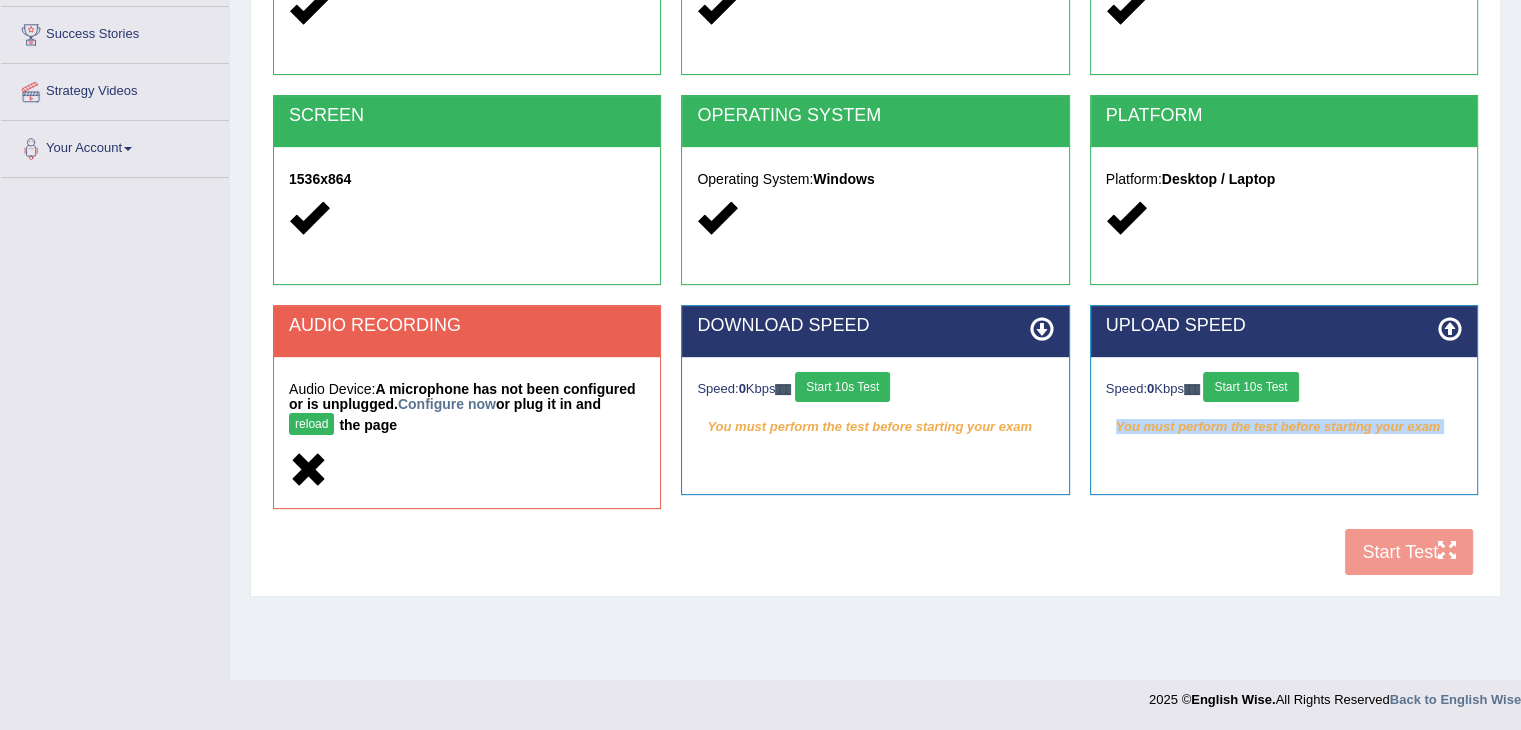 click on "COOKIES
Cookies  Enabled
JAVASCRIPT
Javascript  Enabled
BROWSER
Browser:  Chrome
SCREEN
1536x864
OPERATING SYSTEM
Operating System:  Windows
PLATFORM
Platform:  Desktop / Laptop
AUDIO RECORDING
Audio Device:  A microphone has not been configured or is unplugged.  Configure now  or plug it in and  reload  the page
DOWNLOAD SPEED
Speed:  0  Kbps    Start 10s Test
You must perform the test before starting your exam
Select Audio Quality
UPLOAD SPEED
Speed:  0  Kbps    Start 10s Test" at bounding box center (875, 235) 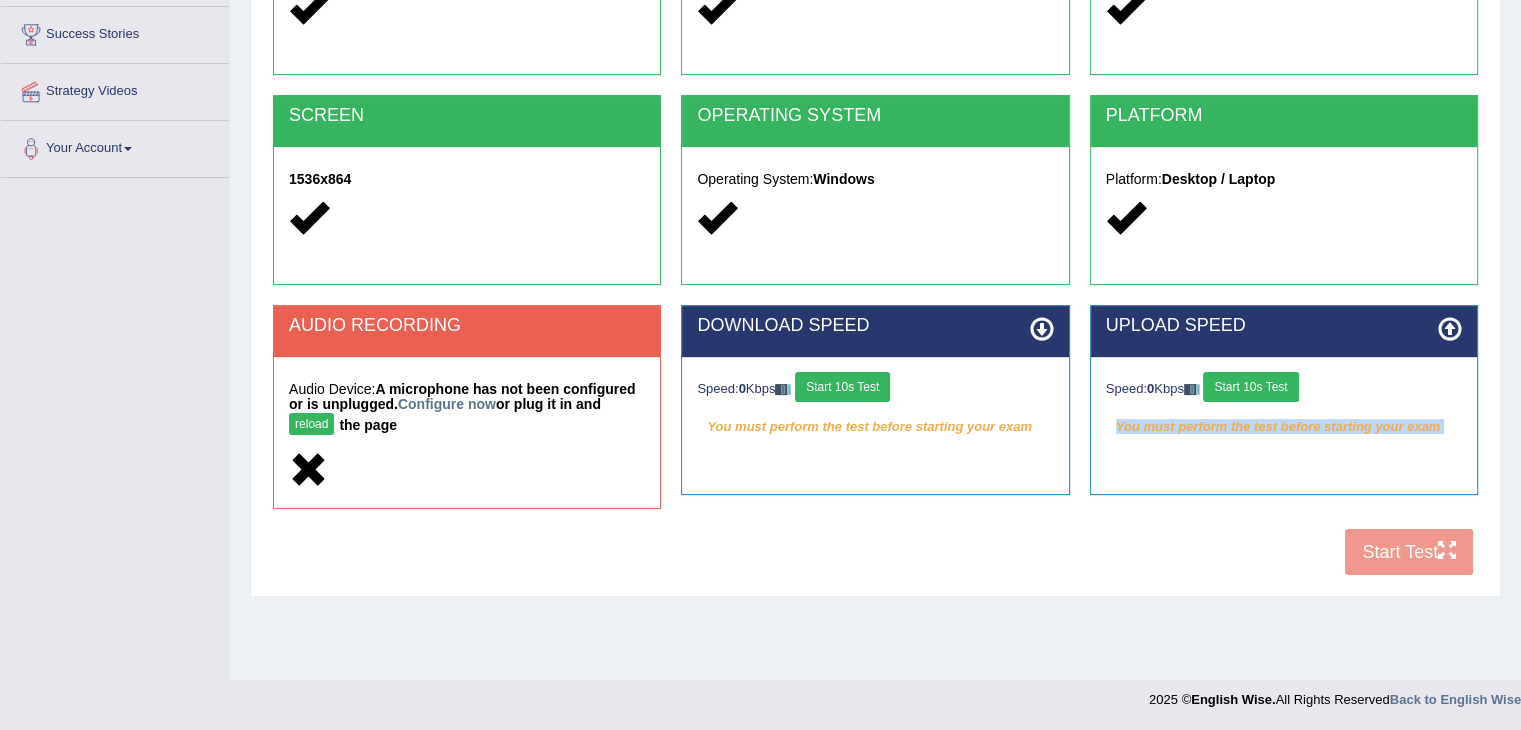 click on "COOKIES
Cookies  Enabled
JAVASCRIPT
Javascript  Enabled
BROWSER
Browser:  Chrome
SCREEN
1536x864
OPERATING SYSTEM
Operating System:  Windows
PLATFORM
Platform:  Desktop / Laptop
AUDIO RECORDING
Audio Device:  A microphone has not been configured or is unplugged.  Configure now  or plug it in and  reload  the page
DOWNLOAD SPEED
Speed:  0  Kbps    Start 10s Test
You must perform the test before starting your exam
Select Audio Quality
UPLOAD SPEED
Speed:  0  Kbps    Start 10s Test" at bounding box center [875, 235] 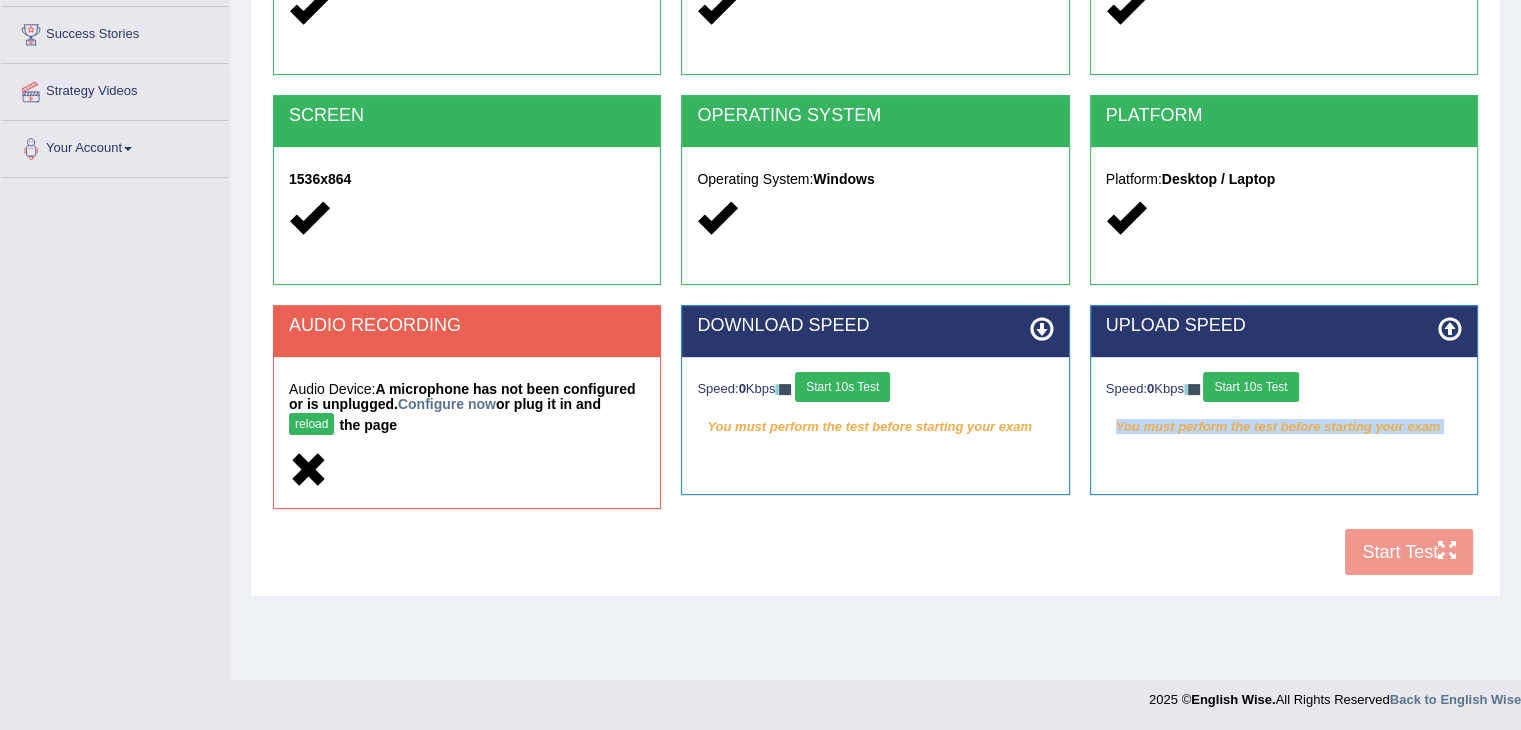 click on "Start 10s Test" at bounding box center (1250, 387) 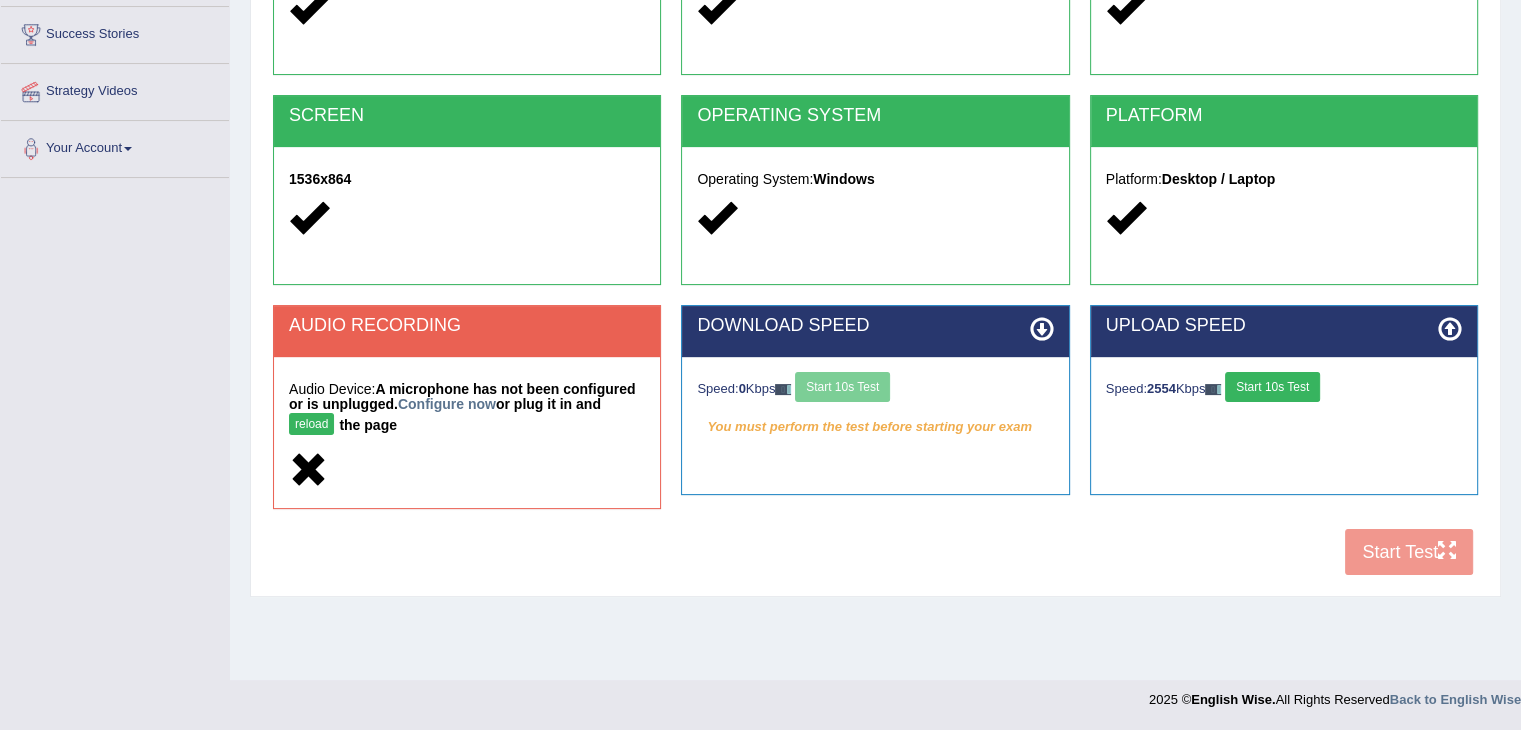 click on "Start 10s Test" at bounding box center (1272, 387) 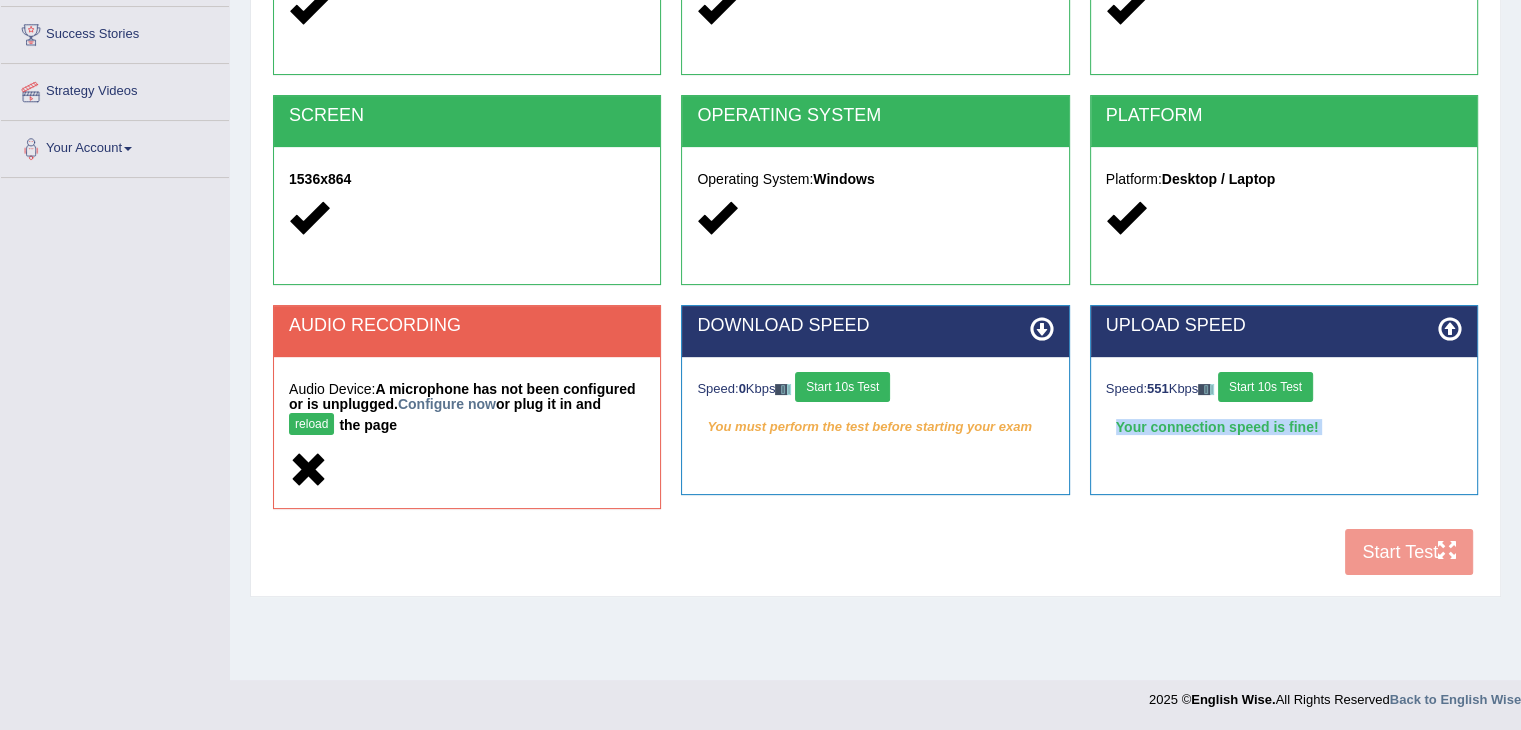click on "Start 10s Test" at bounding box center (842, 387) 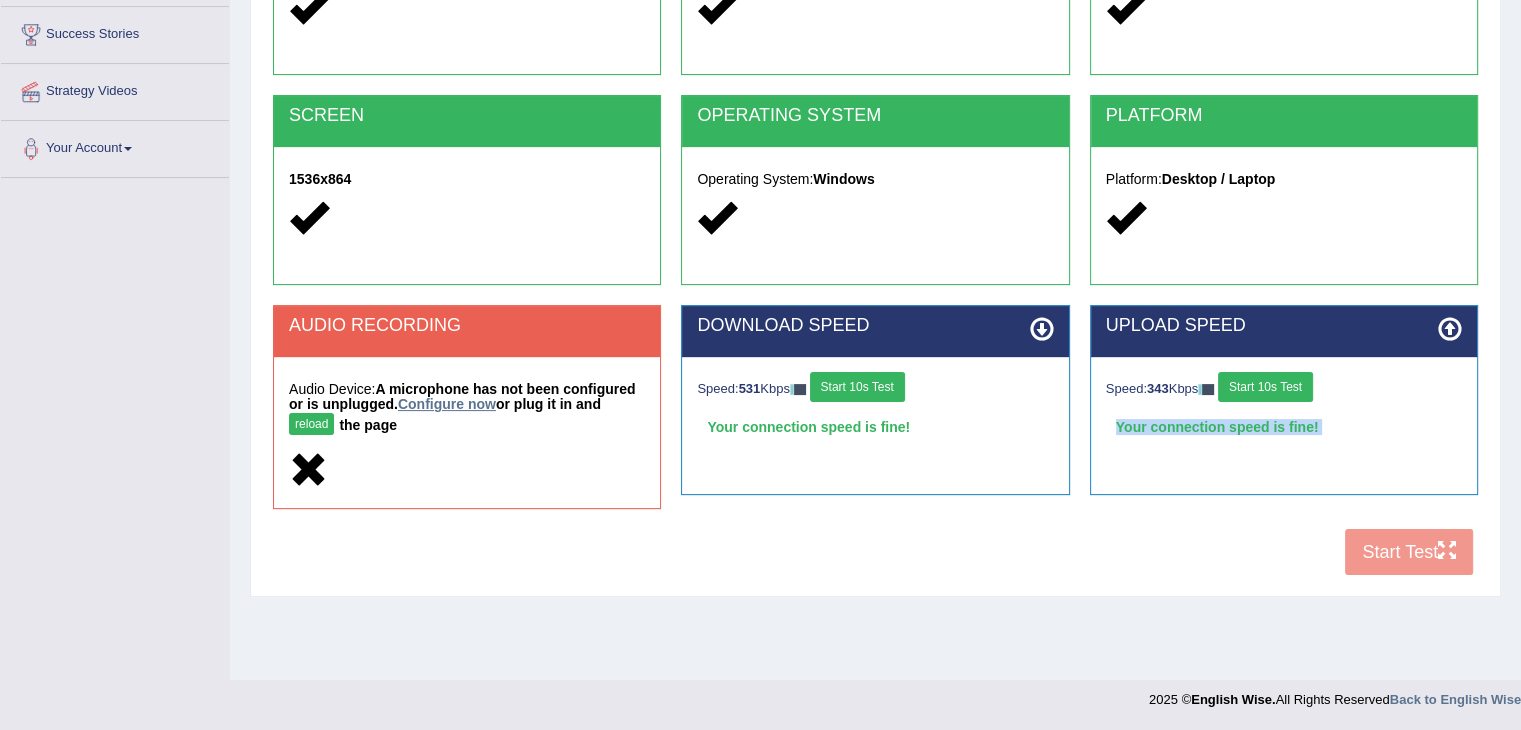 click on "Configure now" at bounding box center (447, 404) 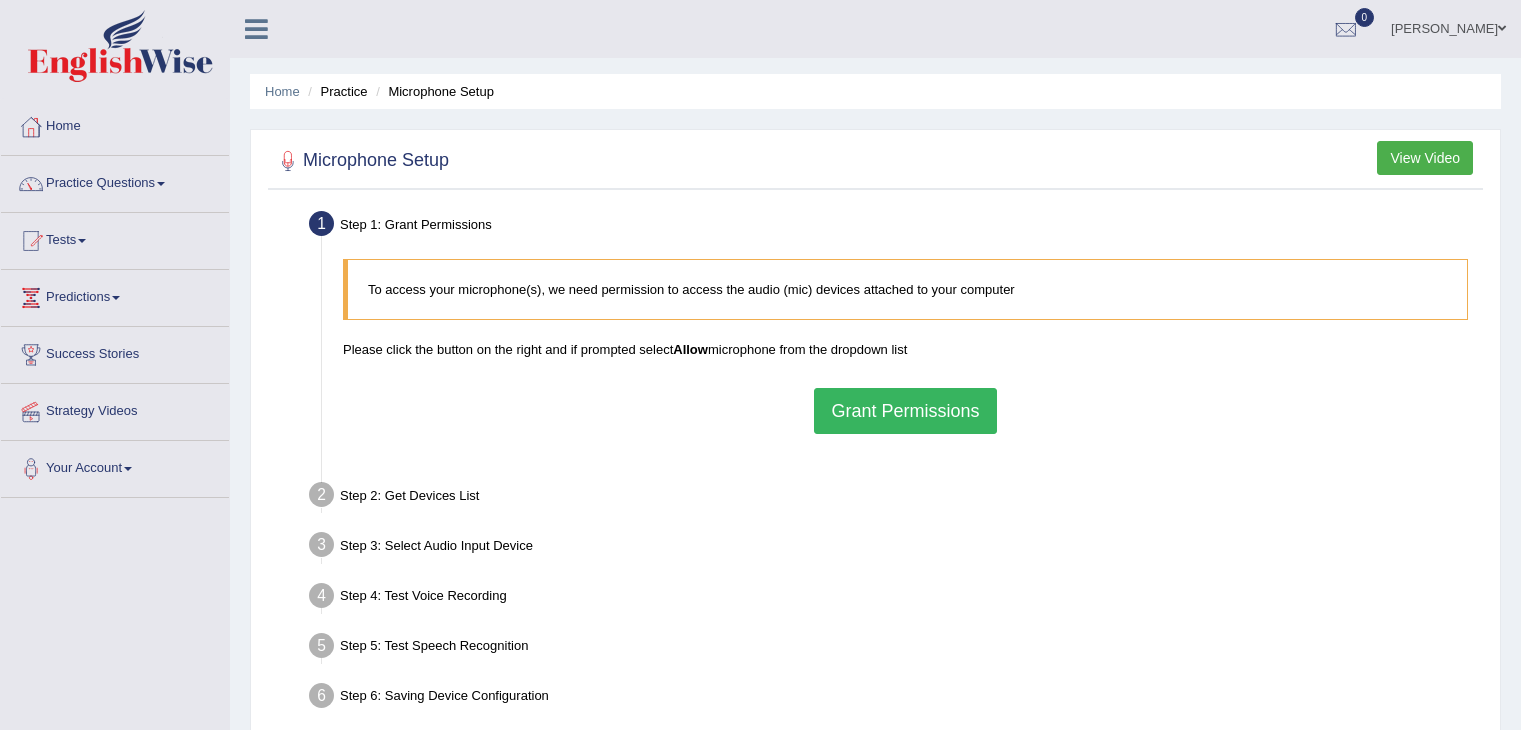 scroll, scrollTop: 0, scrollLeft: 0, axis: both 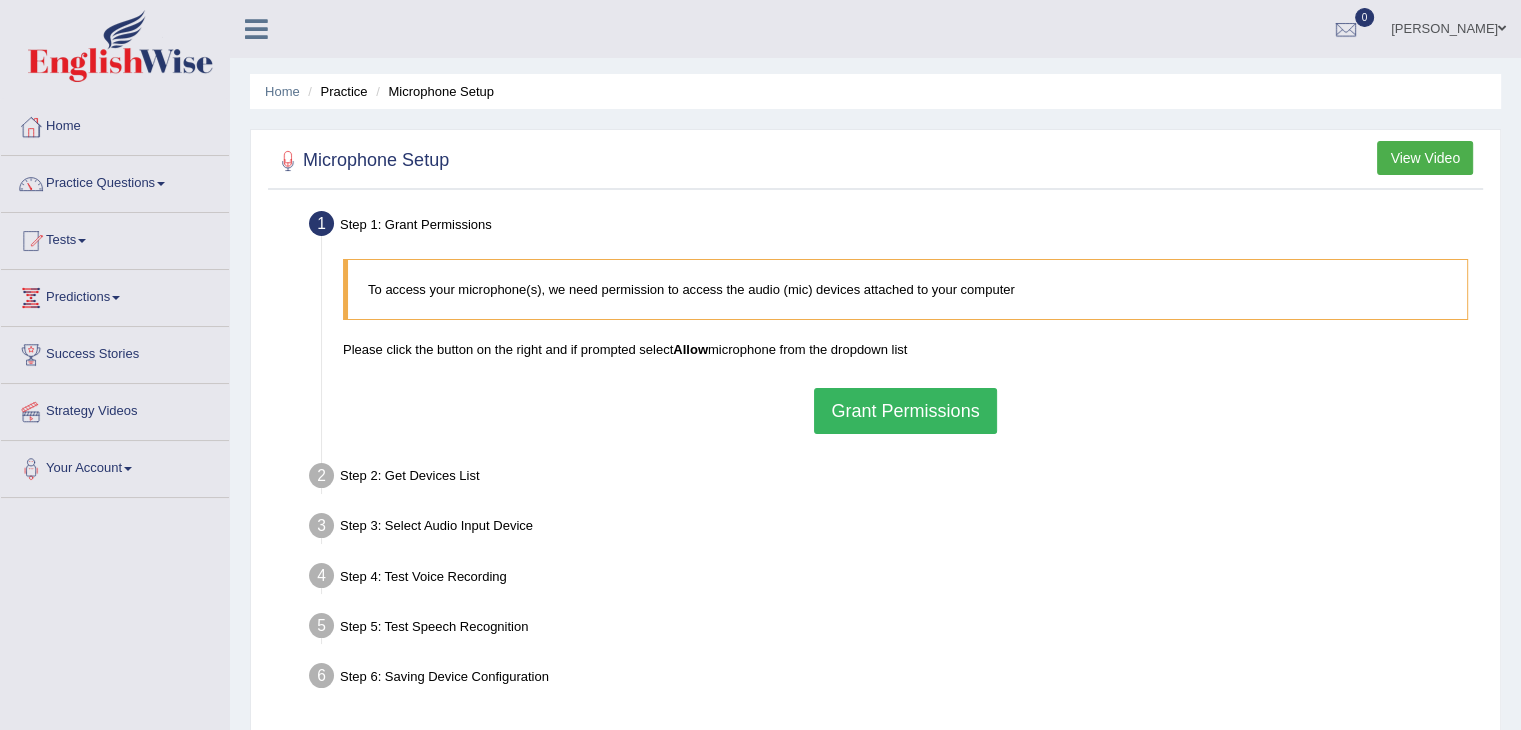 click on "Grant Permissions" at bounding box center (905, 411) 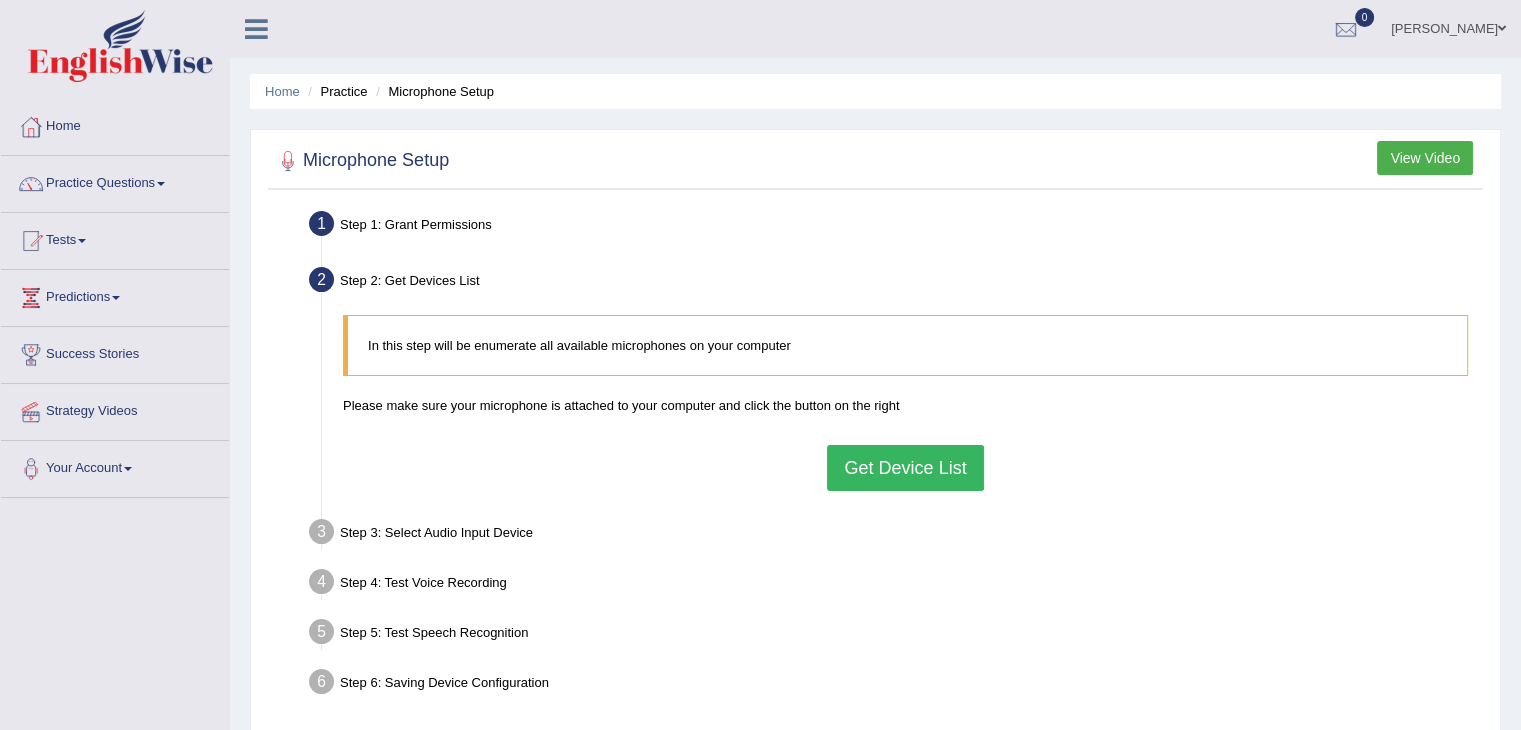 click on "Get Device List" at bounding box center (905, 468) 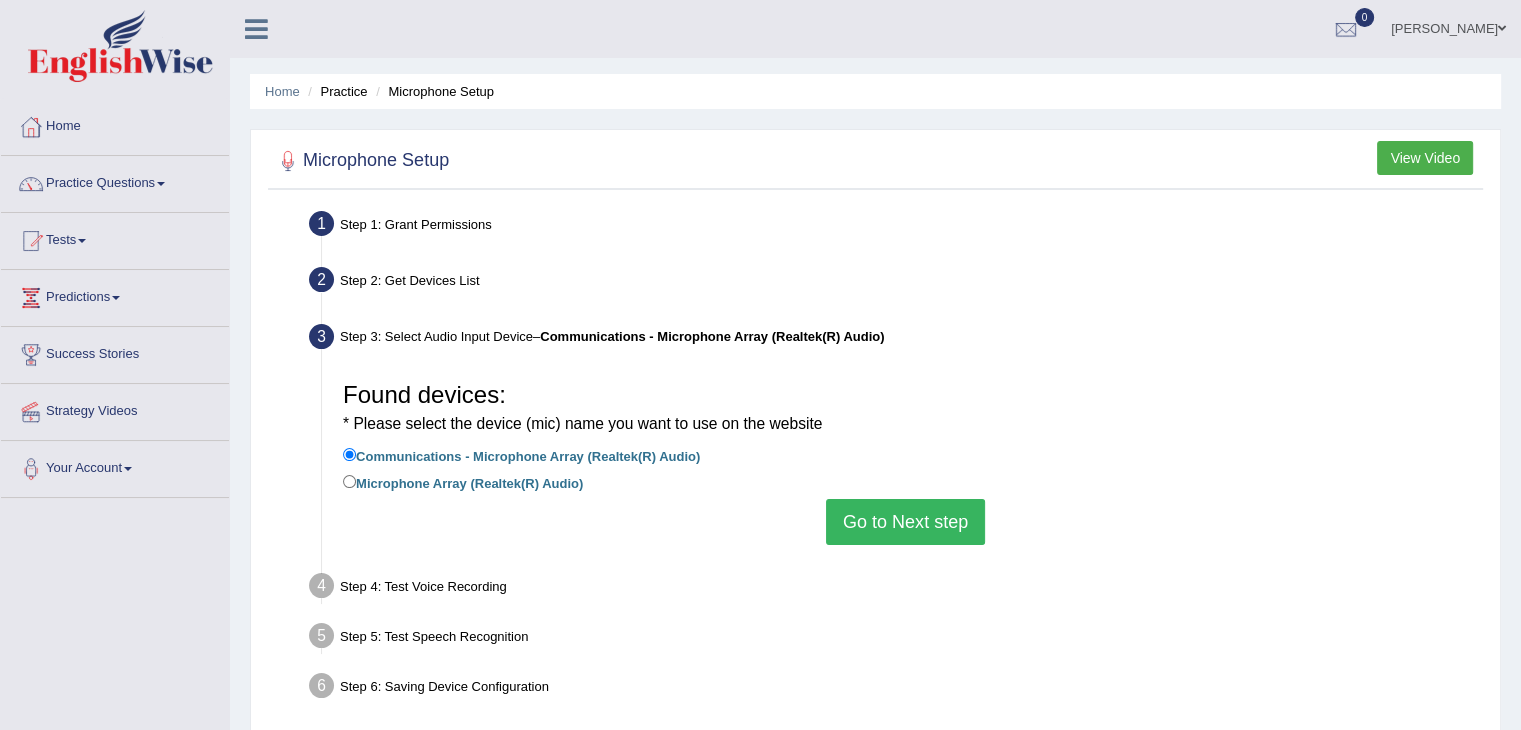 click on "Go to Next step" at bounding box center [905, 522] 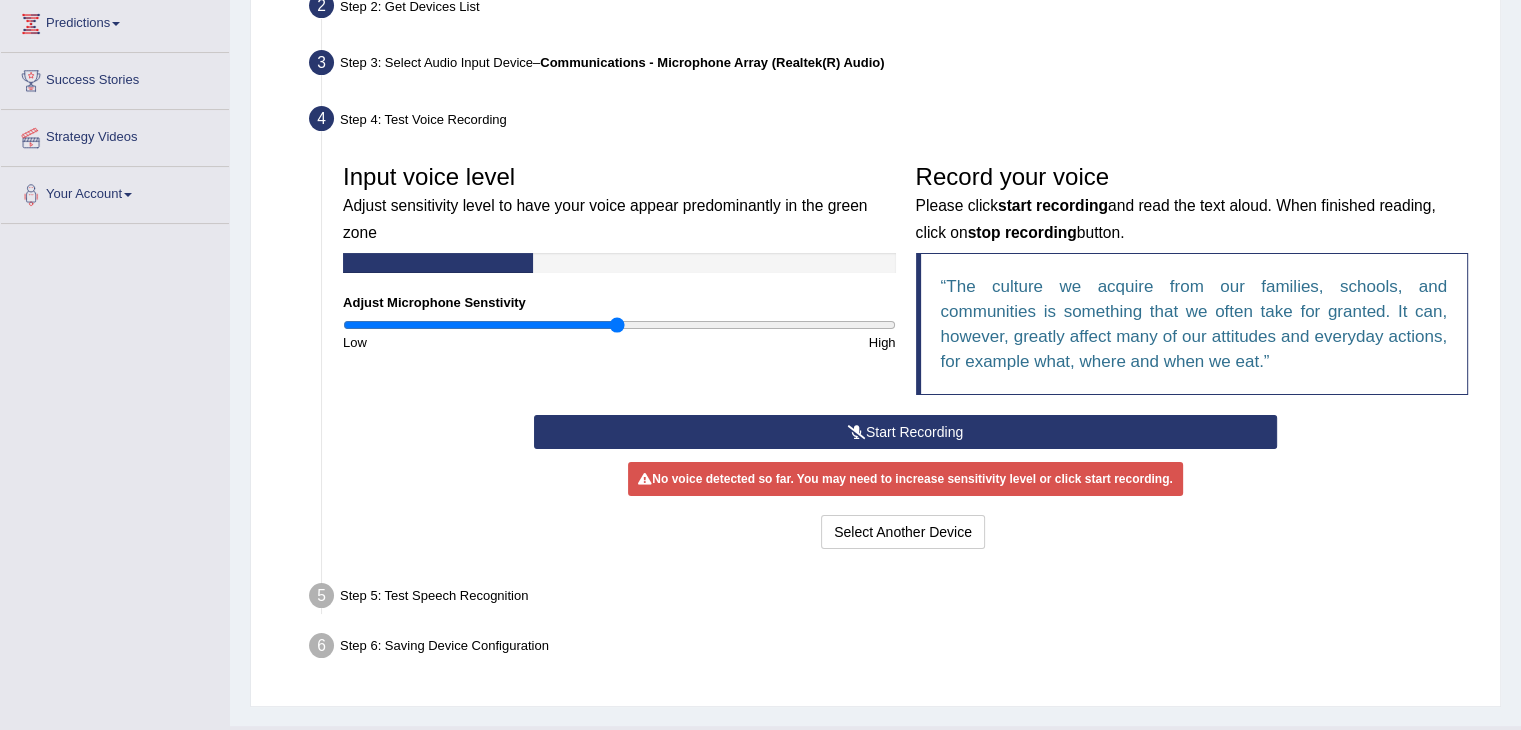 scroll, scrollTop: 320, scrollLeft: 0, axis: vertical 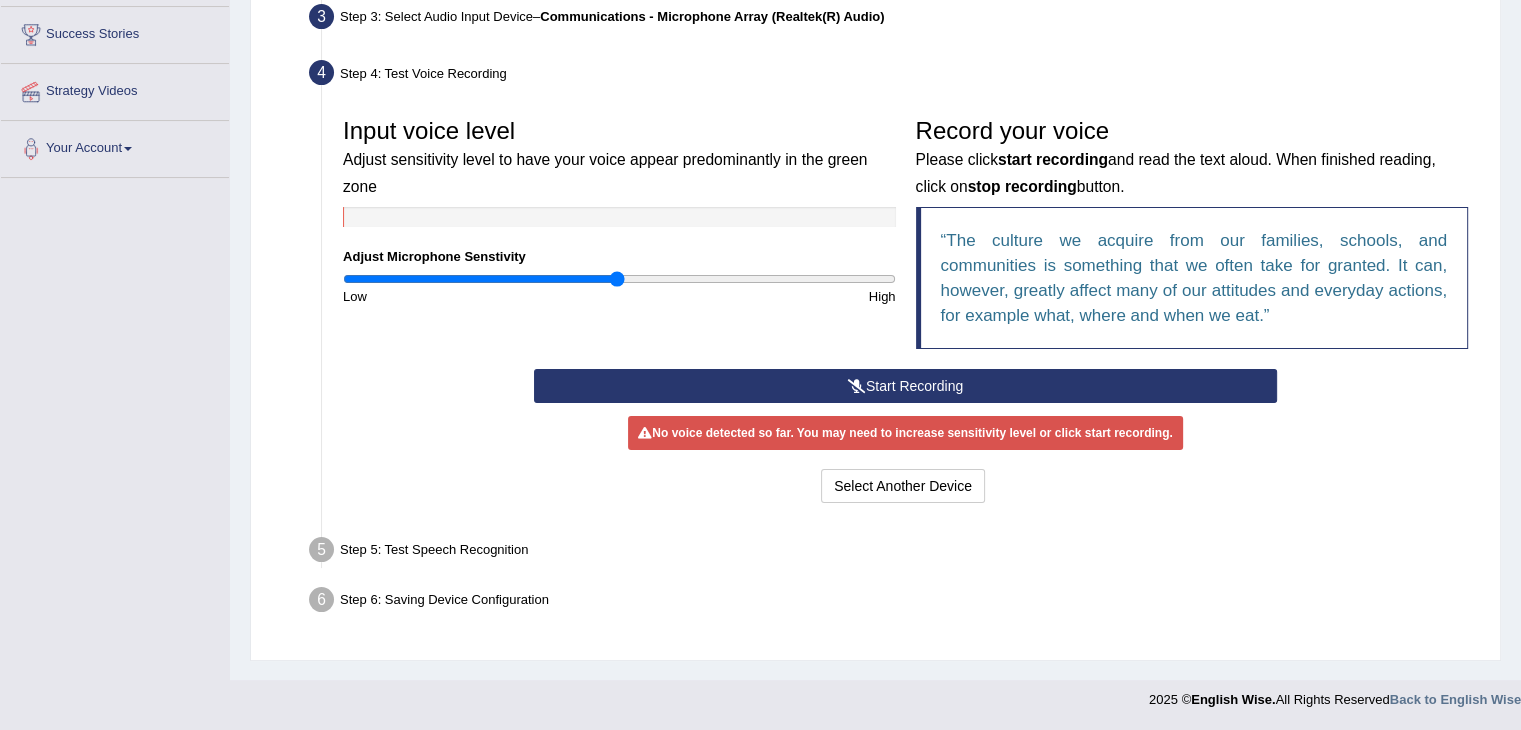 click at bounding box center (857, 386) 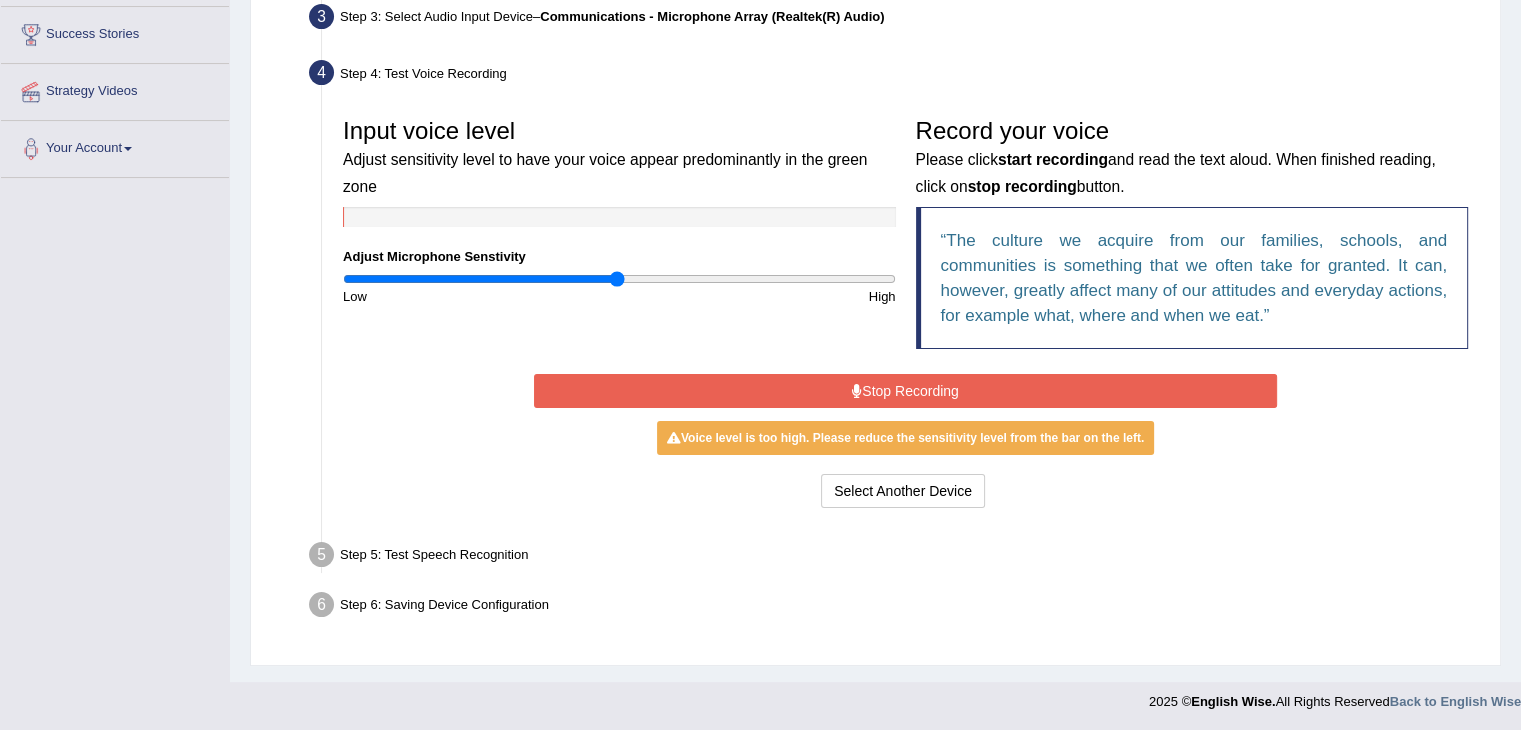 click at bounding box center (857, 391) 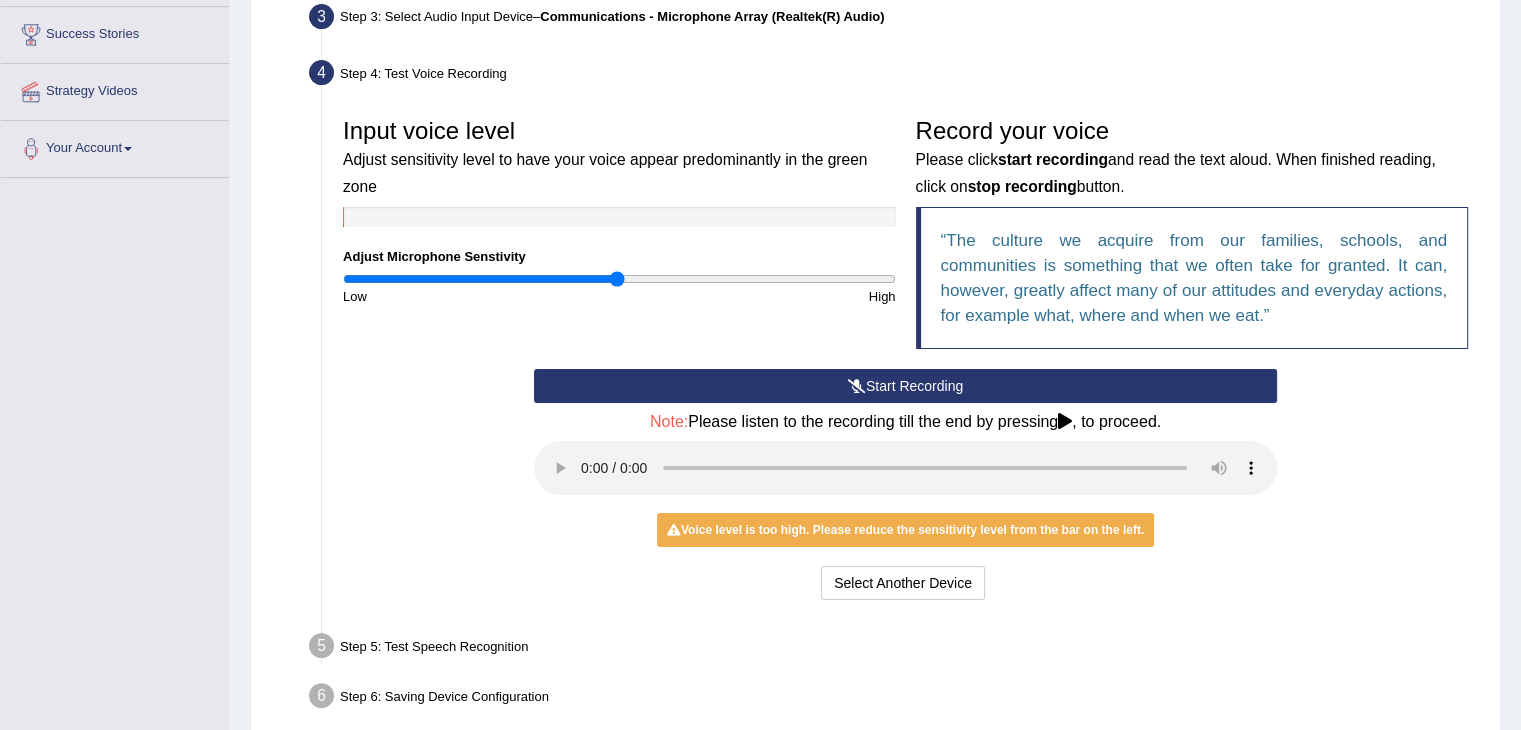 click on "Start Recording" at bounding box center [905, 386] 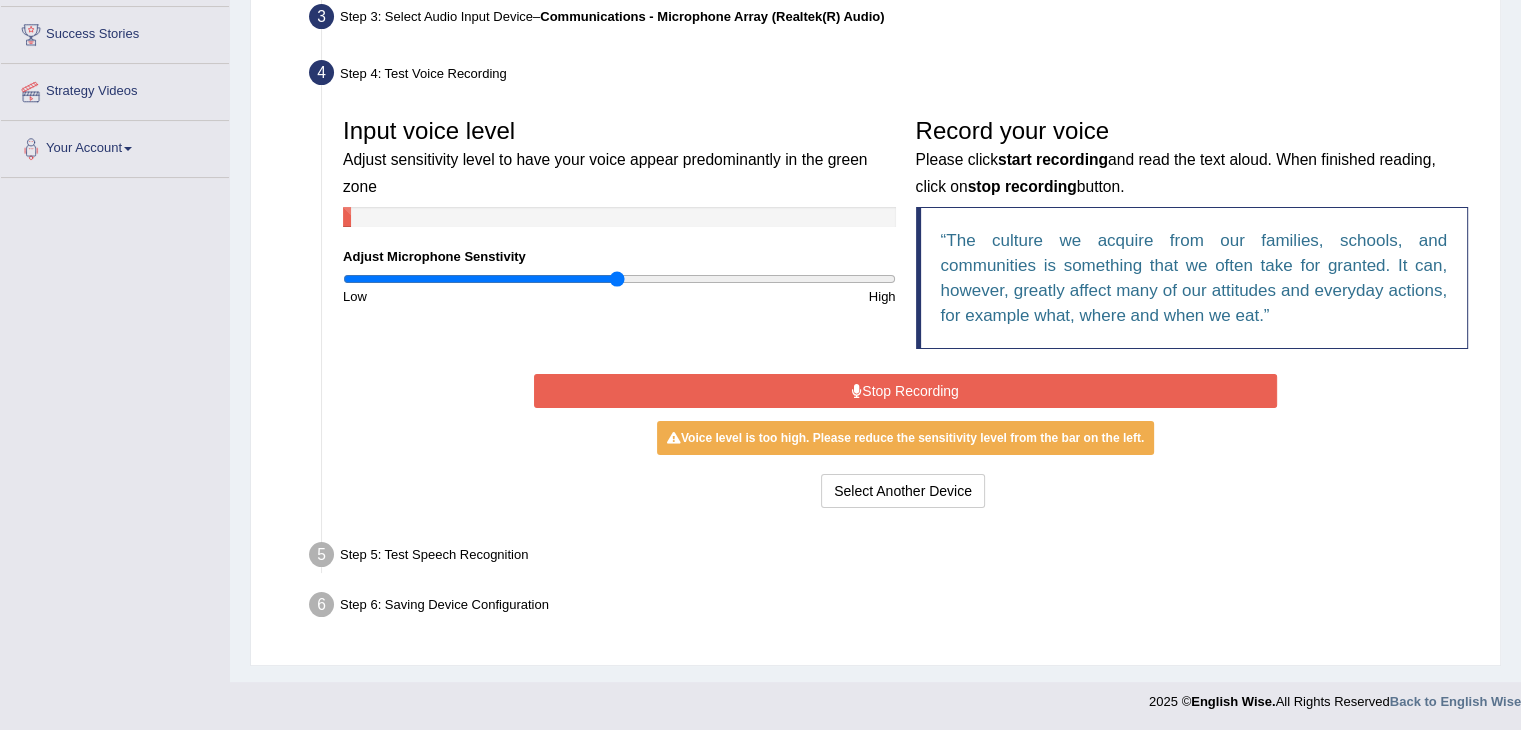 click on "Stop Recording" at bounding box center [905, 391] 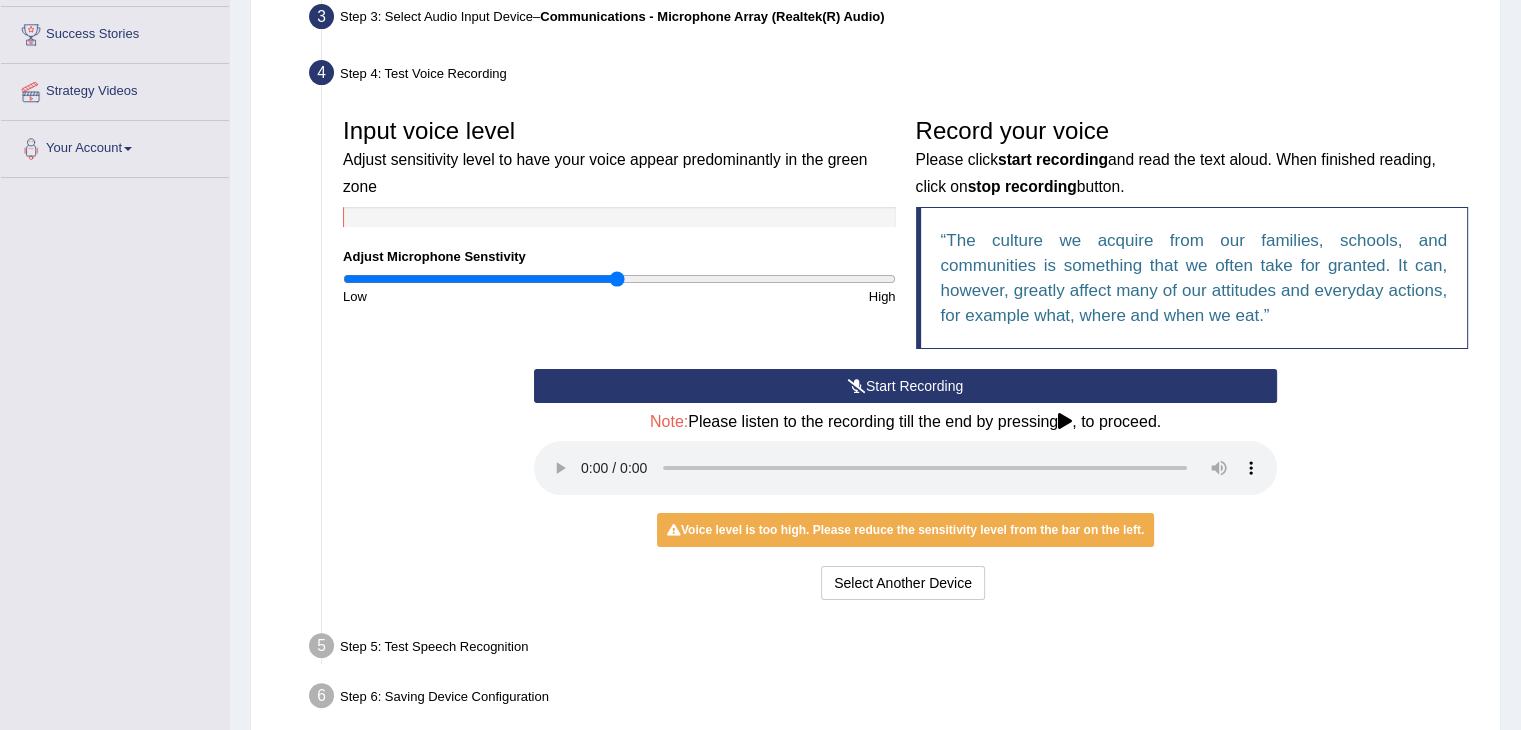 scroll, scrollTop: 412, scrollLeft: 0, axis: vertical 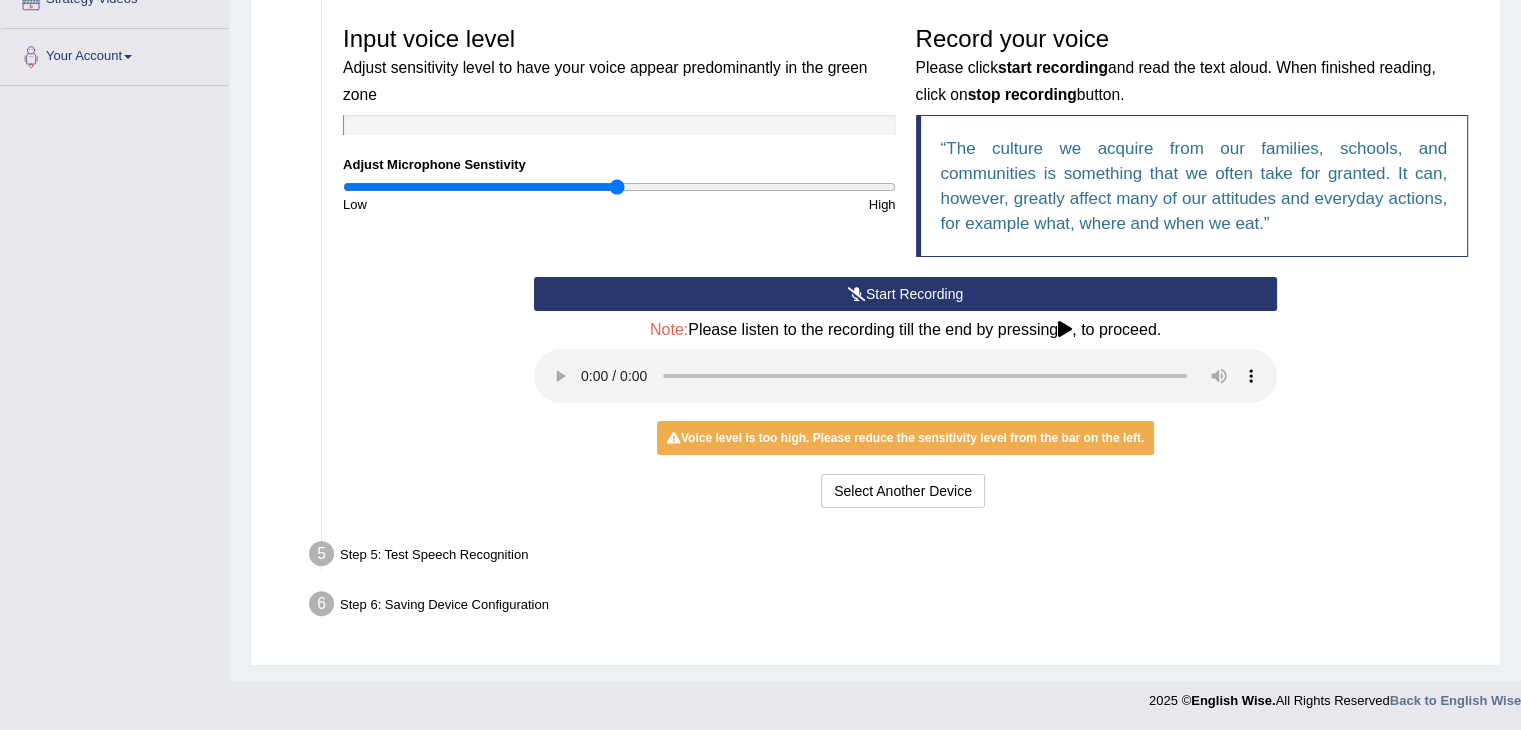 click on "Step 5: Test Speech Recognition" at bounding box center (895, 557) 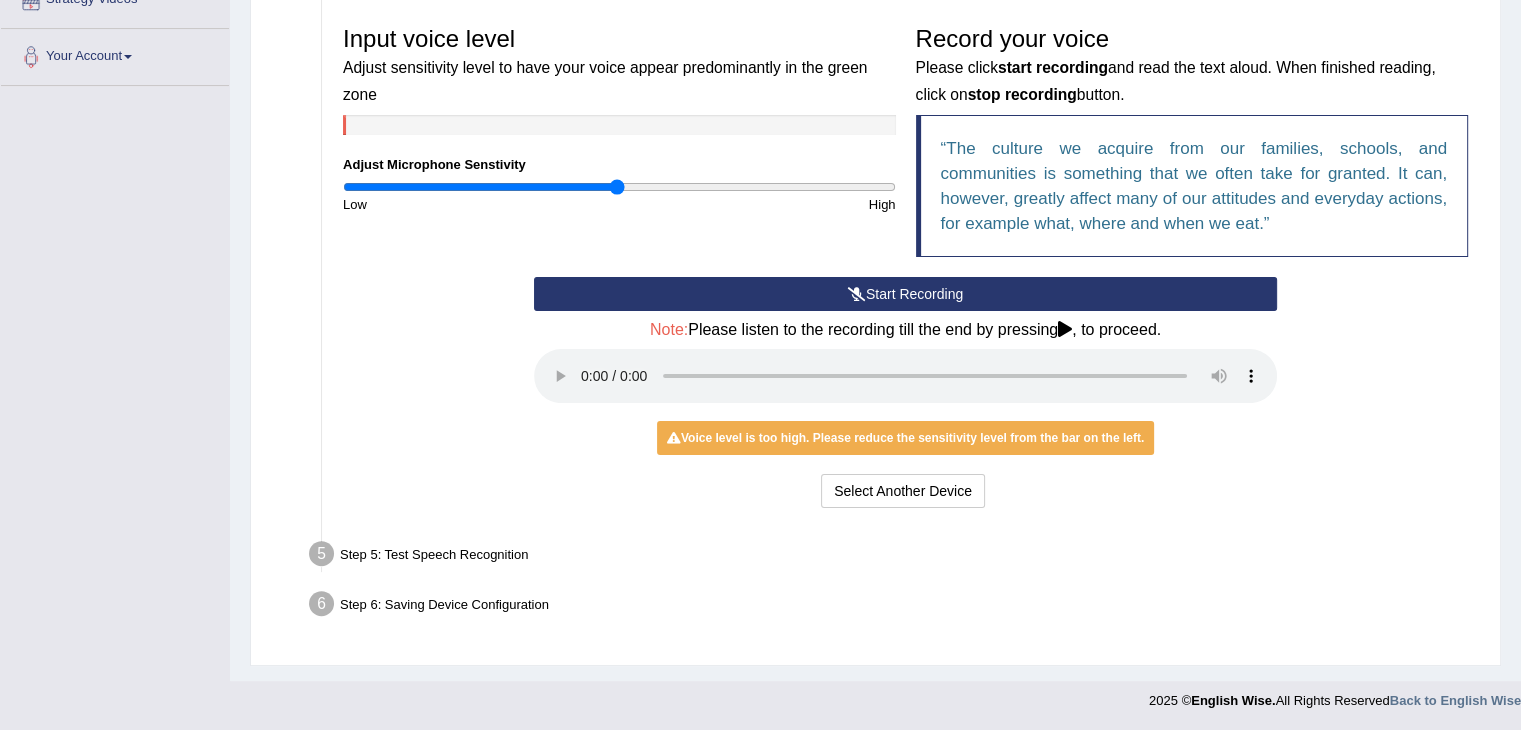 click on "Start Recording" at bounding box center (905, 294) 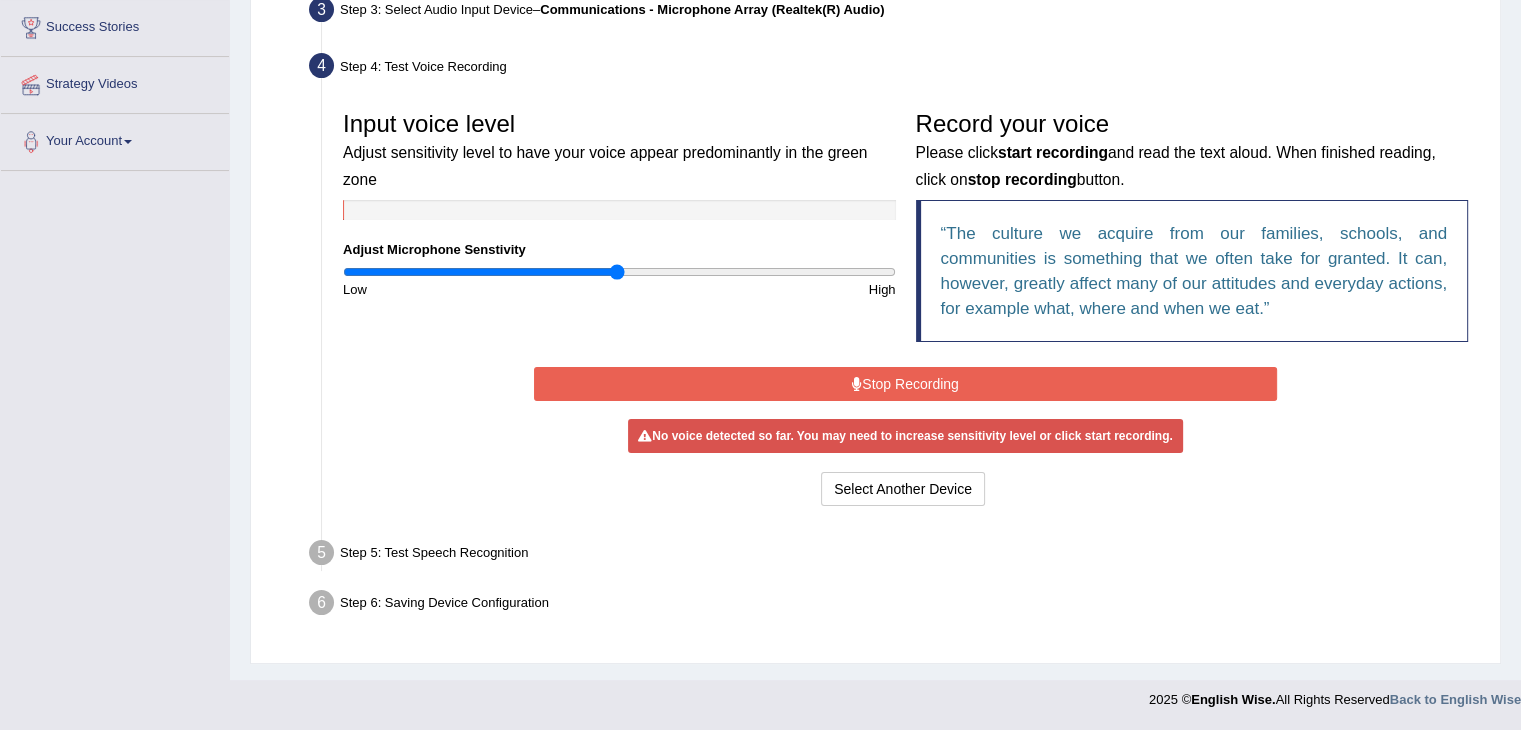 scroll, scrollTop: 320, scrollLeft: 0, axis: vertical 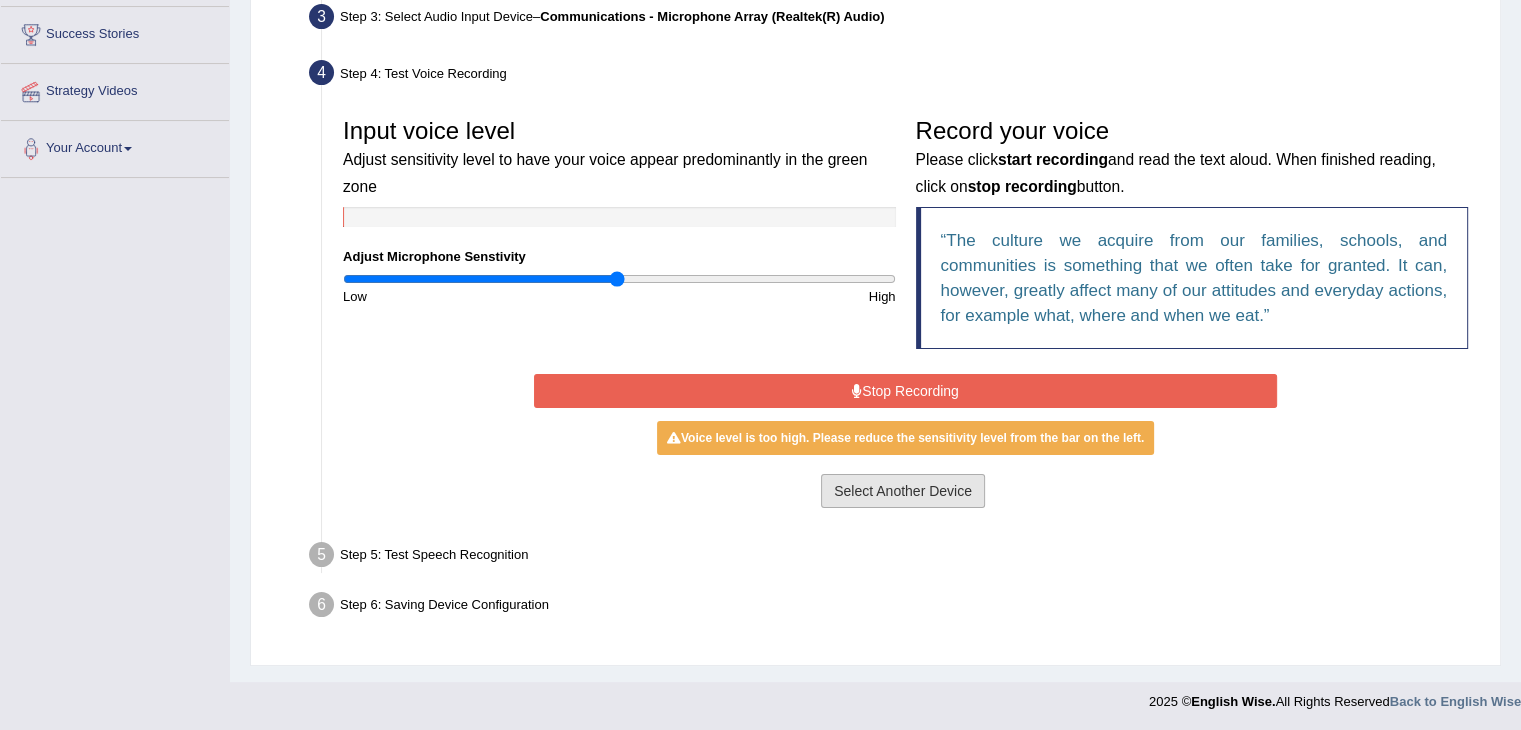 click on "Select Another Device" at bounding box center [903, 491] 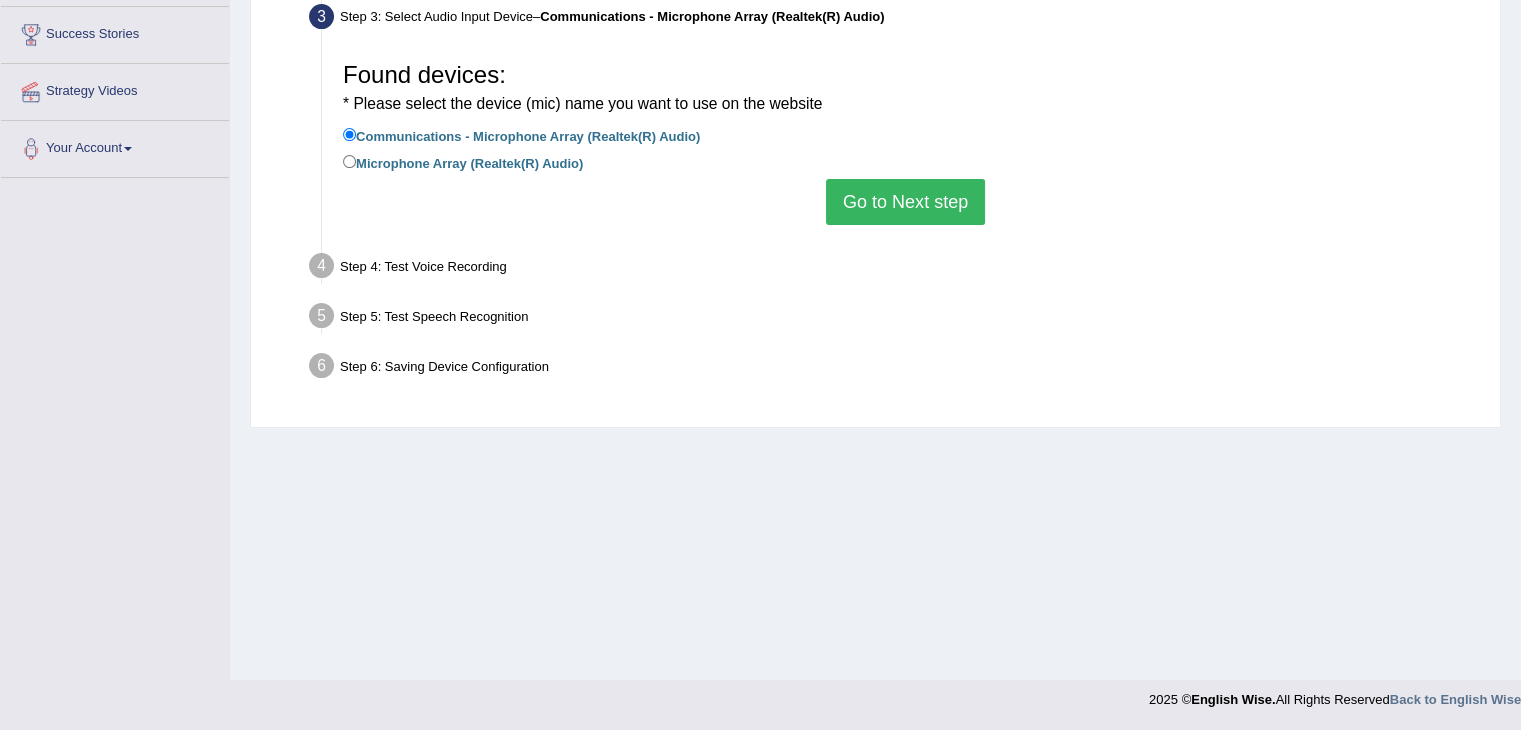 click on "Go to Next step" at bounding box center (905, 202) 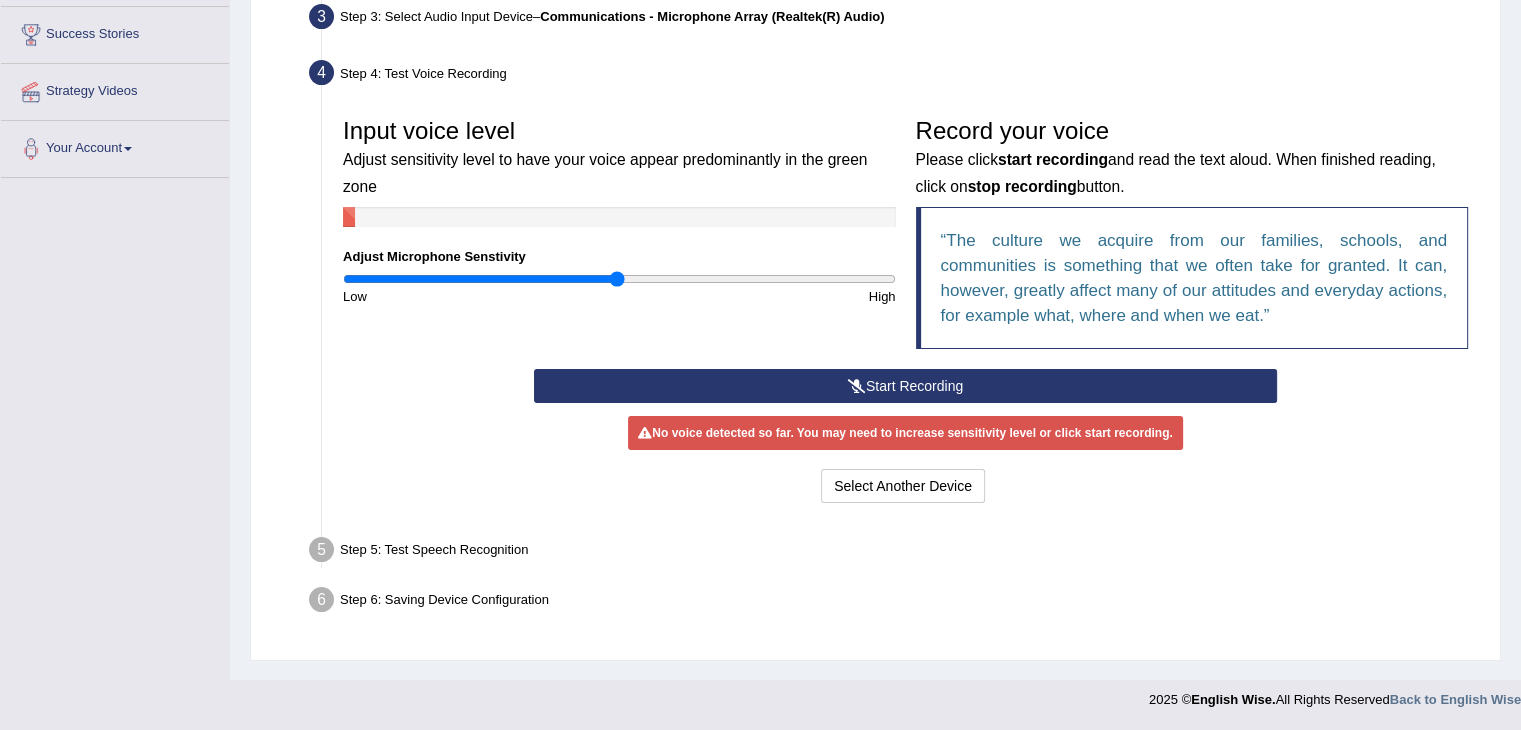 click on "Start Recording" at bounding box center (905, 386) 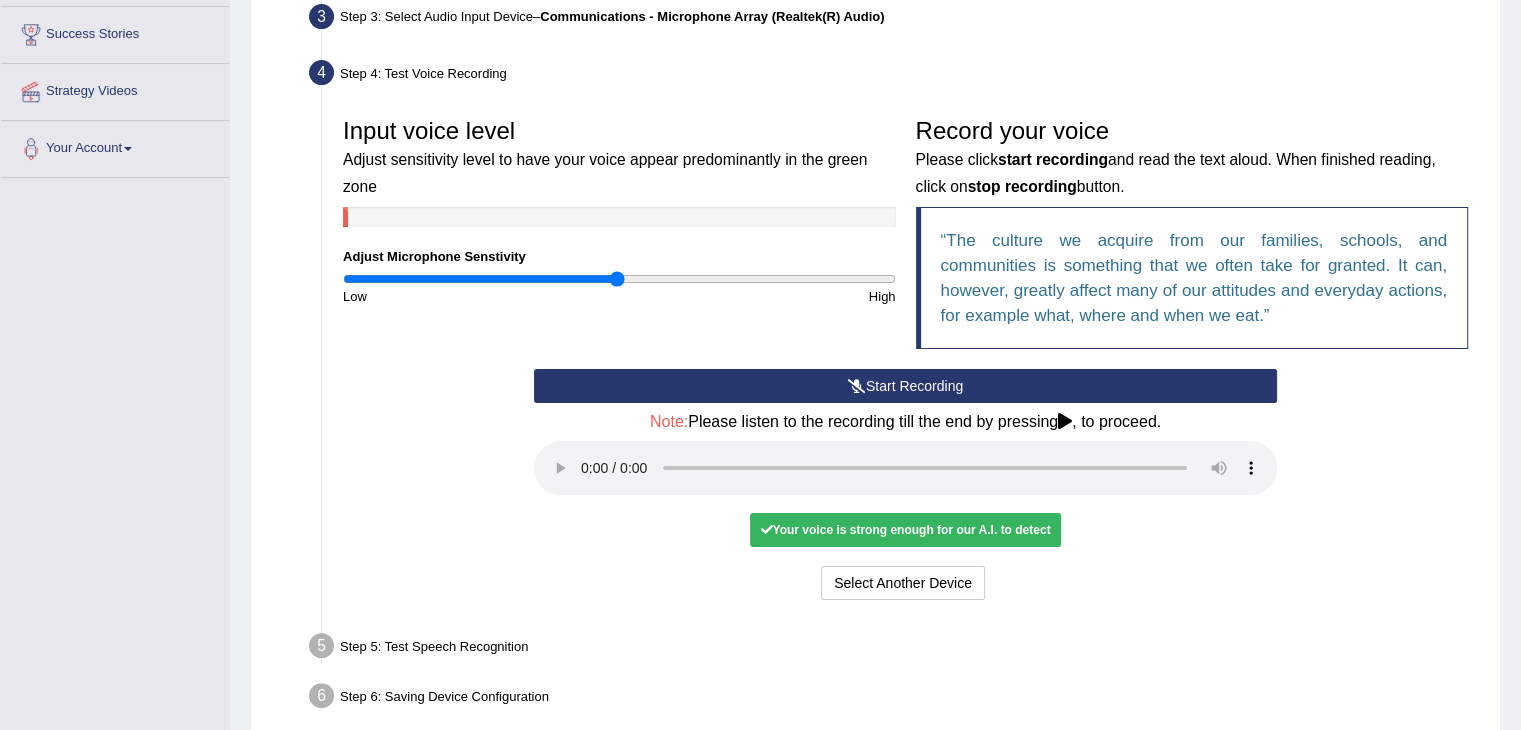 click on "Your voice is strong enough for our A.I. to detect" at bounding box center (905, 530) 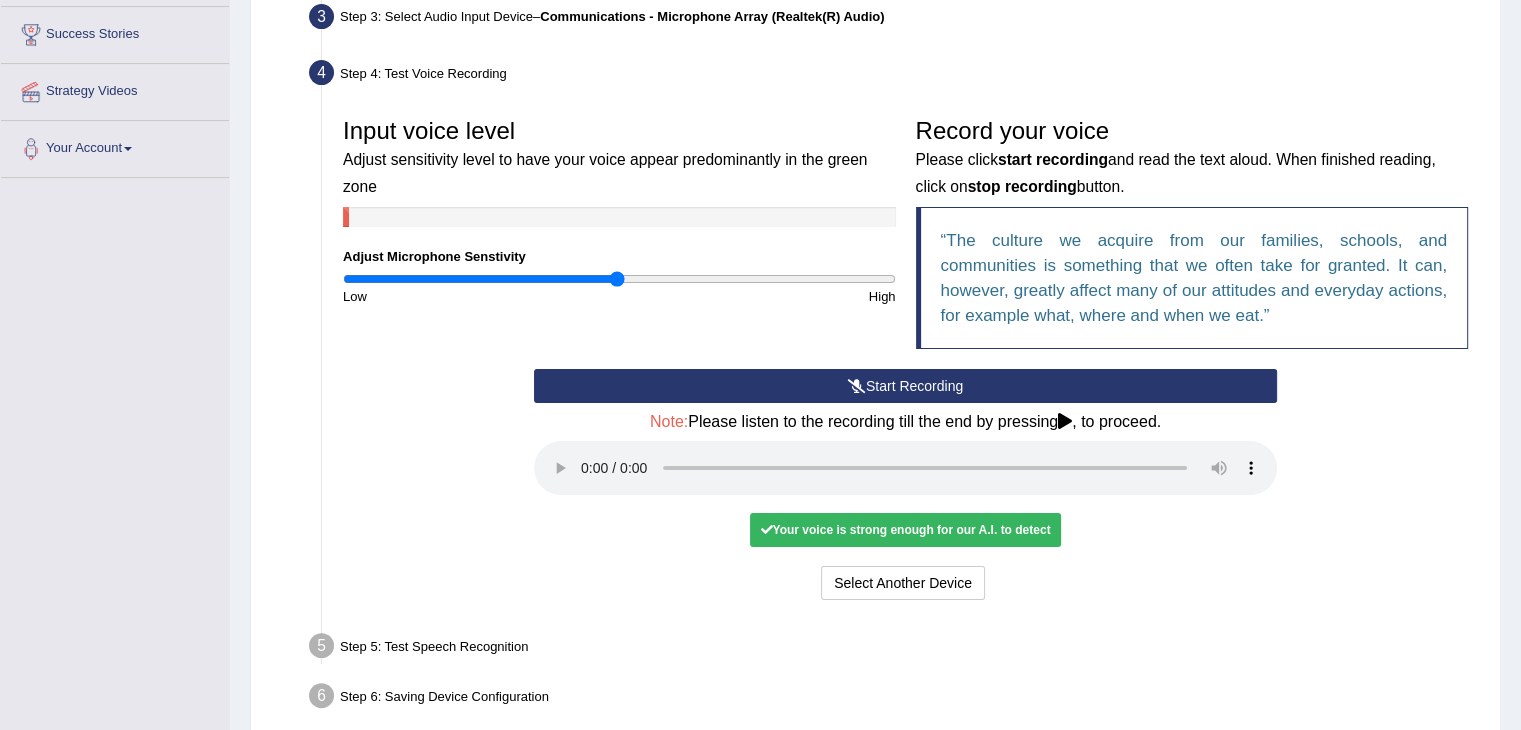 scroll, scrollTop: 412, scrollLeft: 0, axis: vertical 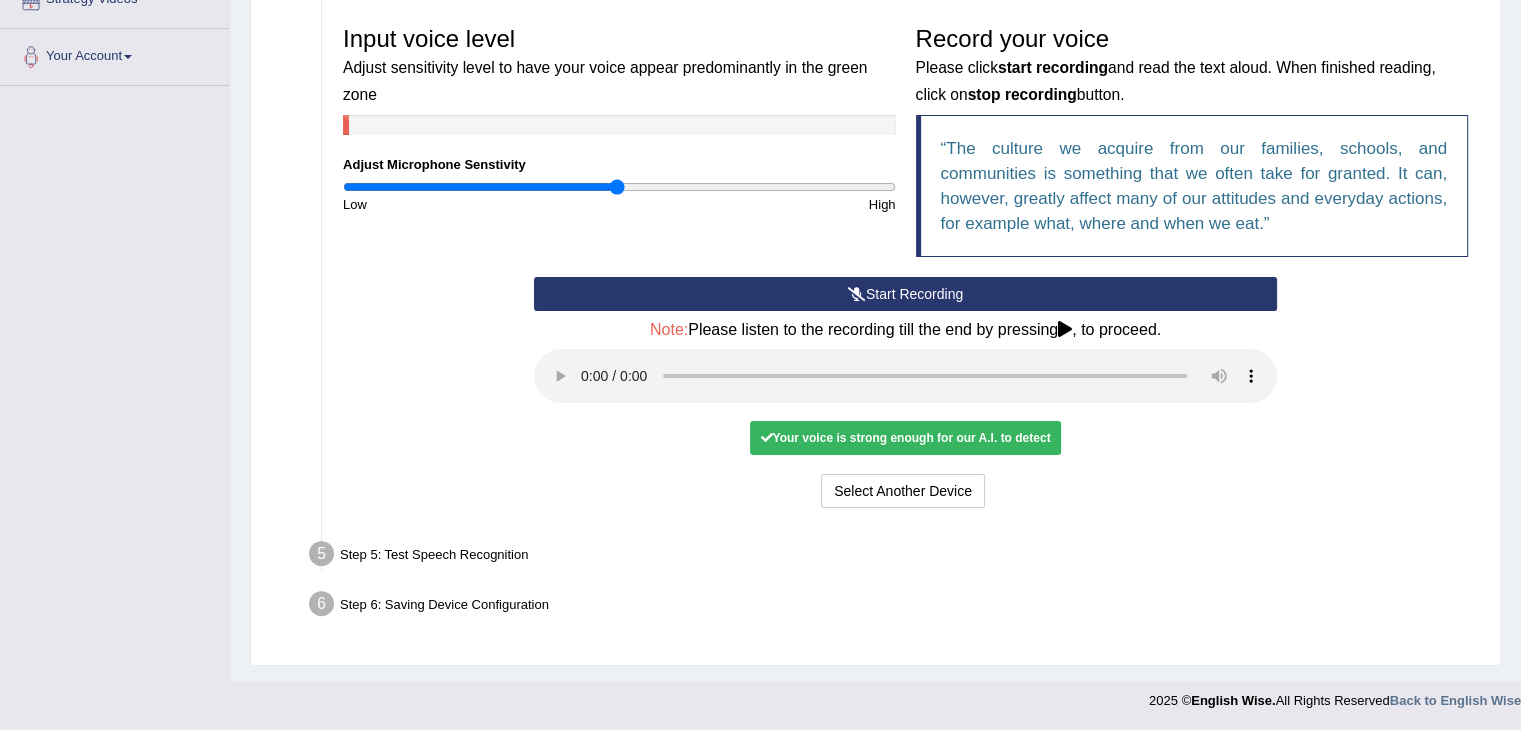 click on "Step 5: Test Speech Recognition" at bounding box center [895, 557] 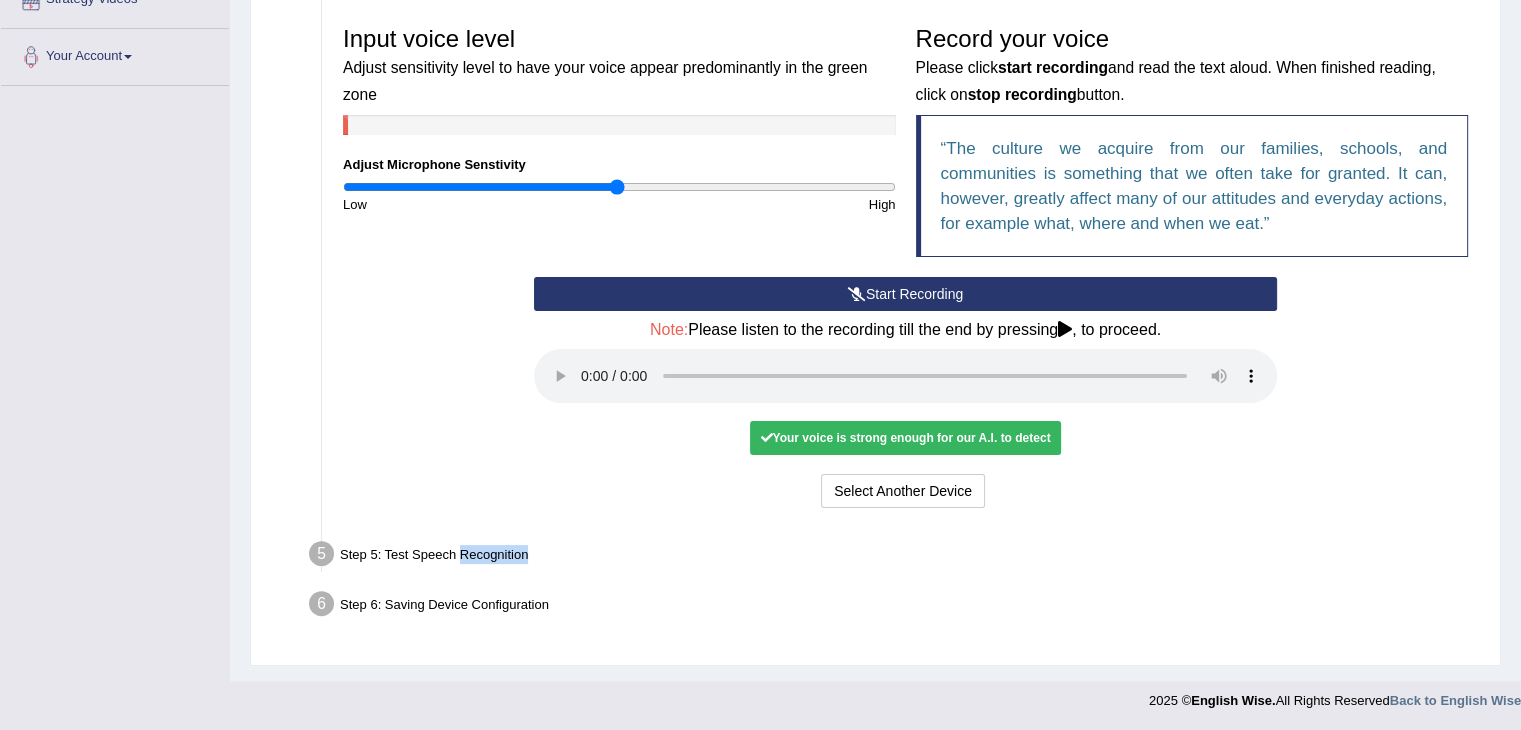 click on "Step 5: Test Speech Recognition" at bounding box center [895, 557] 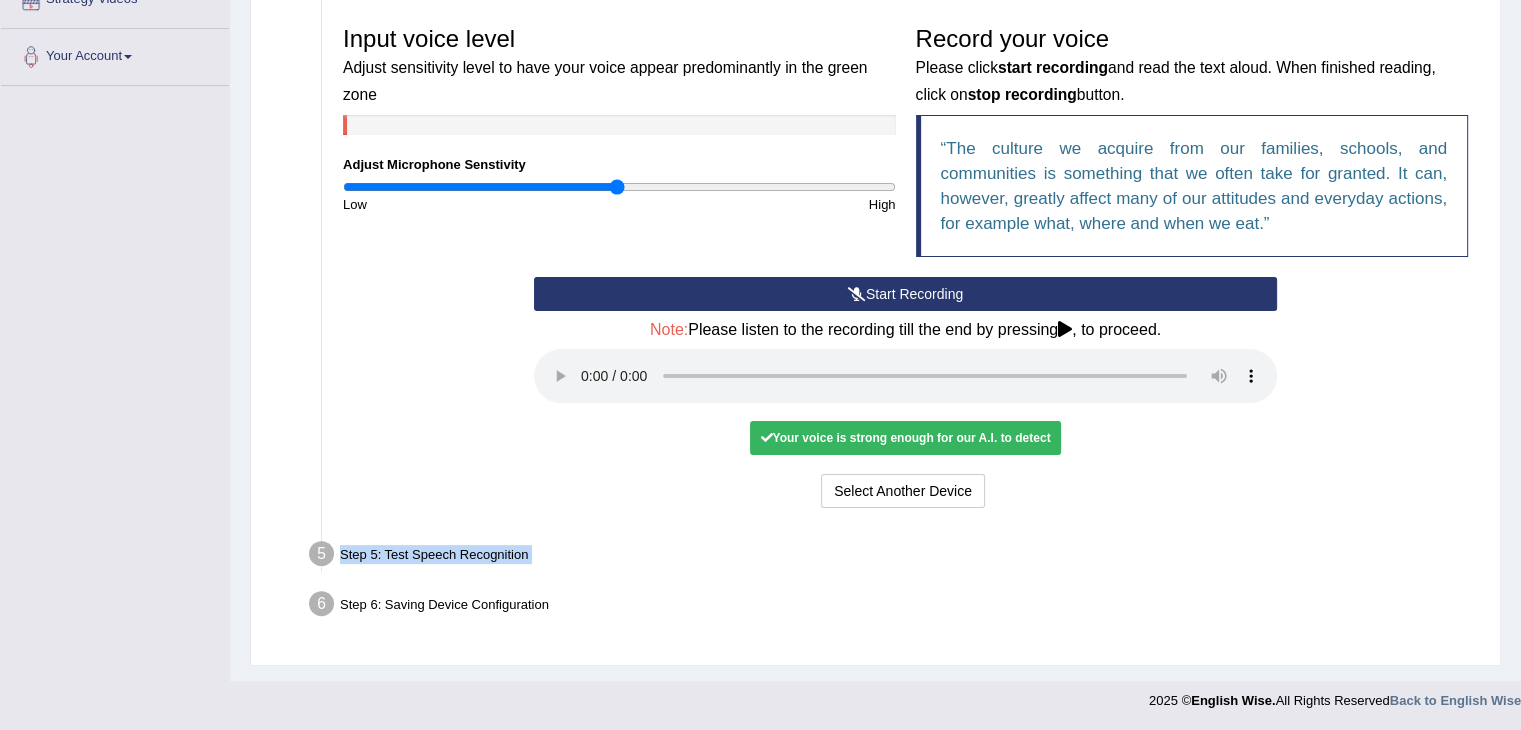 click on "Step 5: Test Speech Recognition" at bounding box center [895, 557] 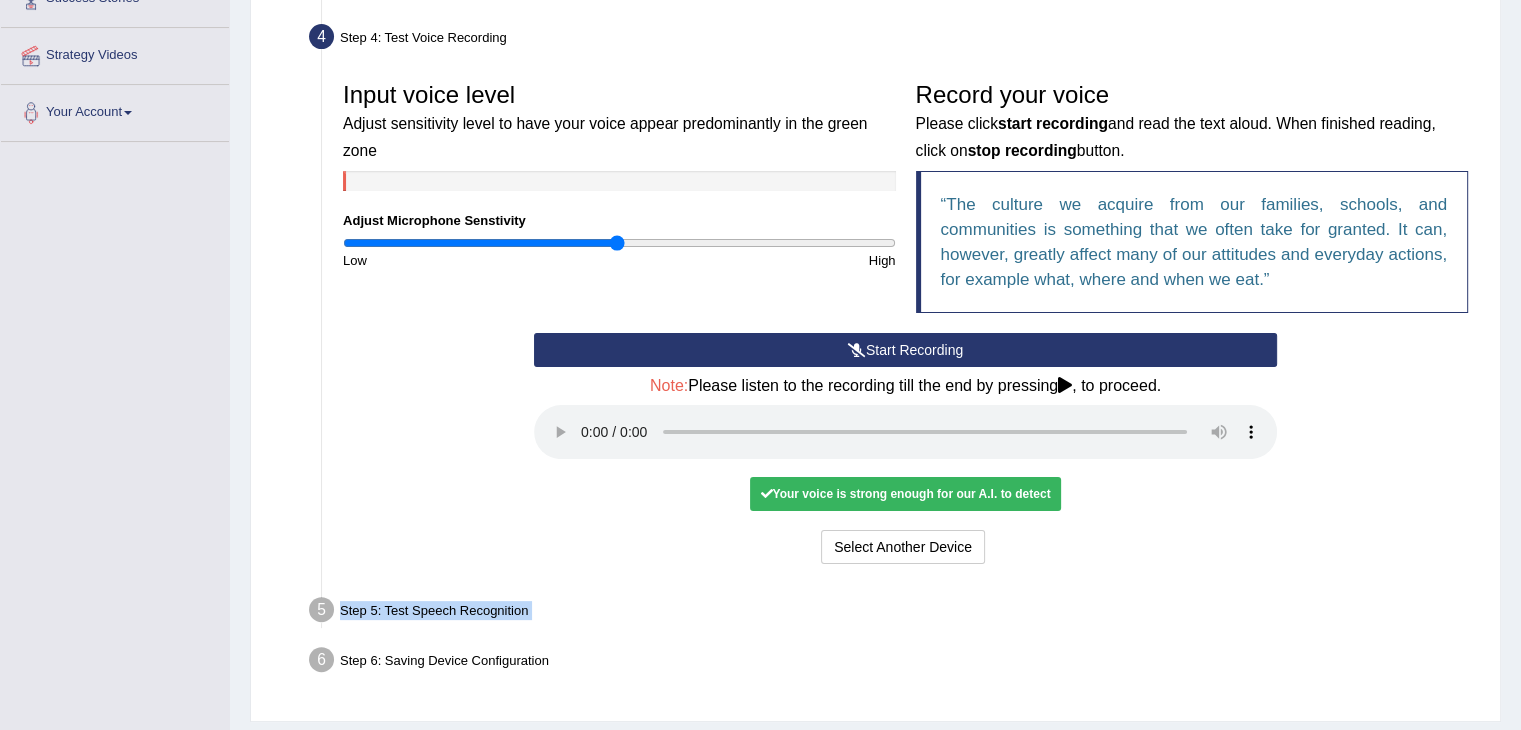 scroll, scrollTop: 356, scrollLeft: 0, axis: vertical 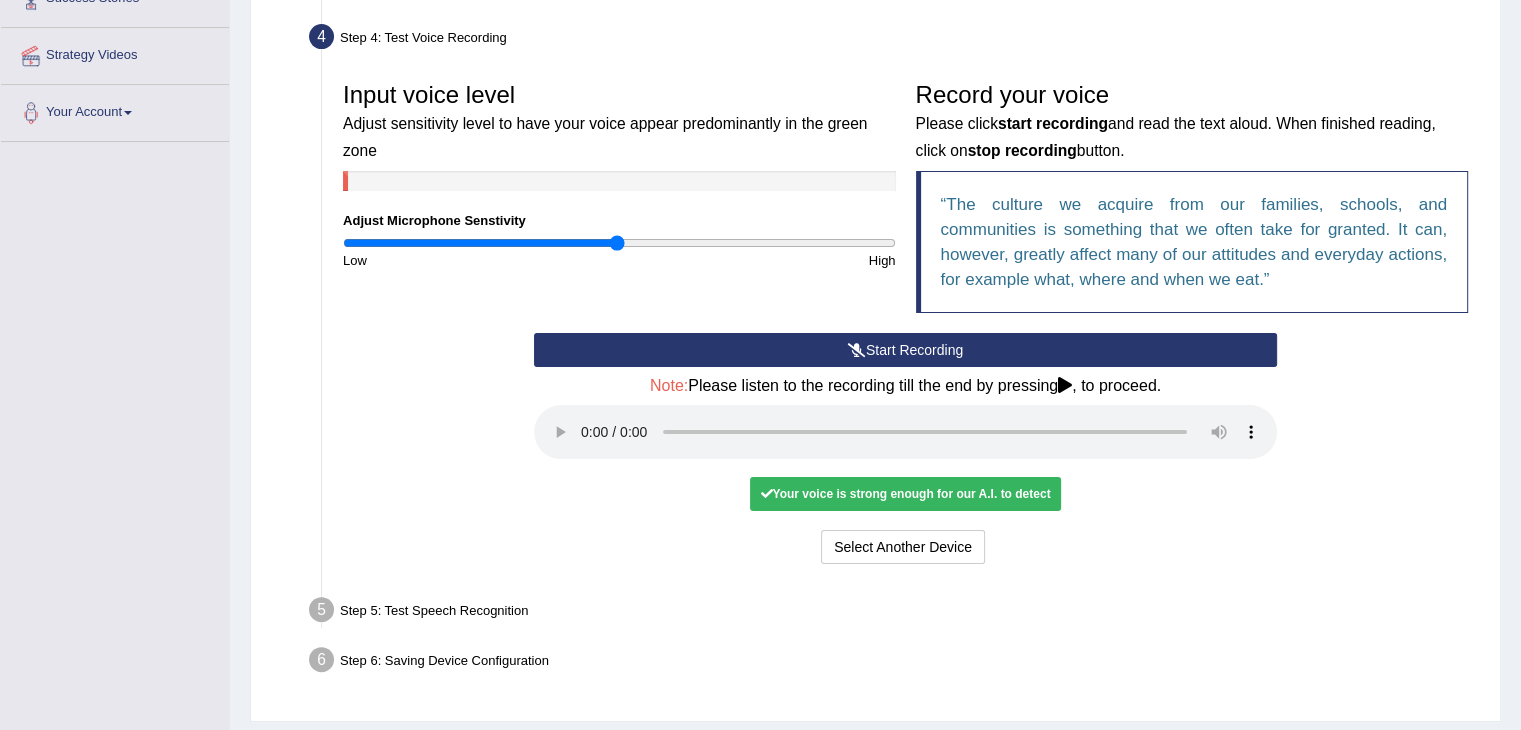 click on "No voice detected so far. You may need to increase sensitivity level or click start recording.     Voice level is too low yet. Please increase the sensitivity level from the bar on the left.     Your voice is strong enough for our A.I. to detect    Voice level is too high. Please reduce the sensitivity level from the bar on the left." at bounding box center (905, 493) 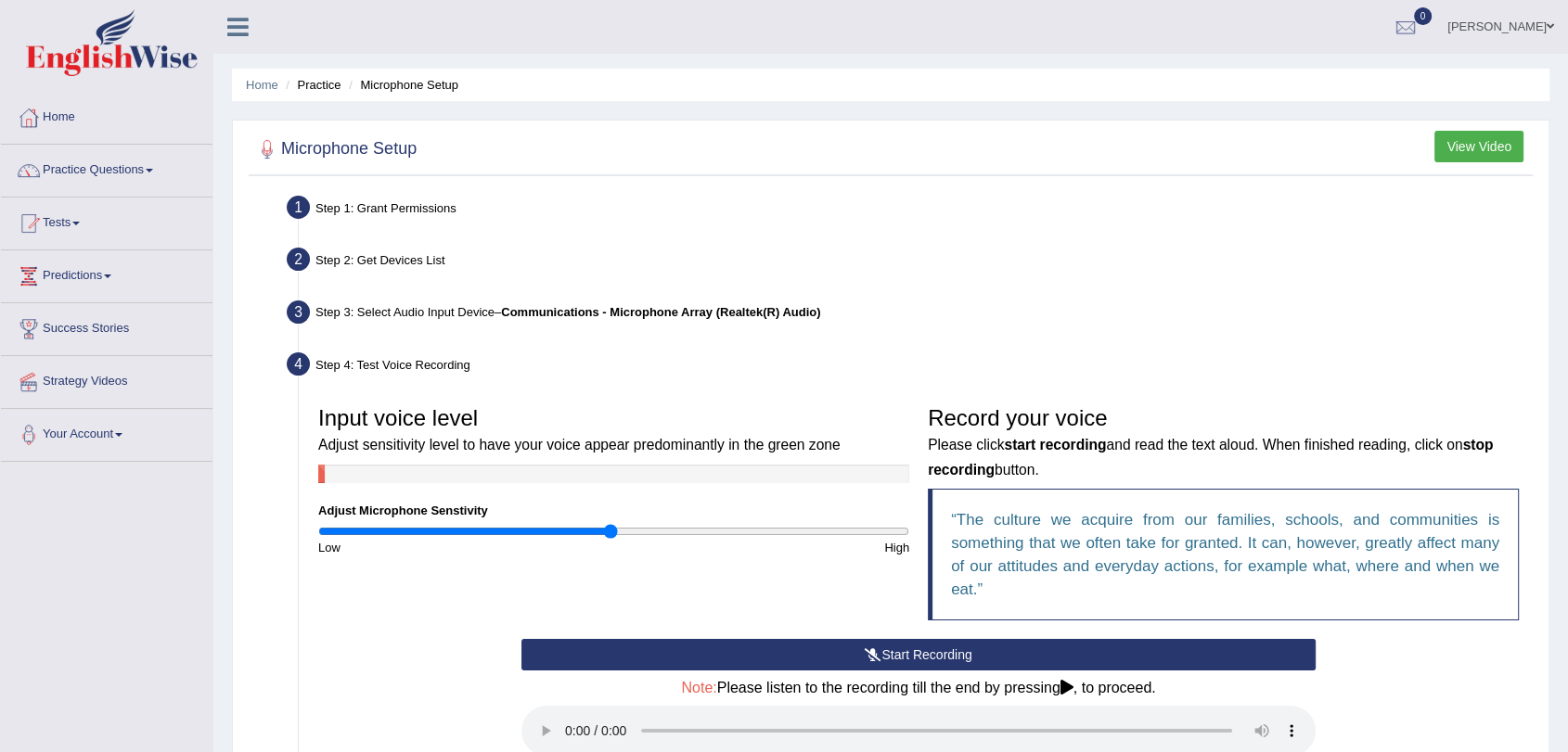 scroll, scrollTop: 309, scrollLeft: 0, axis: vertical 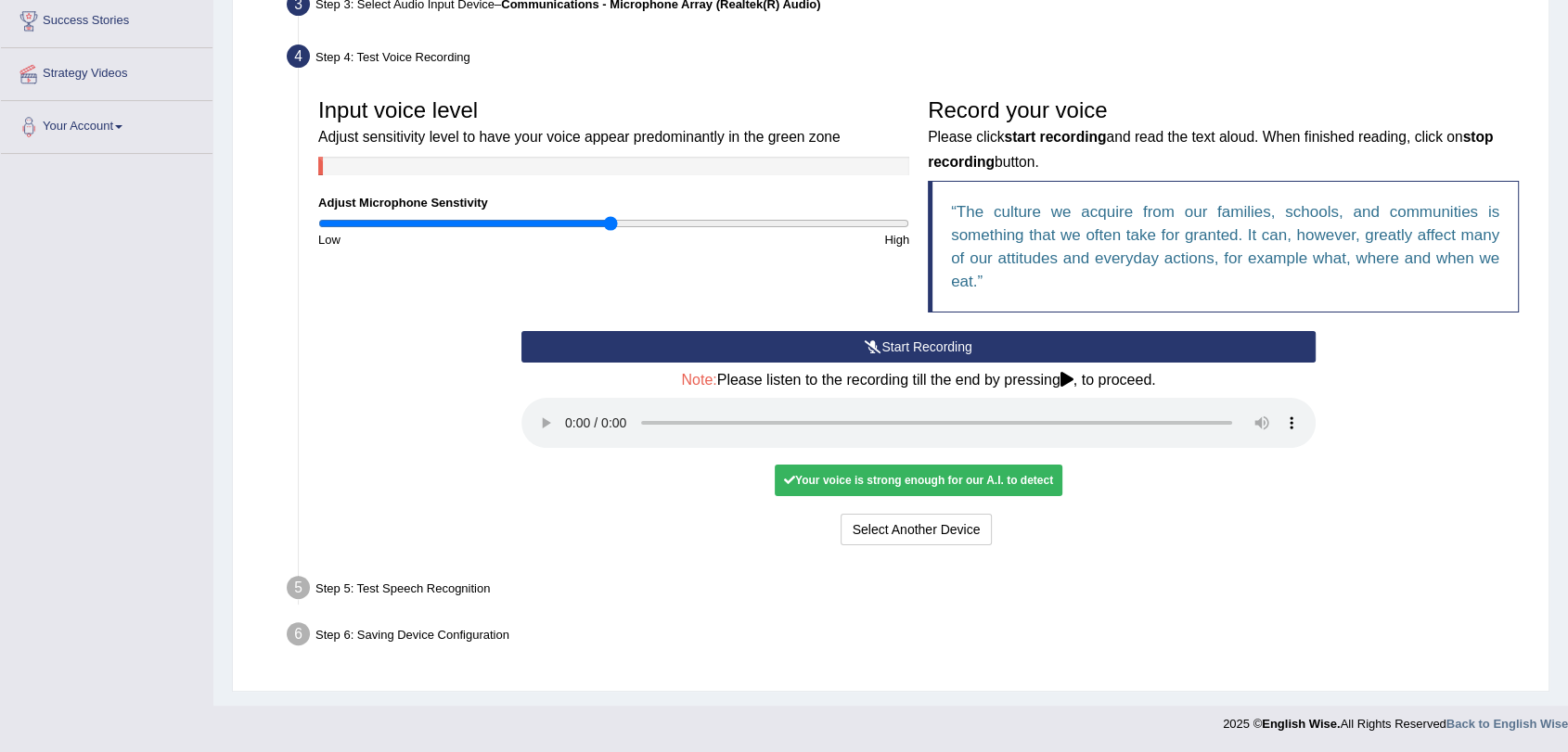 drag, startPoint x: 1424, startPoint y: 7, endPoint x: 690, endPoint y: 682, distance: 997.1865 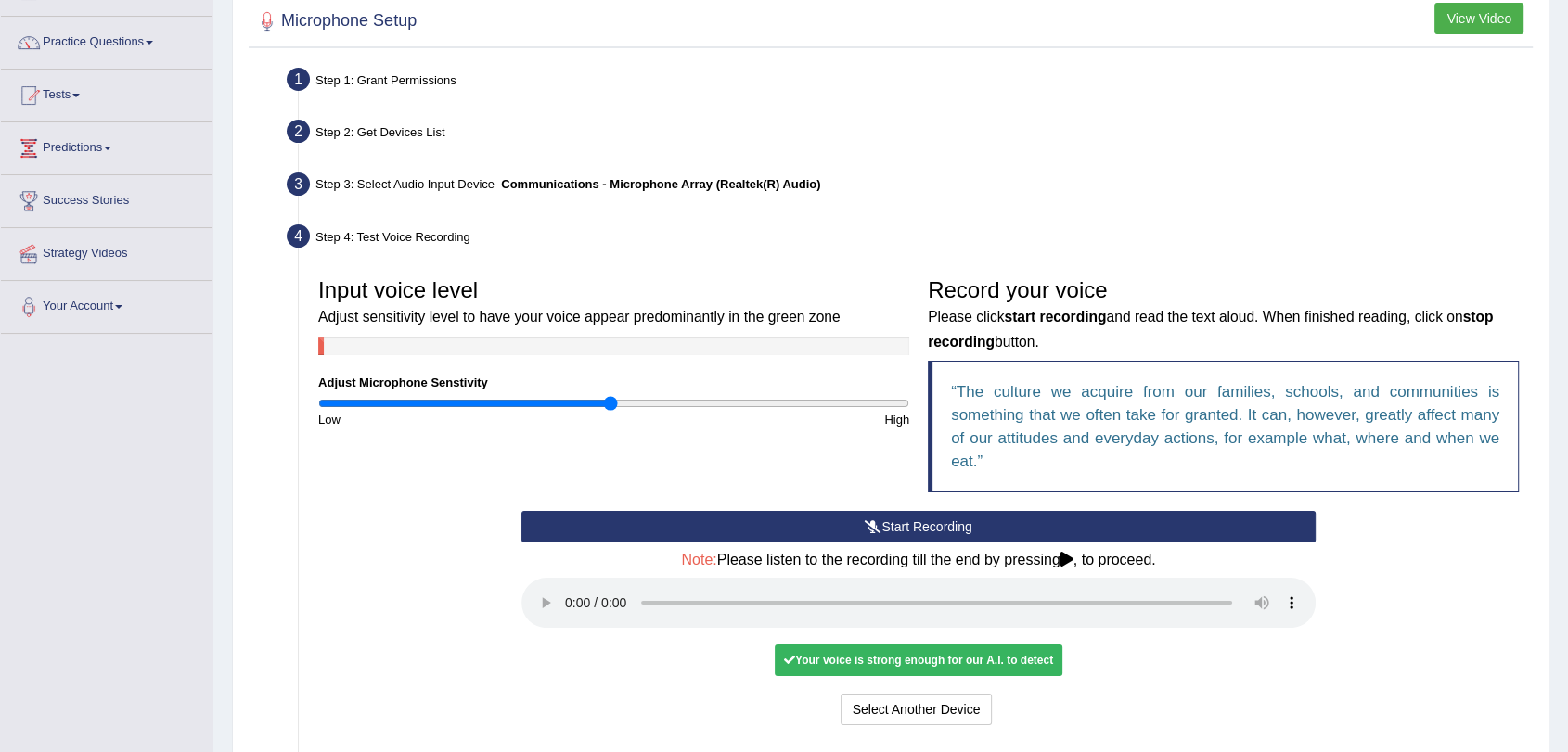 scroll, scrollTop: 141, scrollLeft: 0, axis: vertical 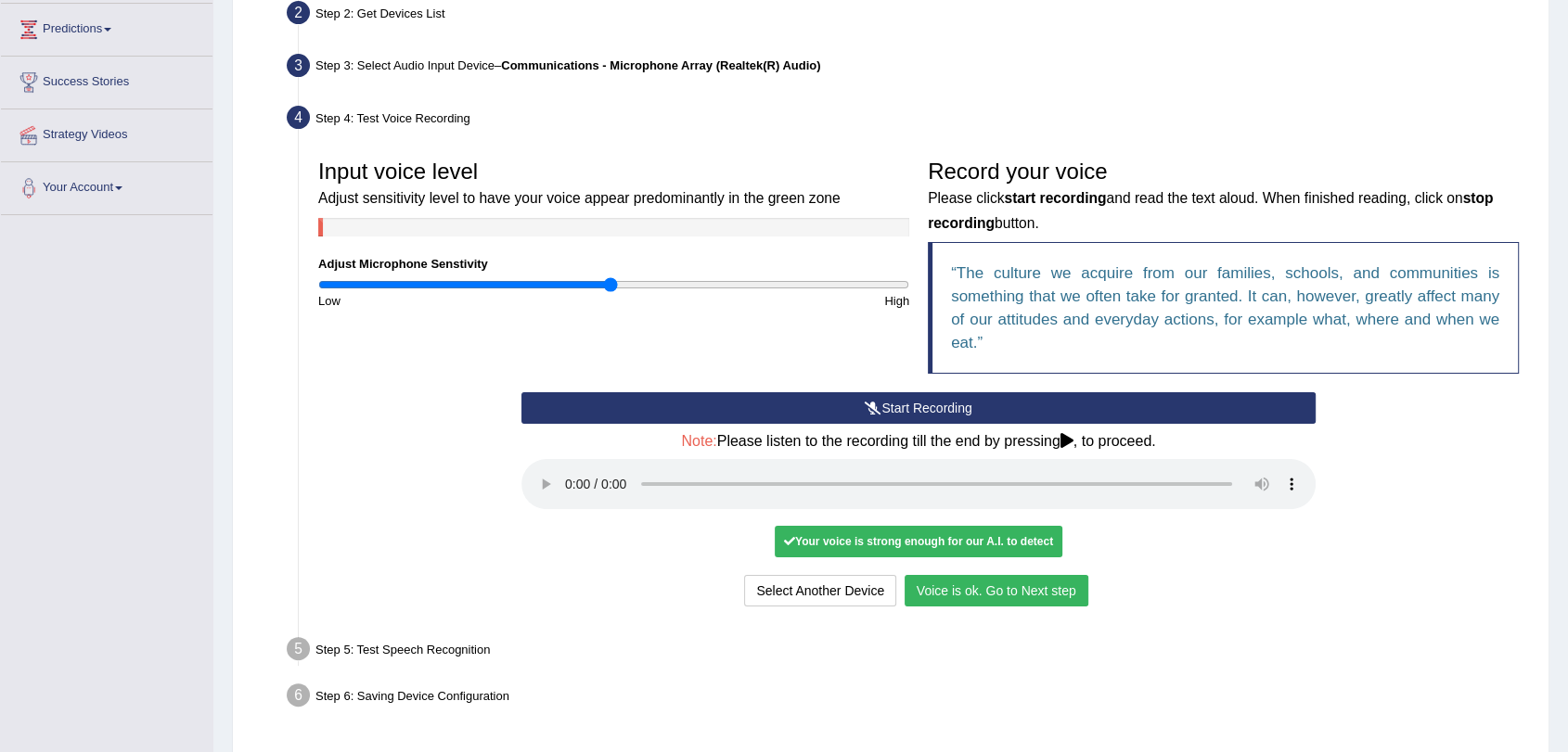 click on "Voice is ok. Go to Next step" at bounding box center [996, 591] 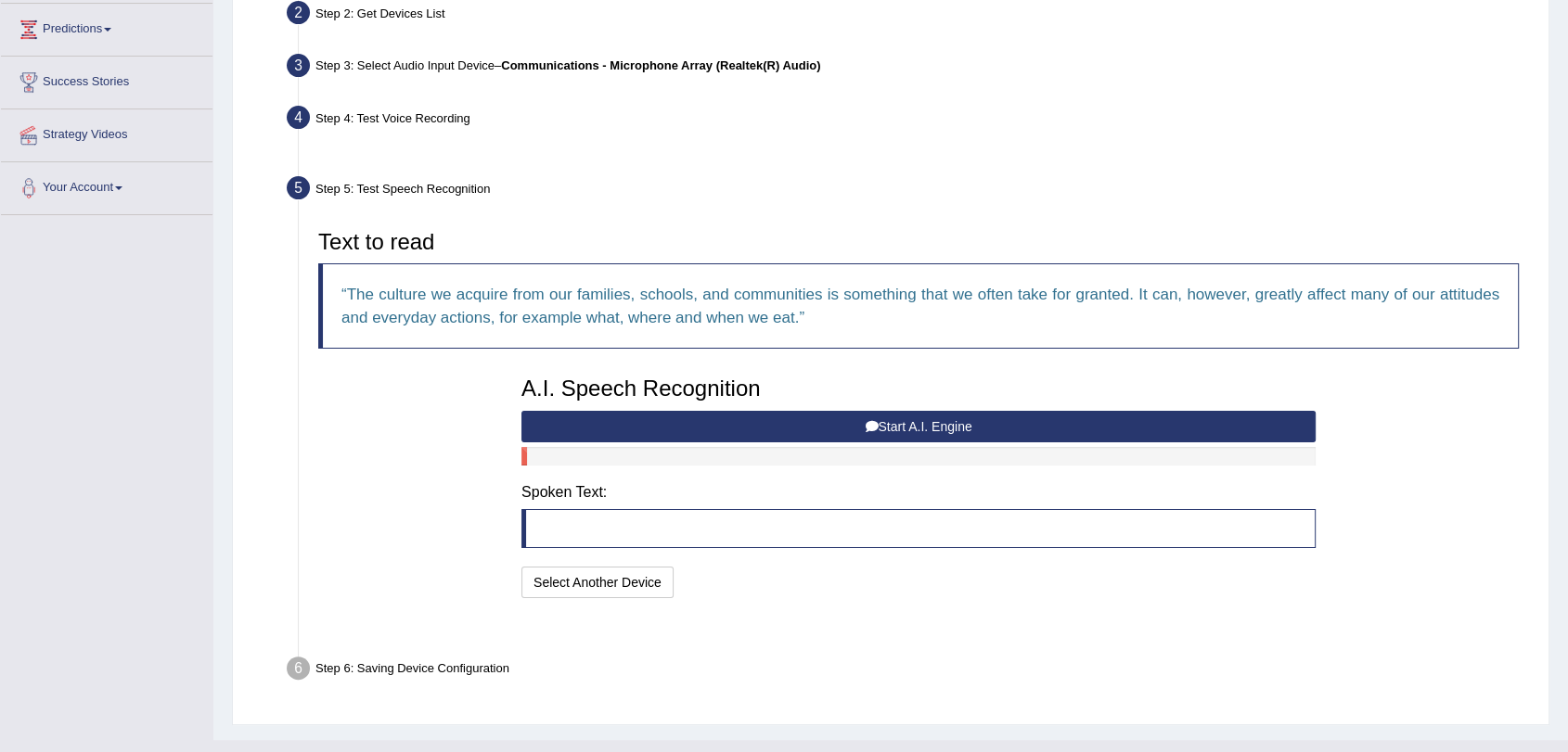 scroll, scrollTop: 235, scrollLeft: 0, axis: vertical 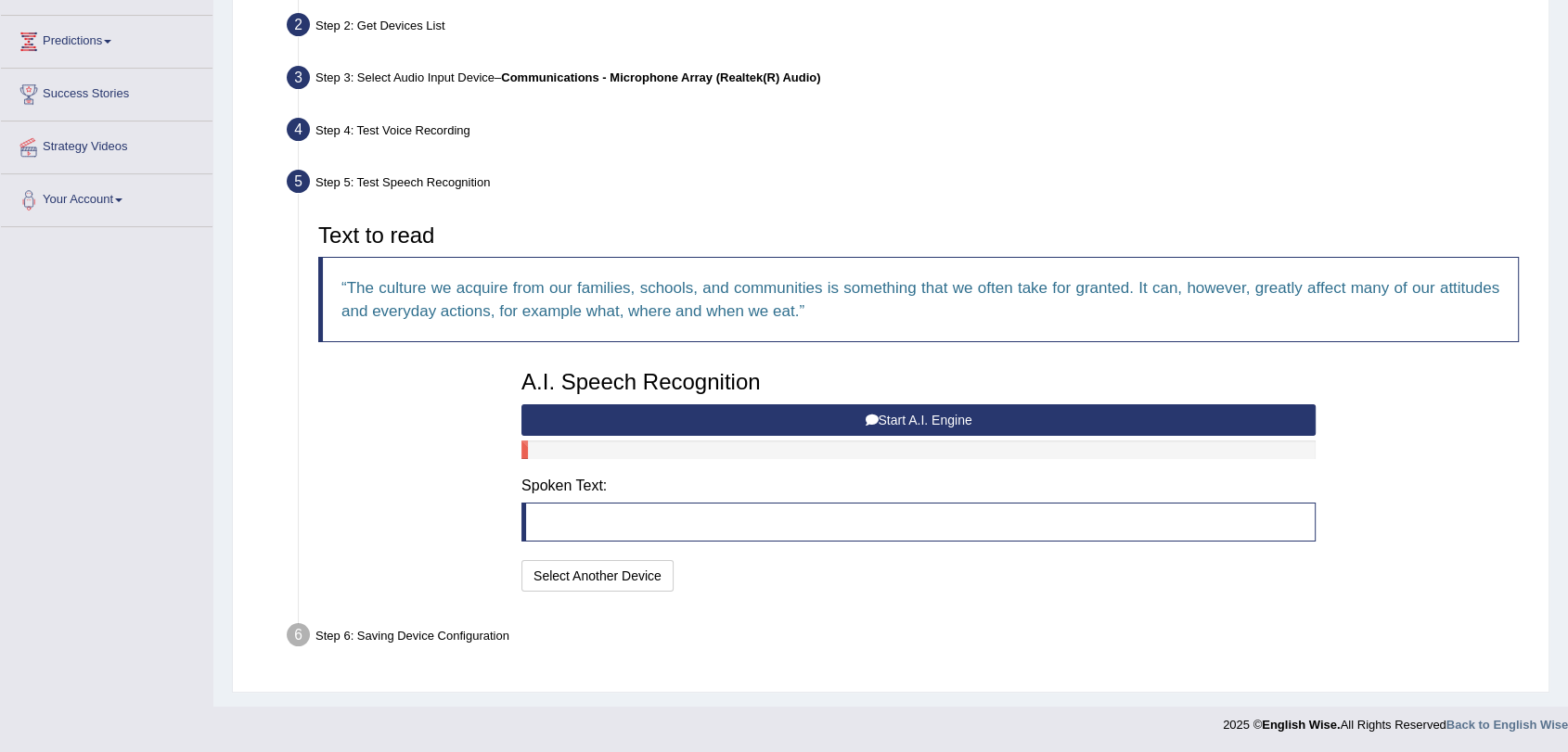 click at bounding box center [919, 522] 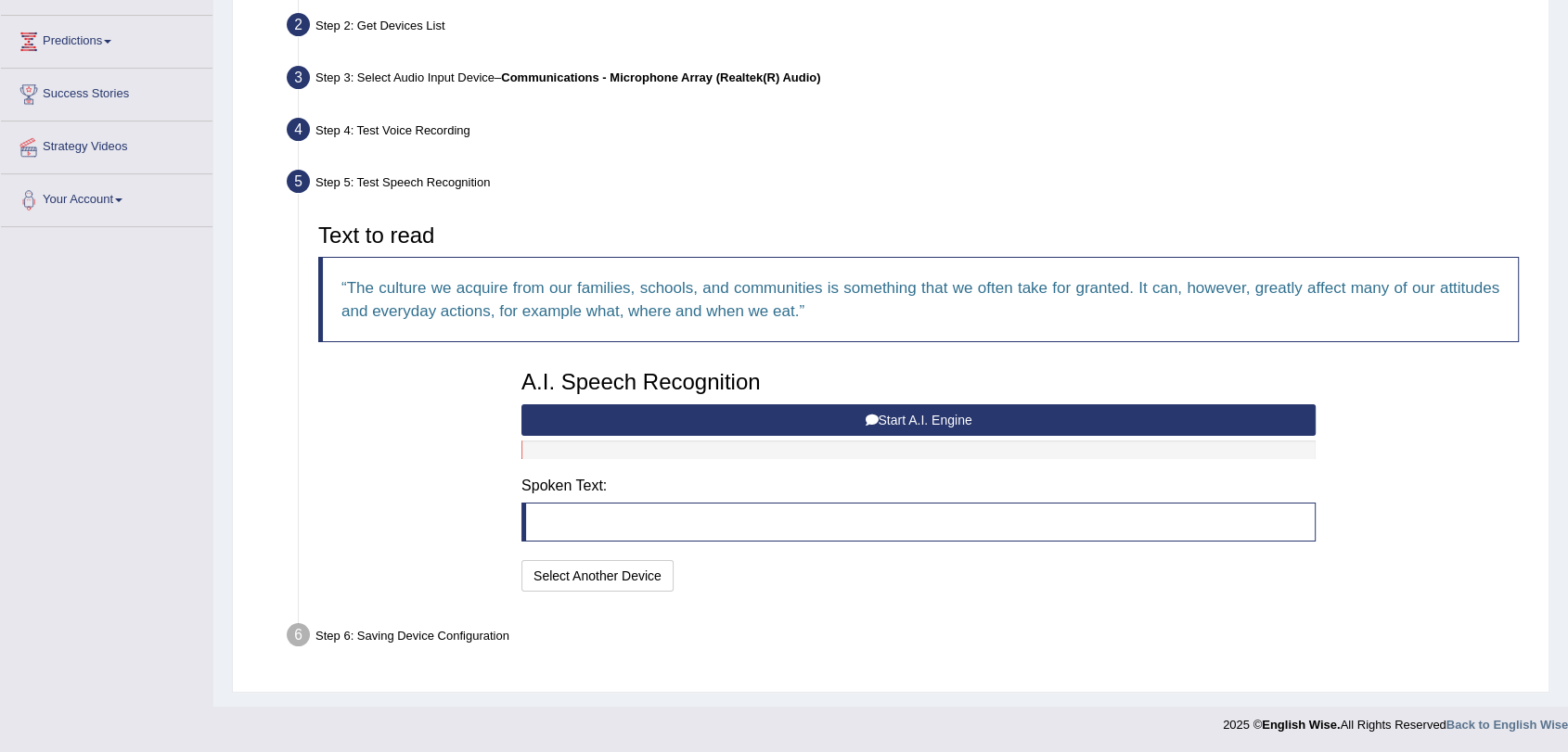 click on "Start A.I. Engine" at bounding box center (919, 420) 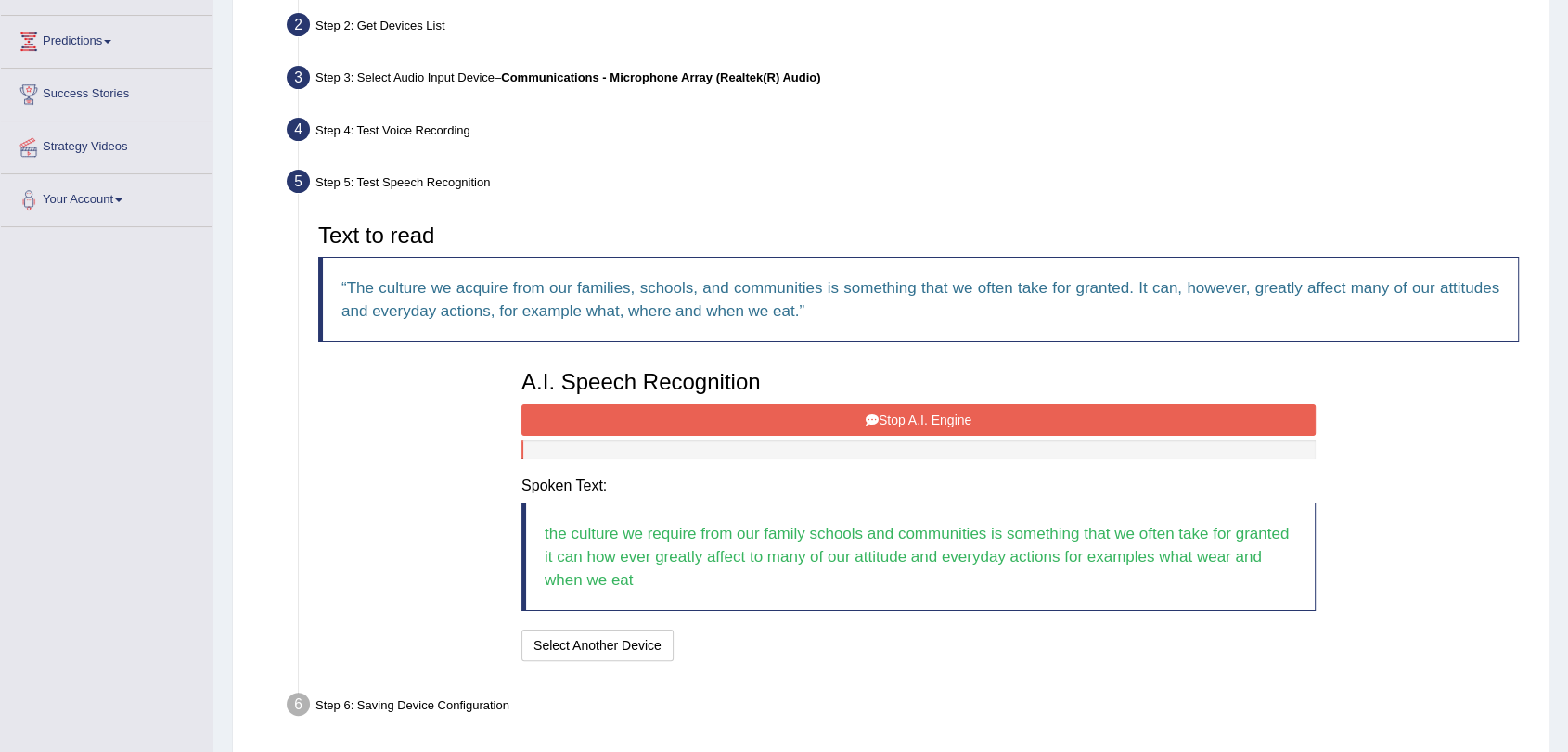 scroll, scrollTop: 304, scrollLeft: 0, axis: vertical 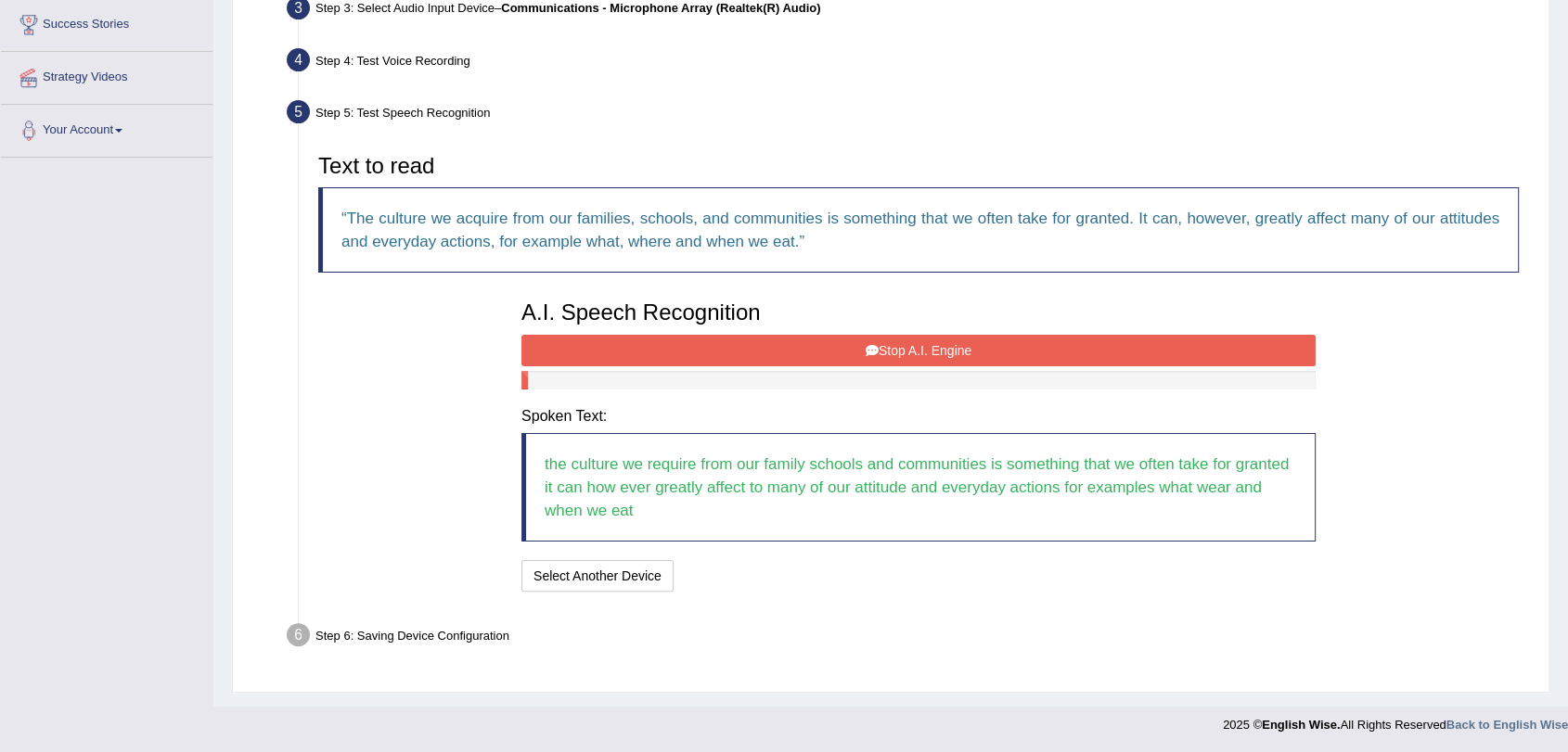 click on "Stop A.I. Engine" at bounding box center (919, 351) 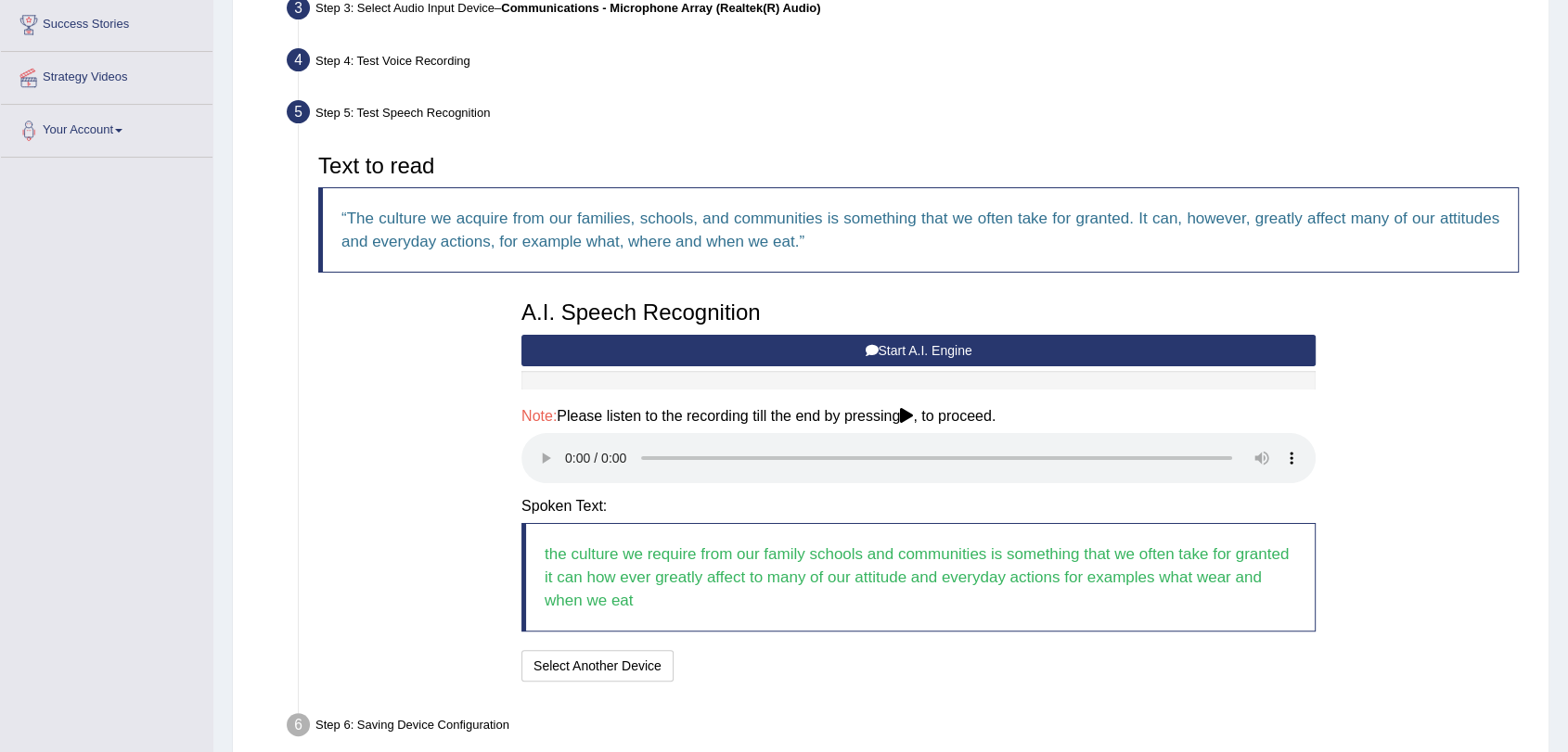 scroll, scrollTop: 395, scrollLeft: 0, axis: vertical 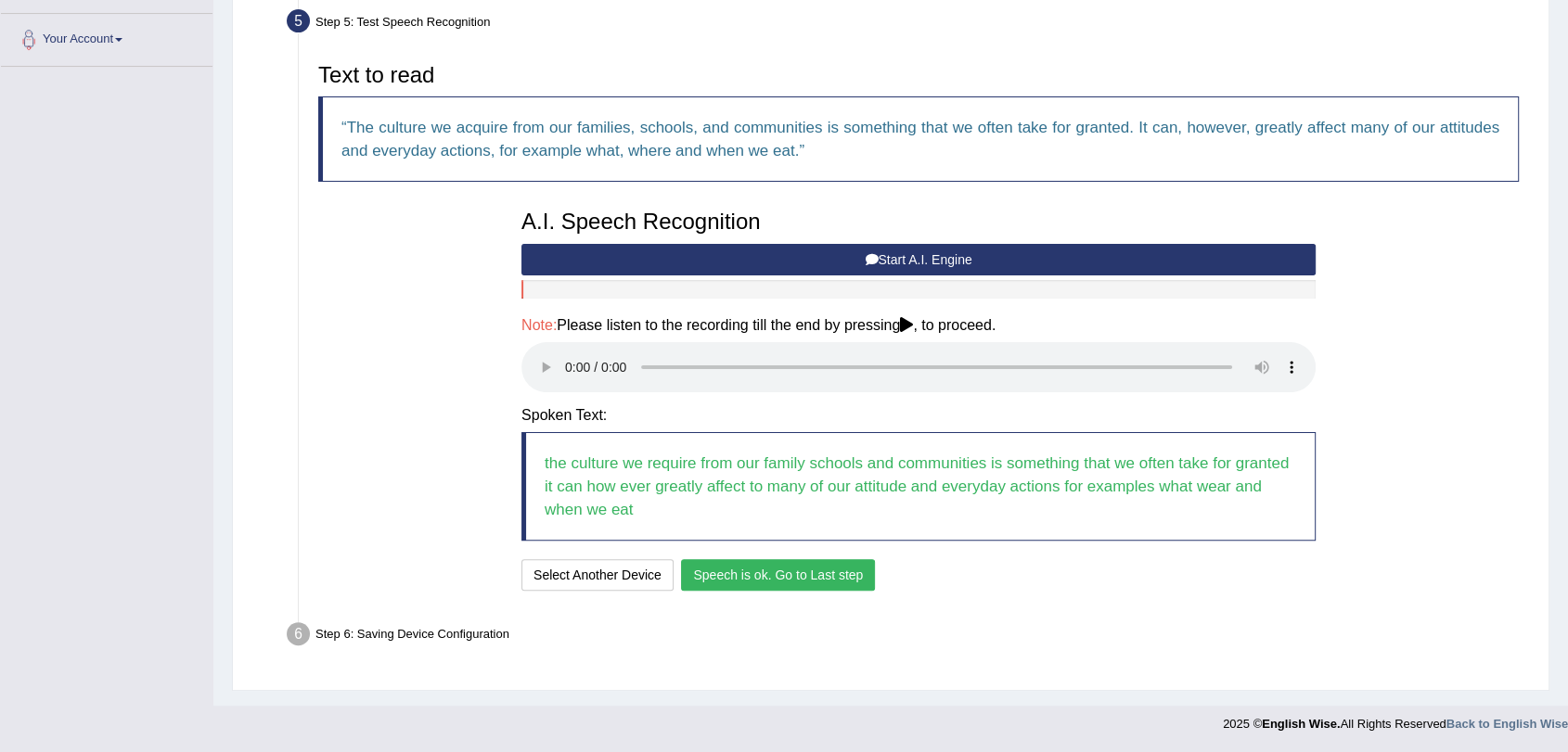 click on "Speech is ok. Go to Last step" at bounding box center (778, 575) 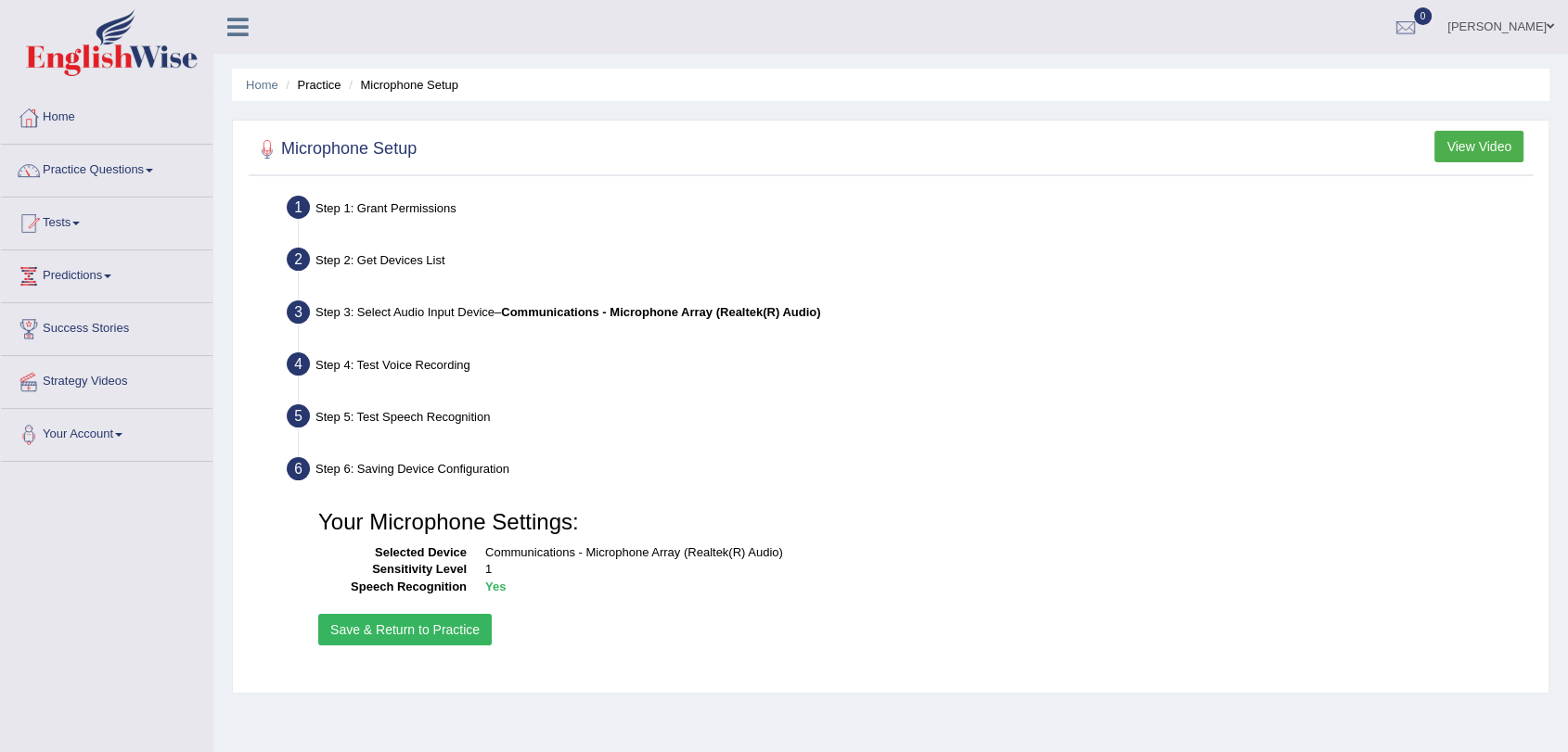 scroll, scrollTop: 222, scrollLeft: 0, axis: vertical 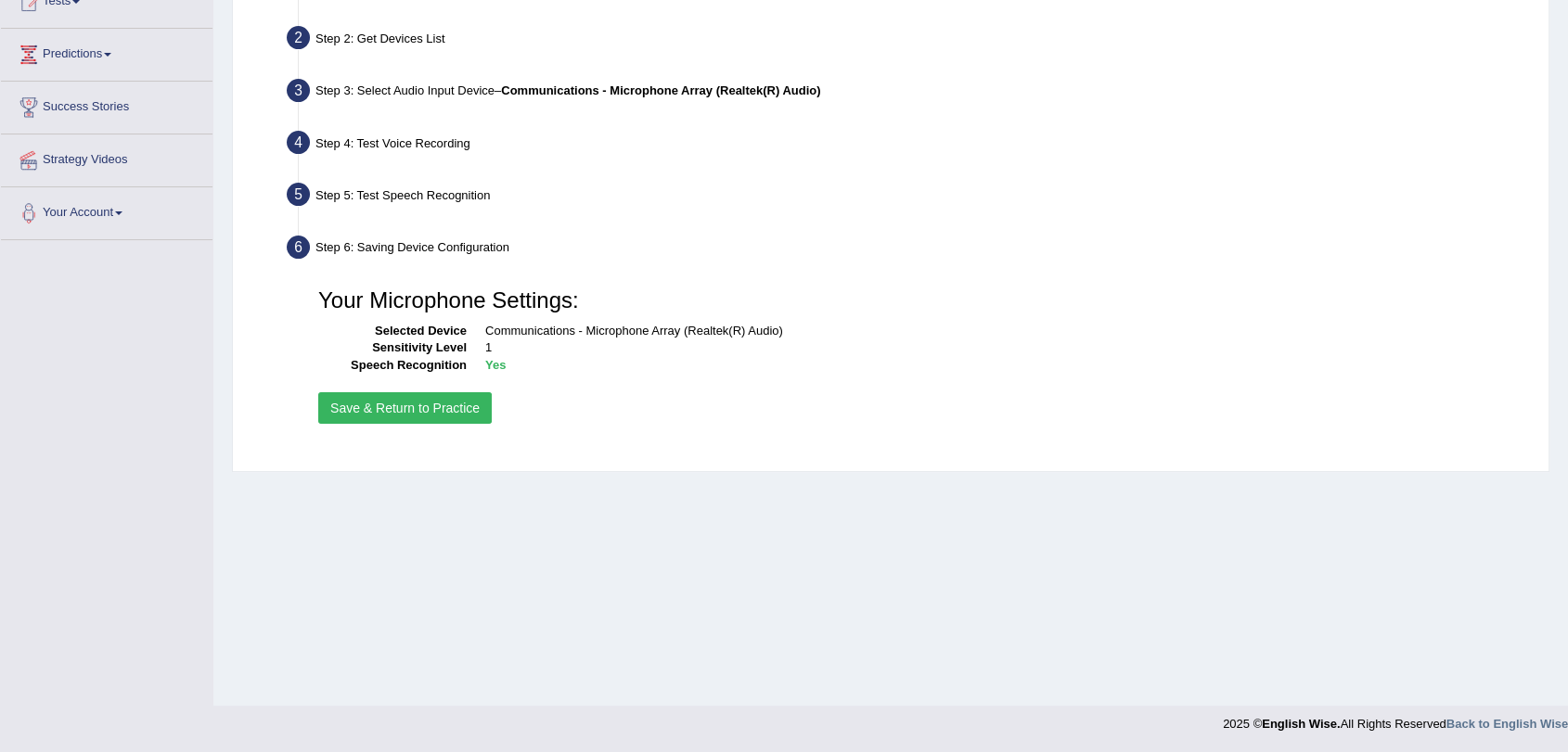 click on "Save & Return to Practice" at bounding box center [405, 408] 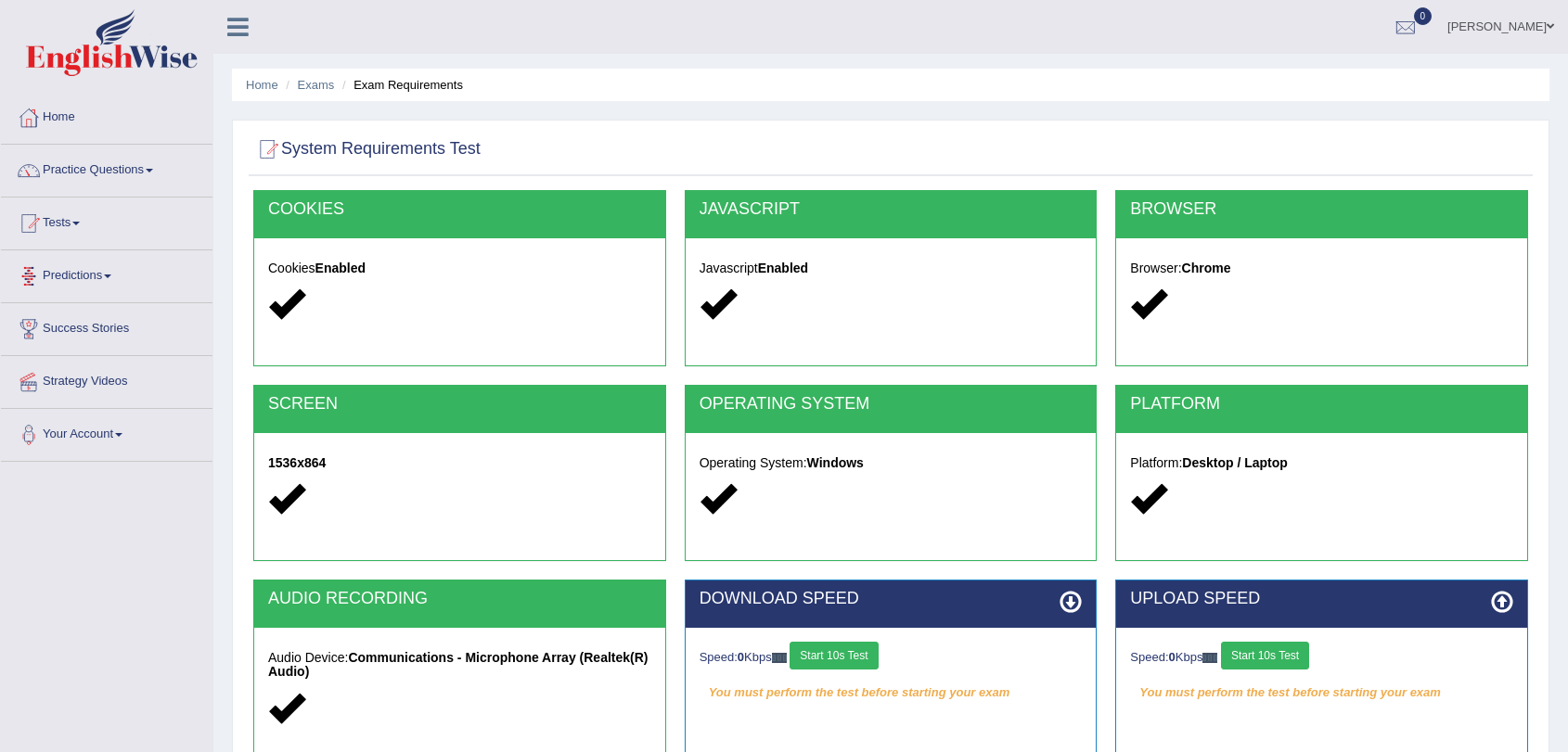 scroll, scrollTop: 0, scrollLeft: 0, axis: both 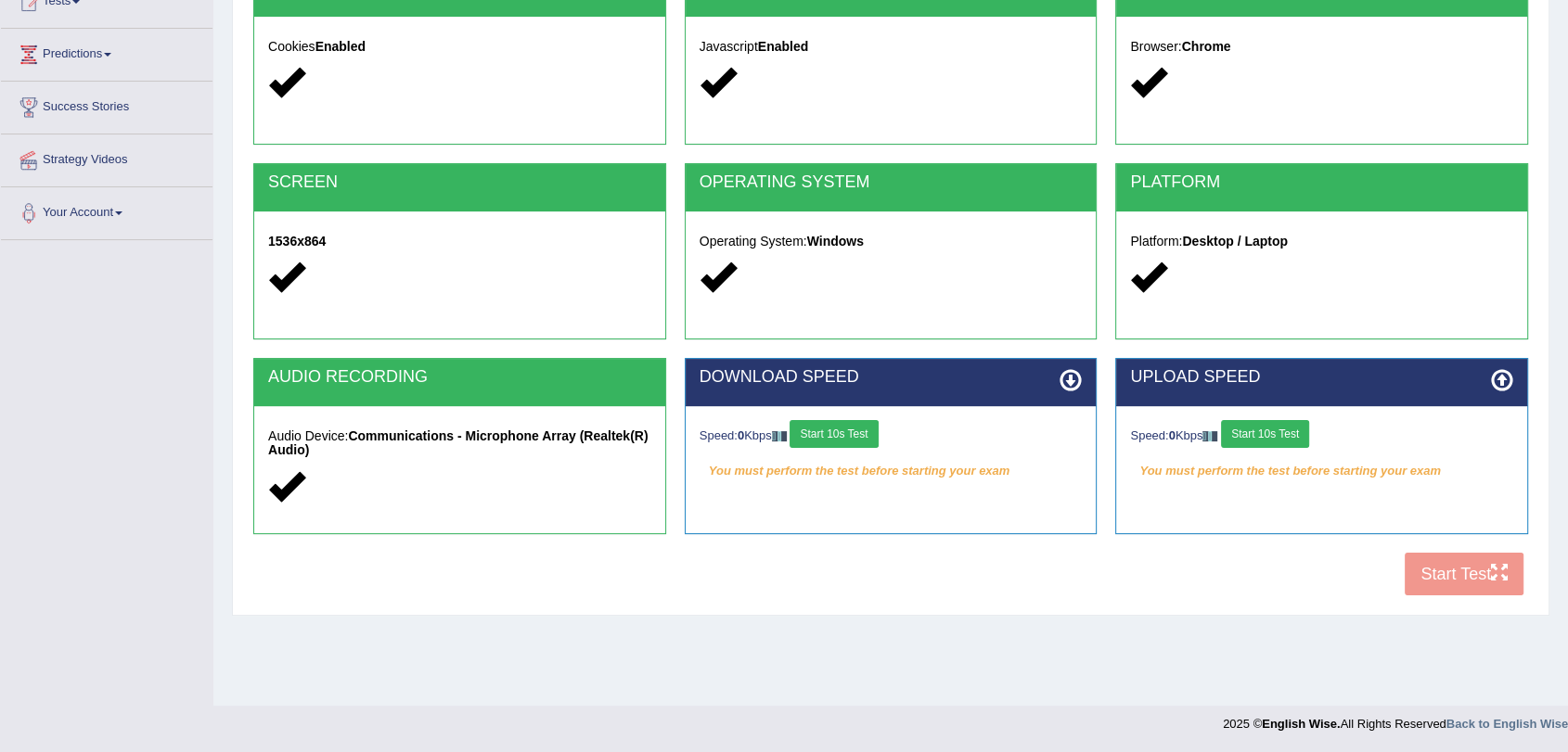 click on "Start 10s Test" at bounding box center [833, 434] 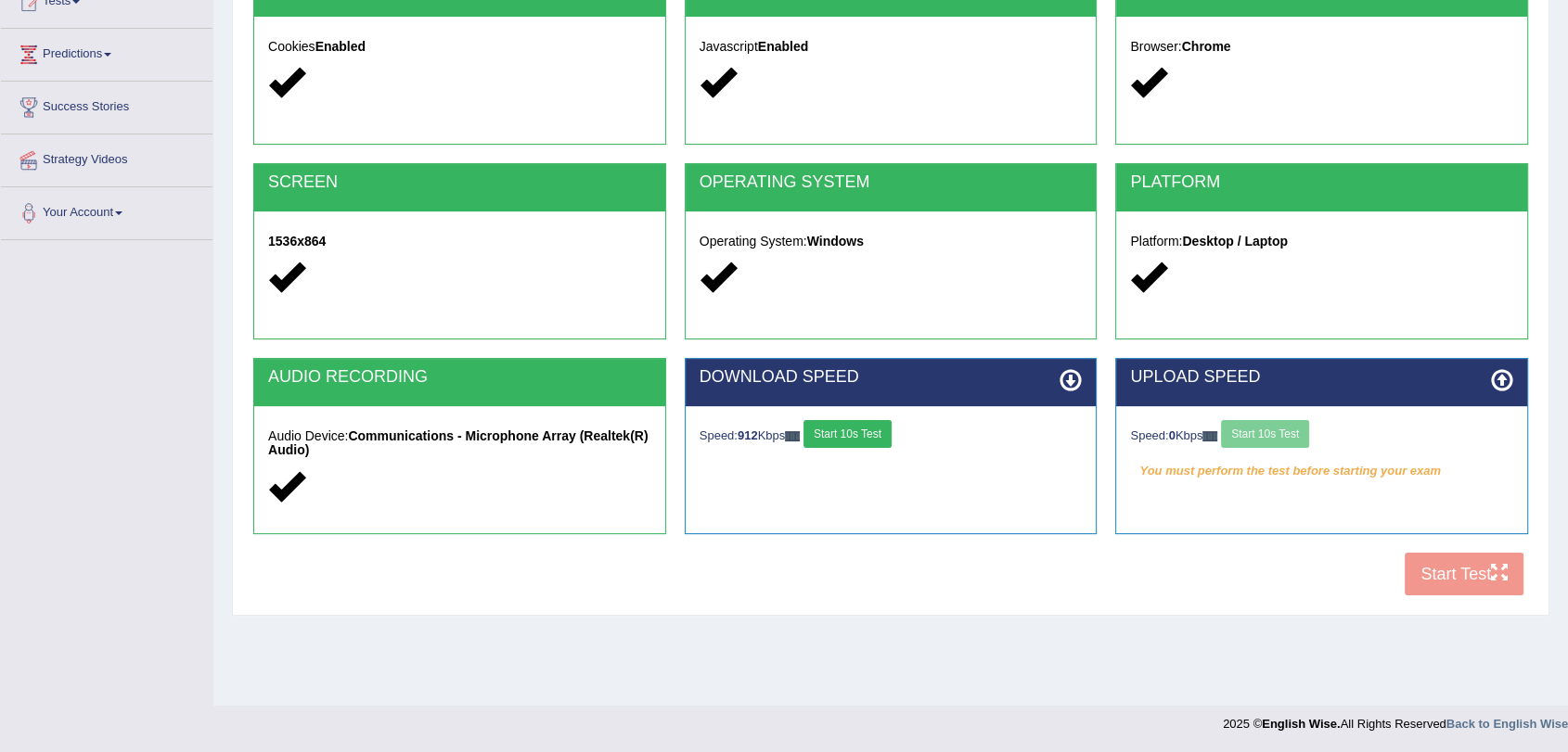 click on "Start 10s Test" at bounding box center [847, 434] 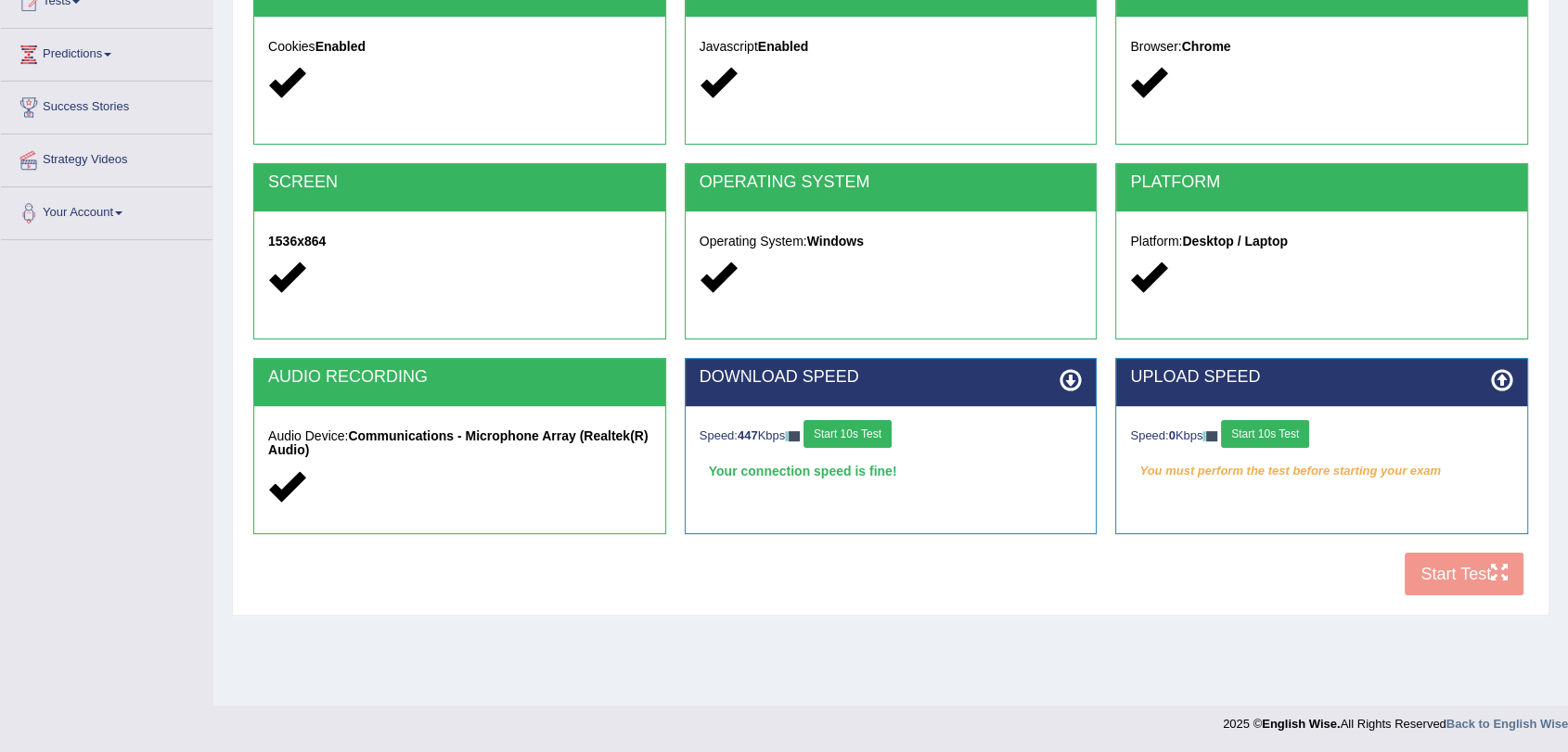 click on "Start 10s Test" at bounding box center [1265, 434] 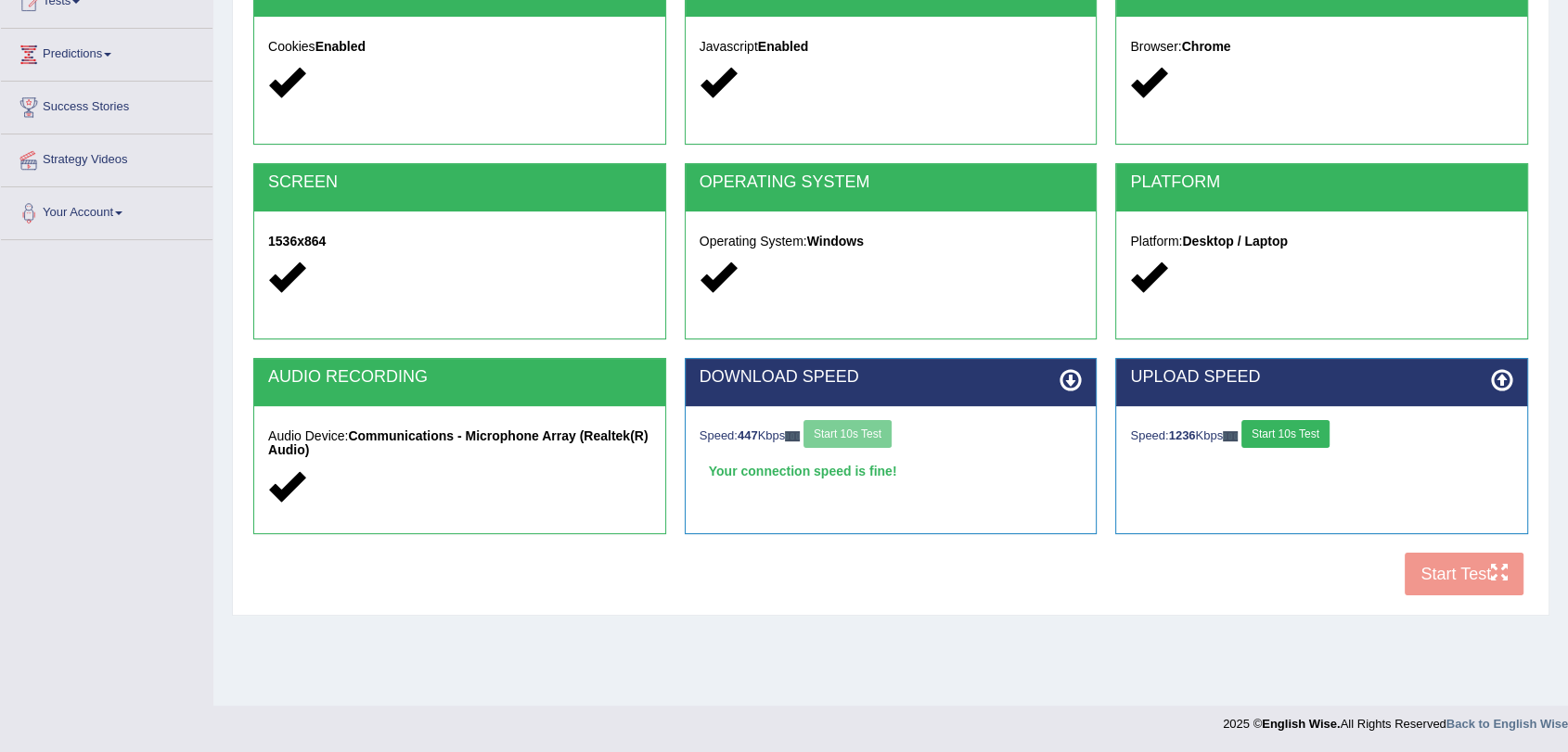 click on "Start 10s Test" at bounding box center [1285, 434] 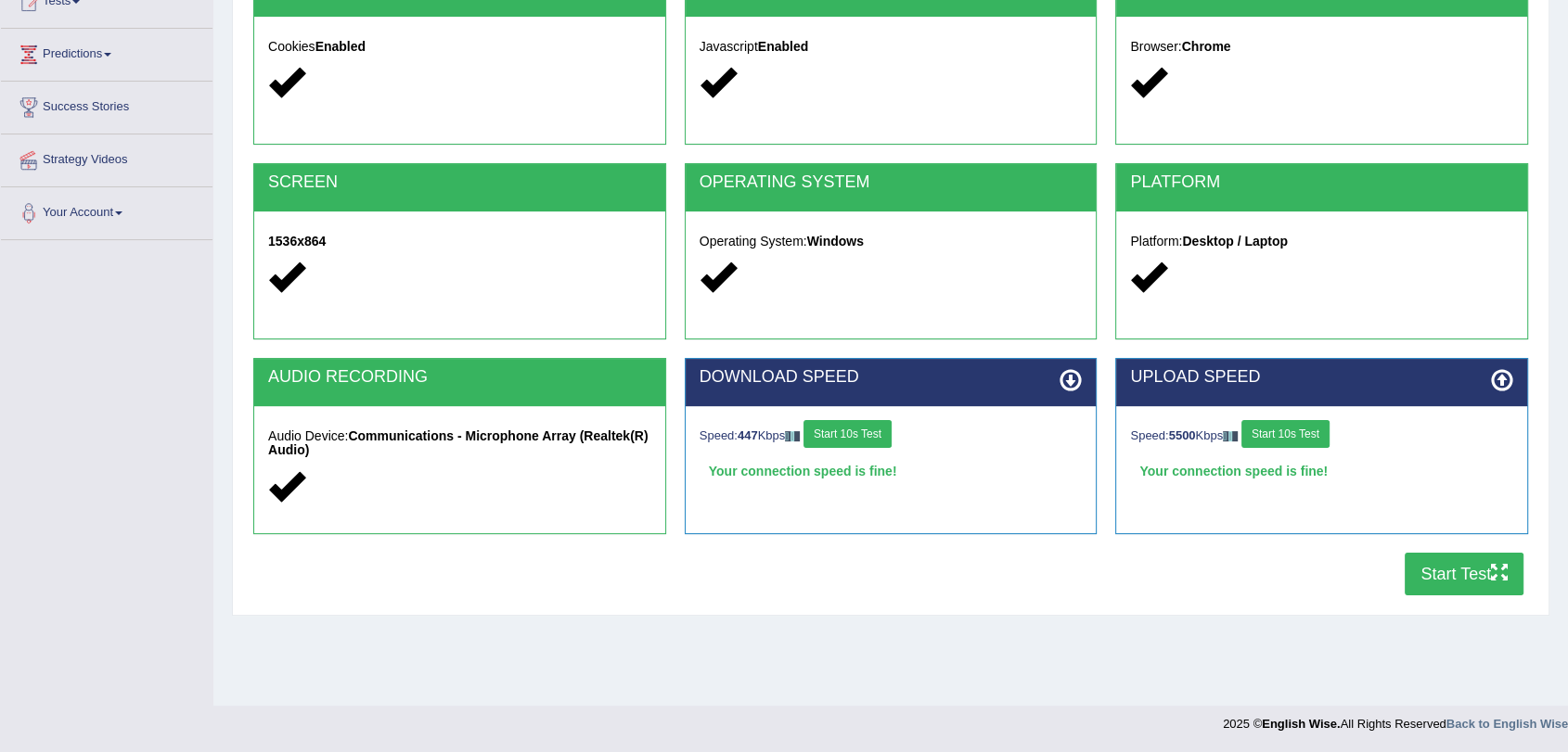 click on "Start Test" at bounding box center [1464, 574] 